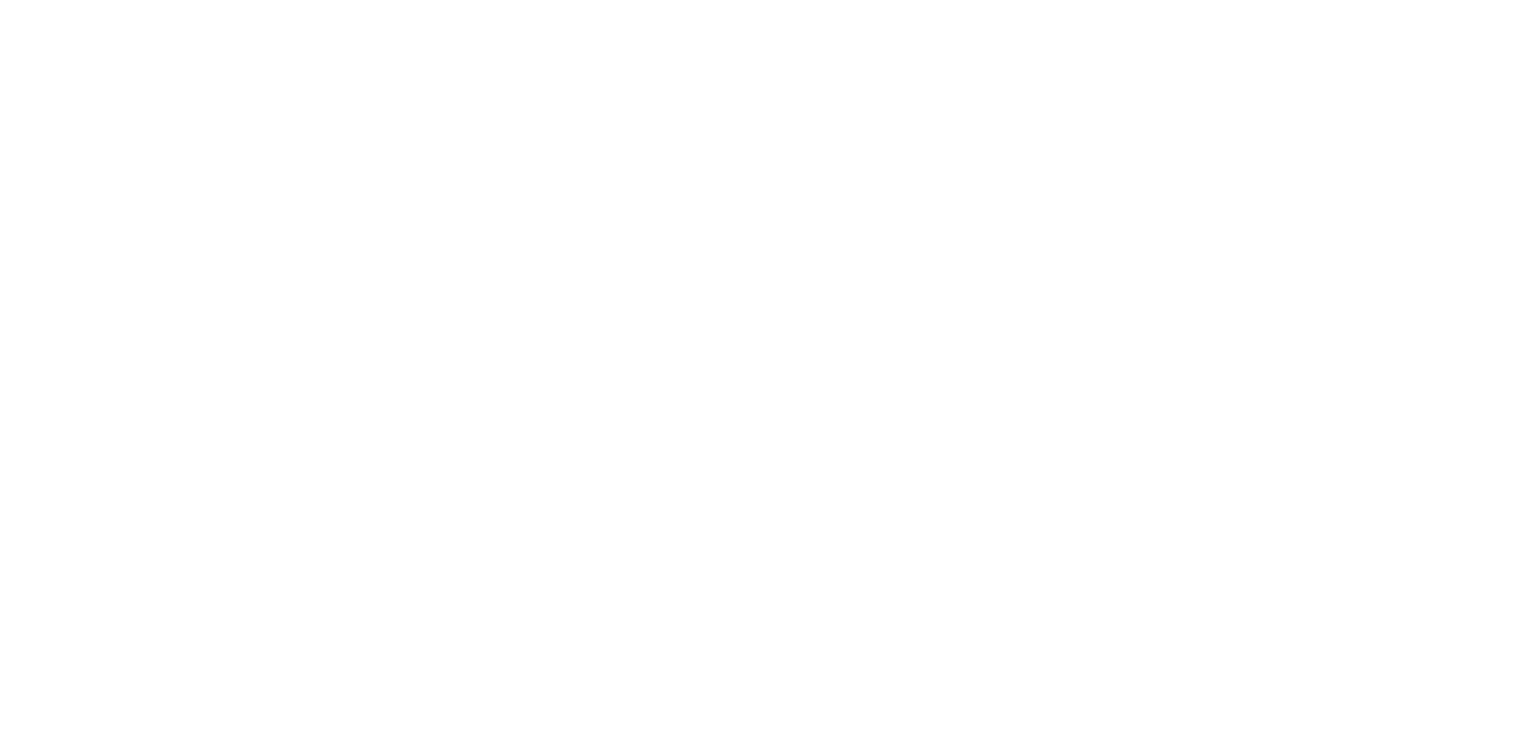 scroll, scrollTop: 0, scrollLeft: 0, axis: both 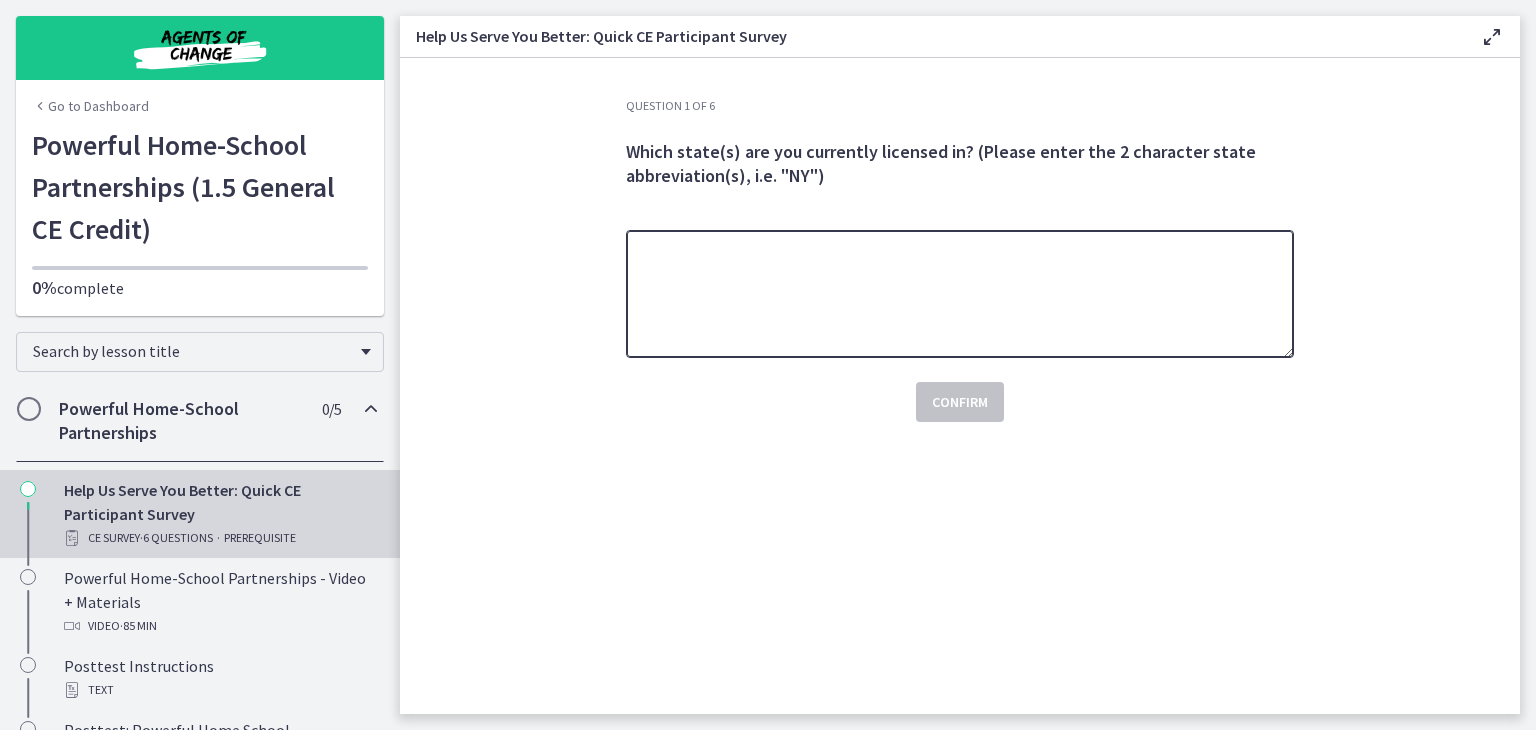 click at bounding box center [960, 294] 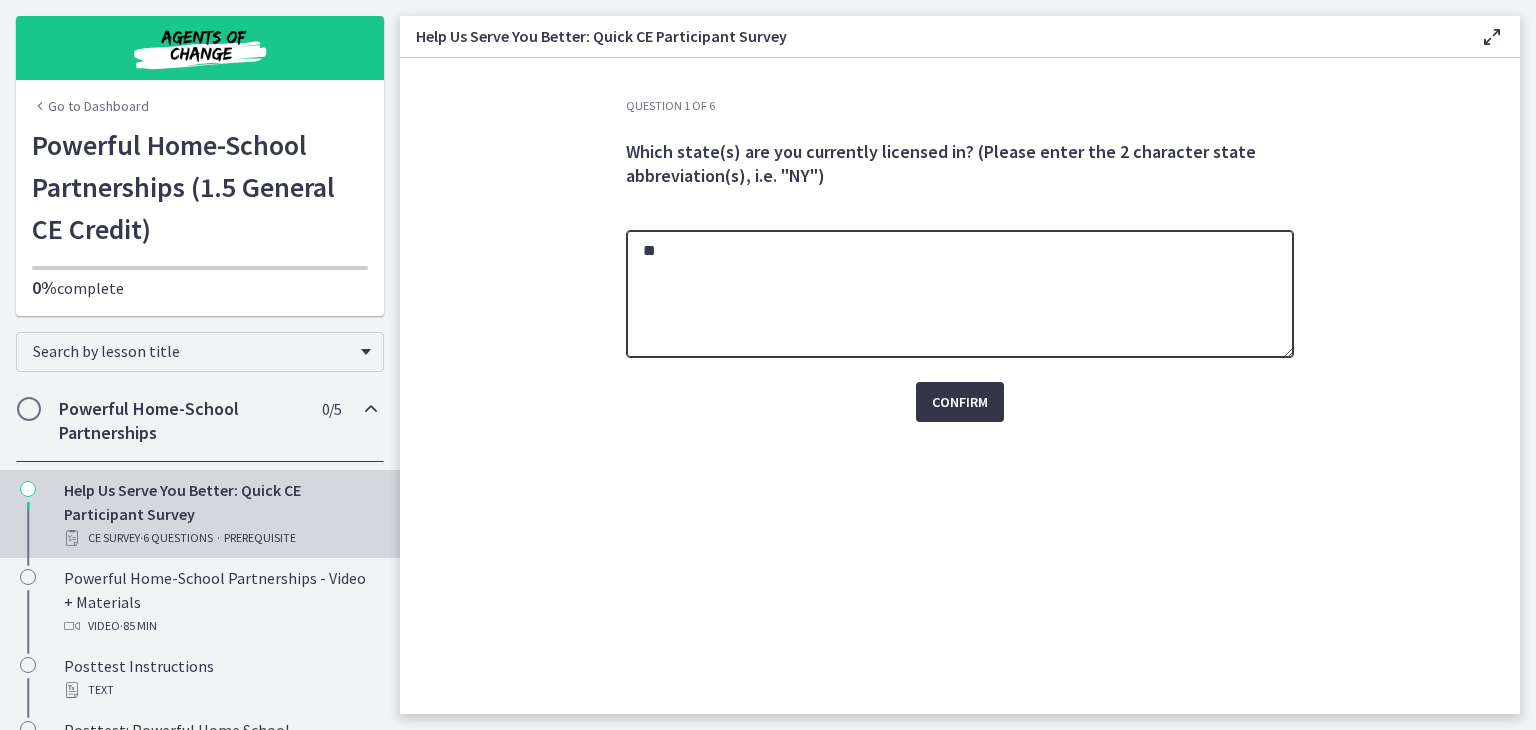 type on "**" 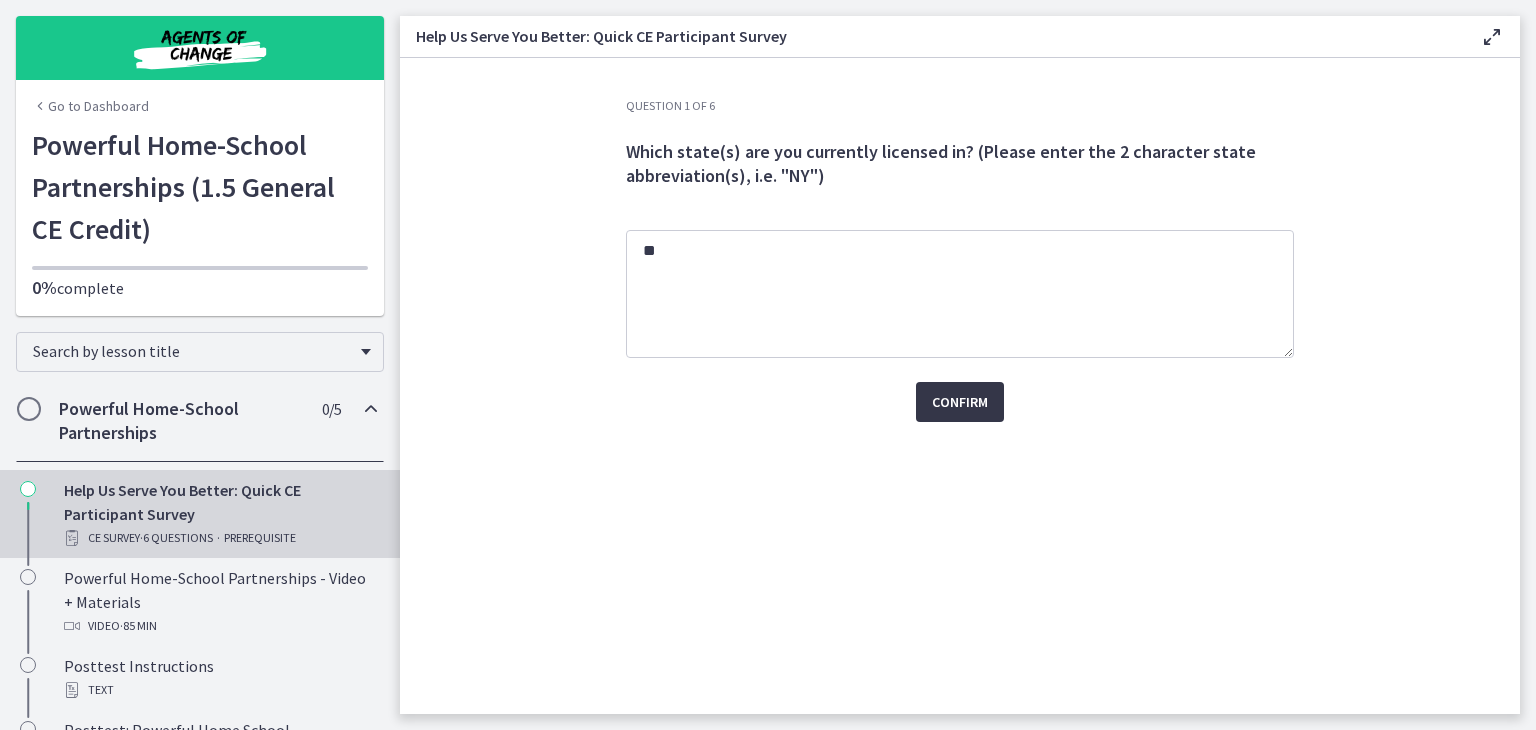 click on "Confirm" at bounding box center (960, 402) 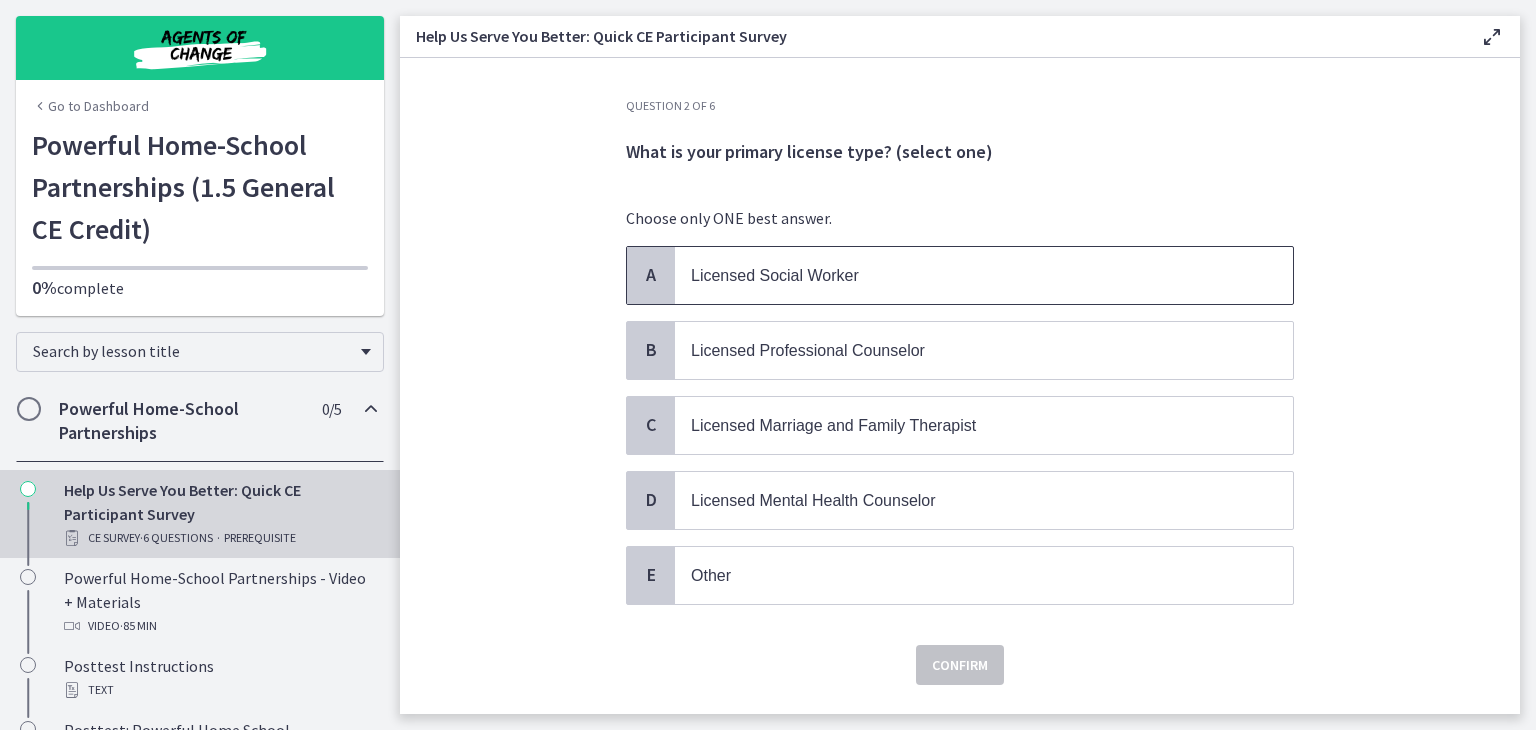 click on "Licensed Social Worker" at bounding box center [964, 275] 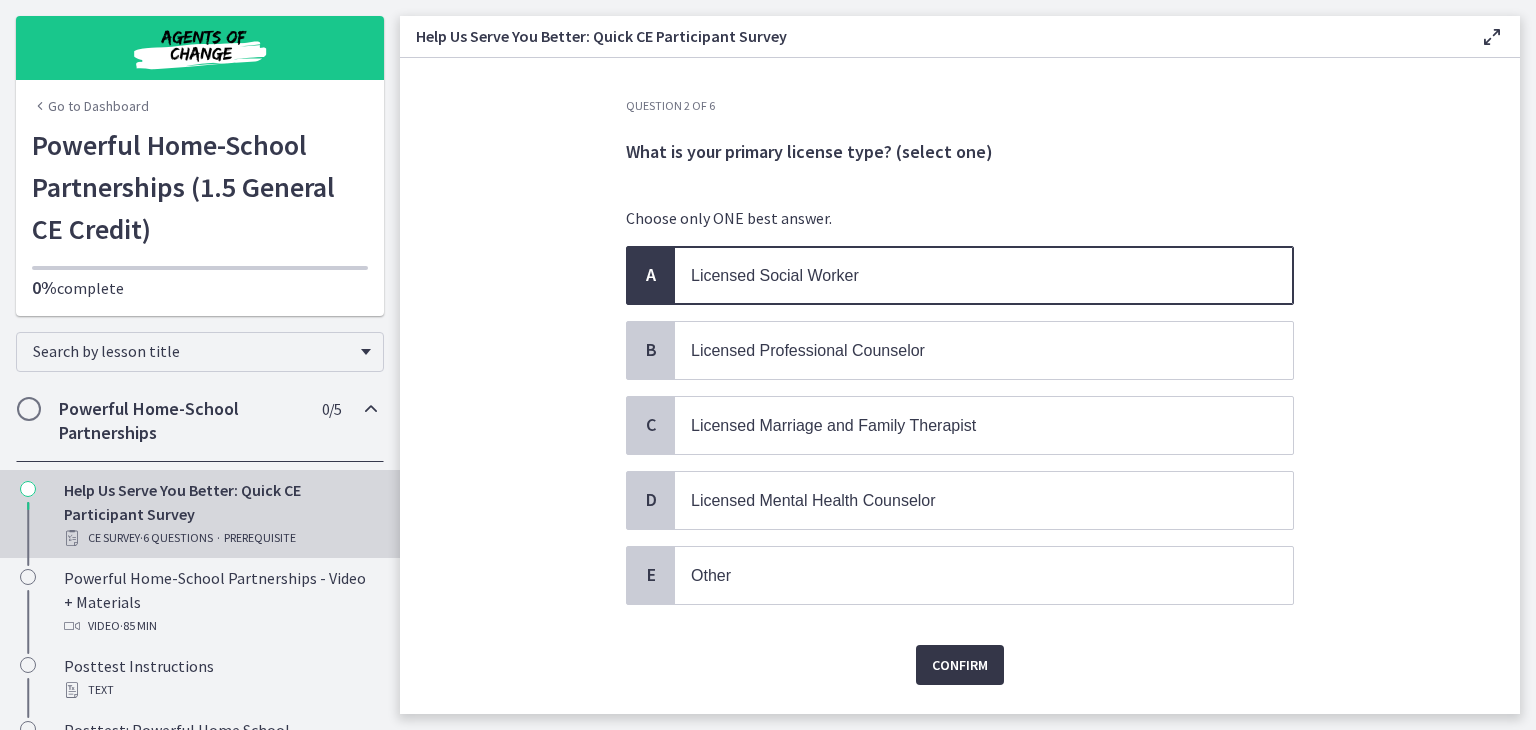 click on "Confirm" at bounding box center (960, 665) 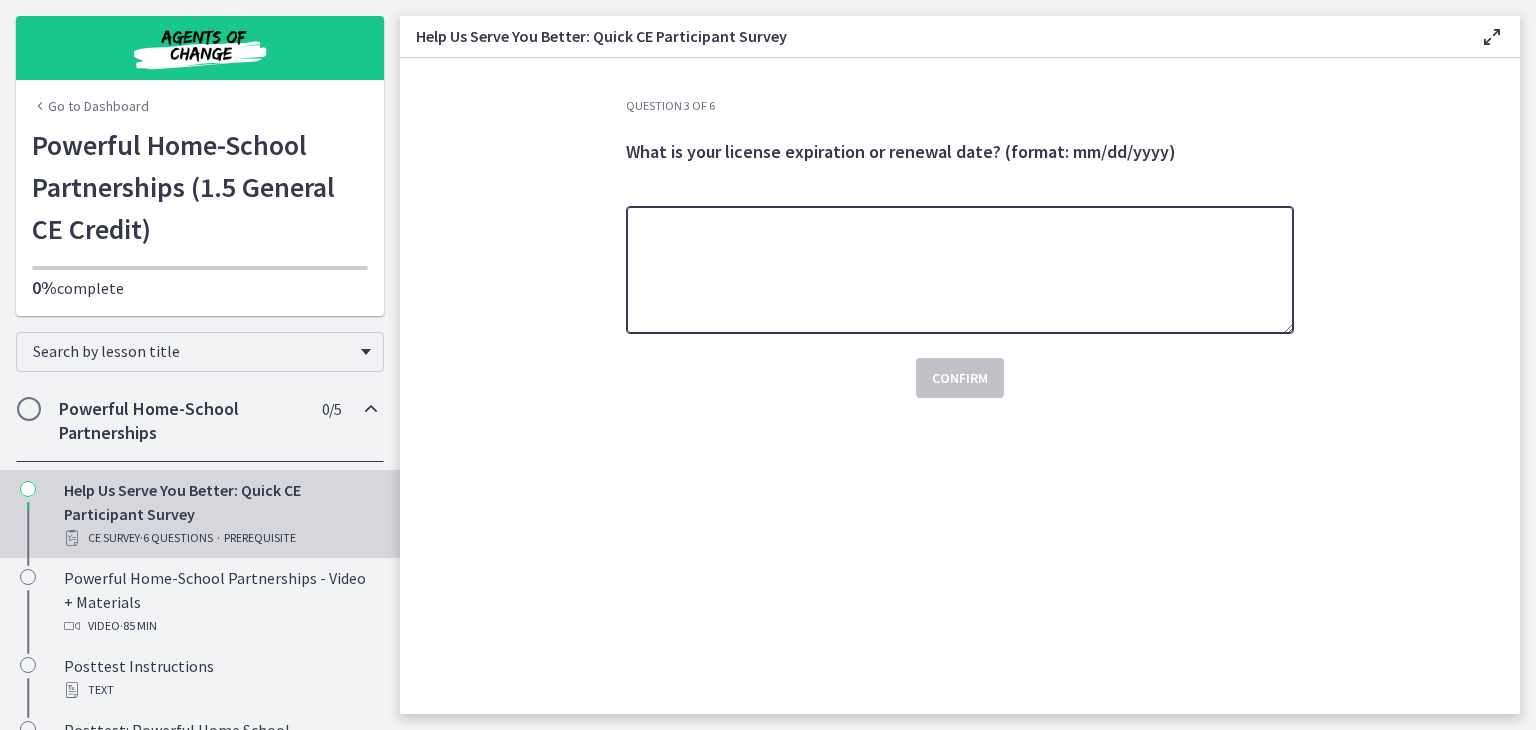 click at bounding box center [960, 270] 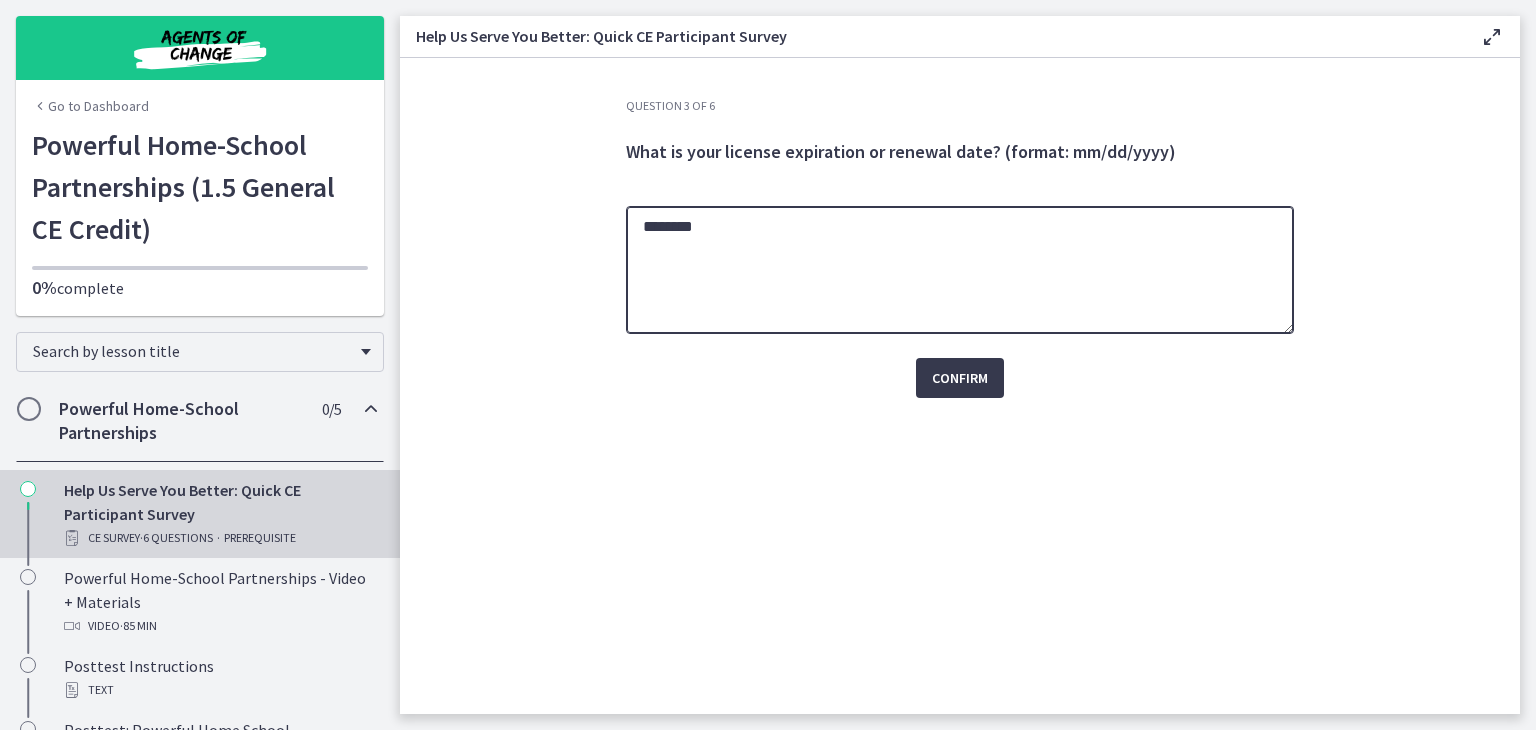 click on "********" at bounding box center (960, 270) 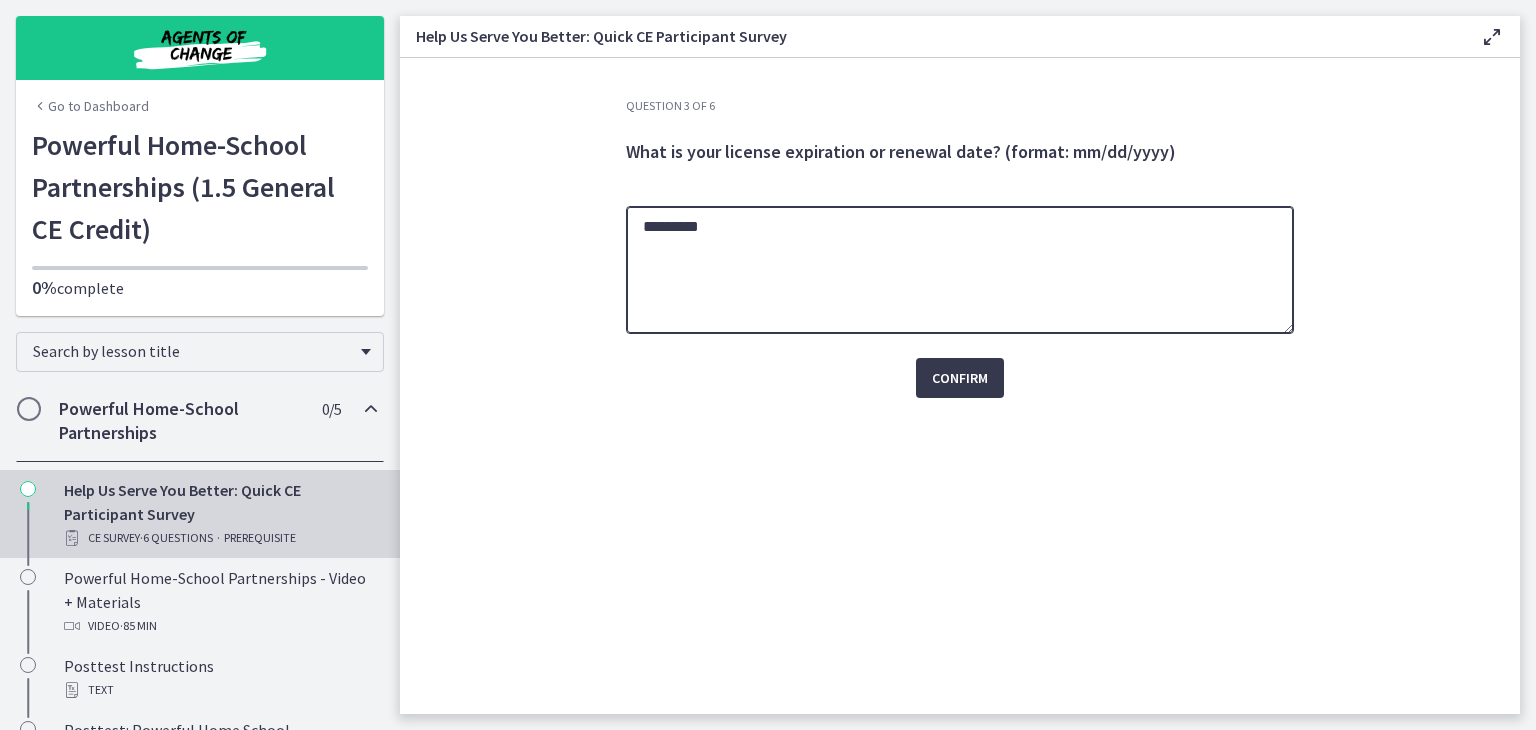 click on "*********" at bounding box center (960, 270) 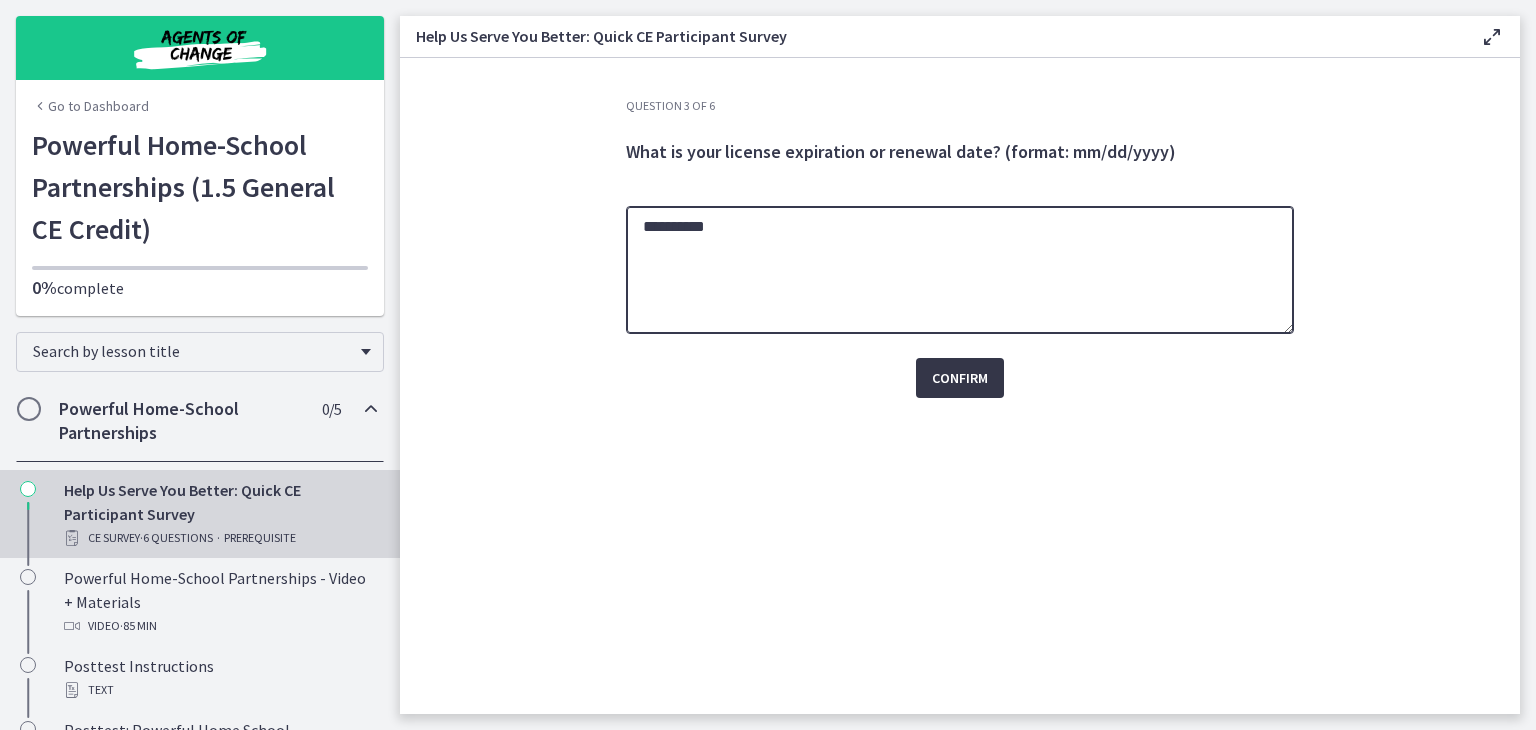 type on "**********" 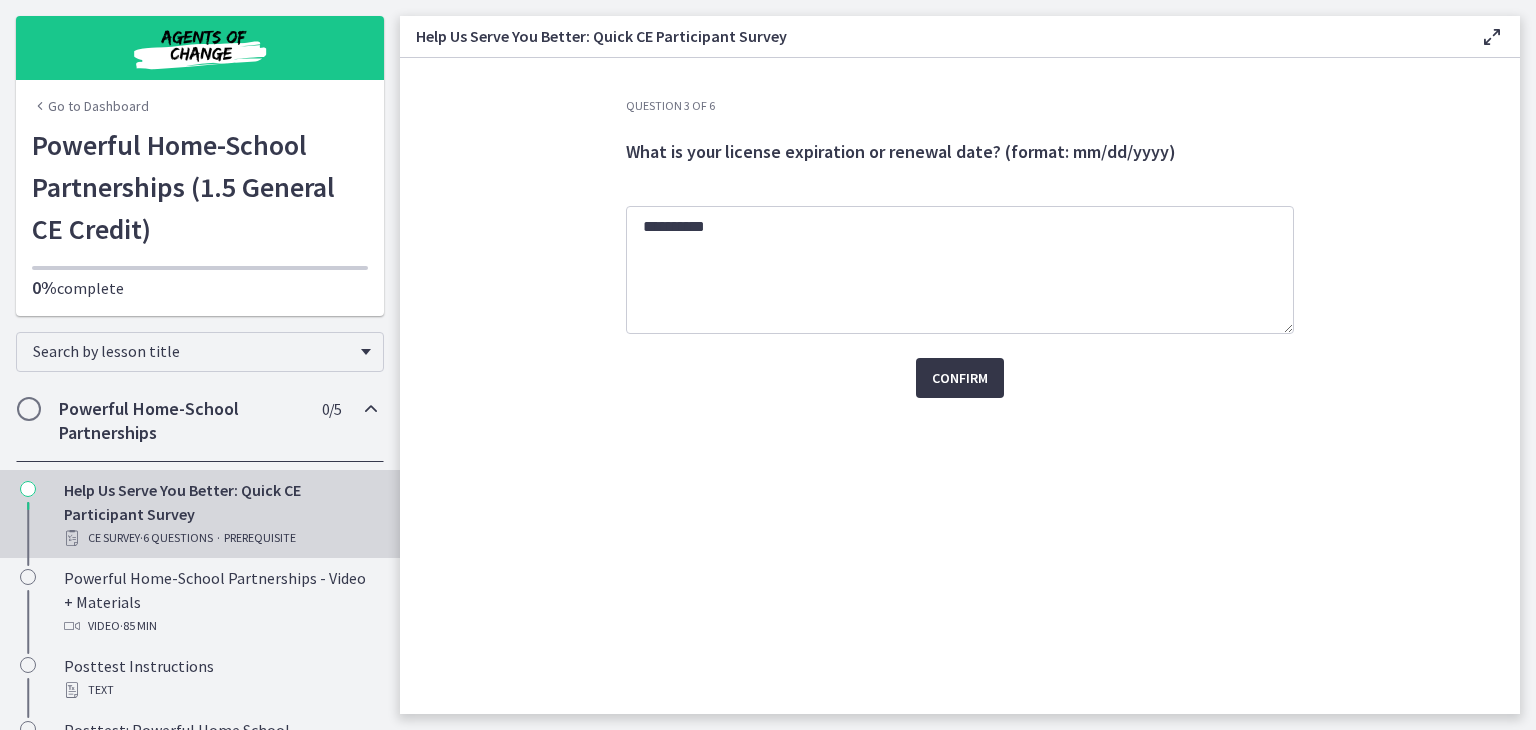 click on "Confirm" at bounding box center [960, 378] 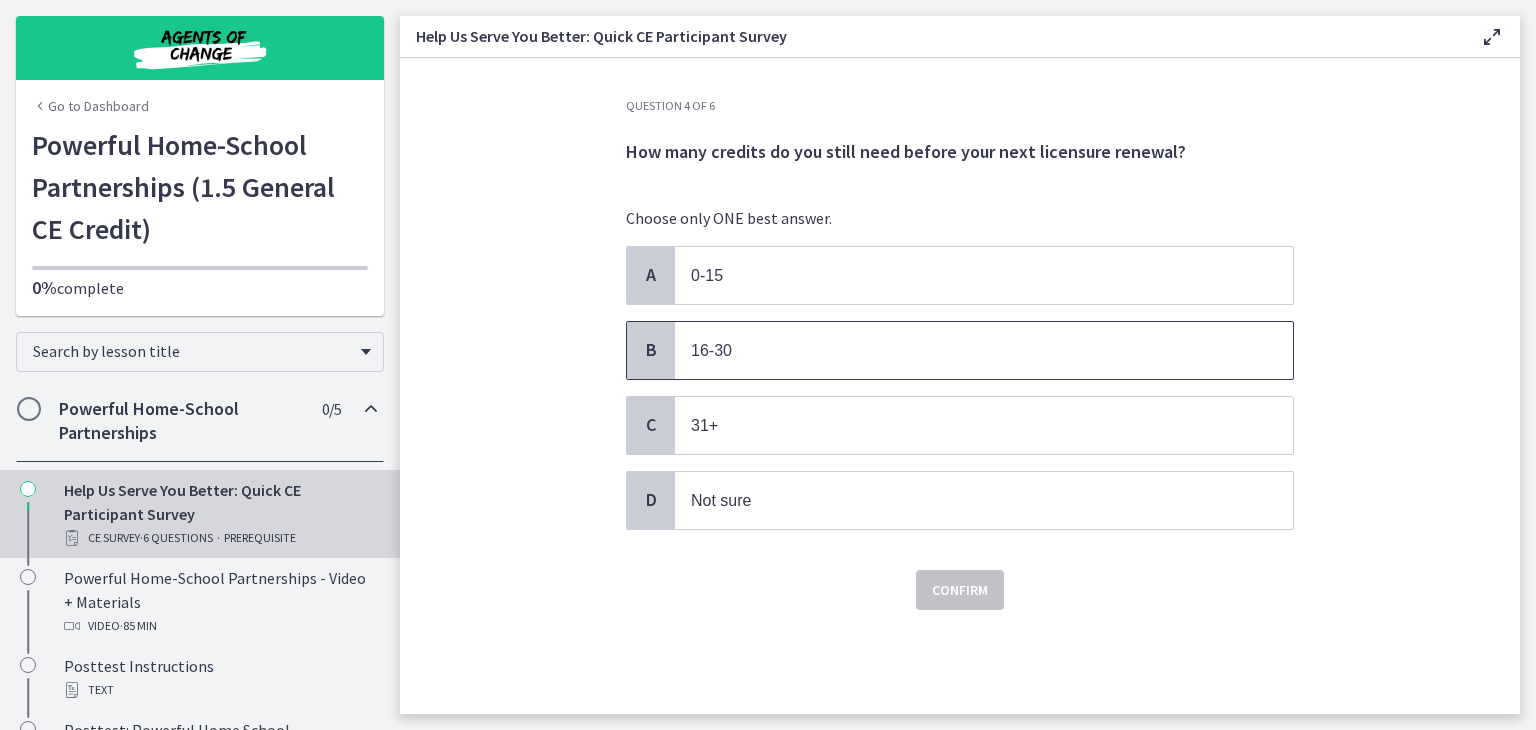 click on "16-30" at bounding box center (964, 350) 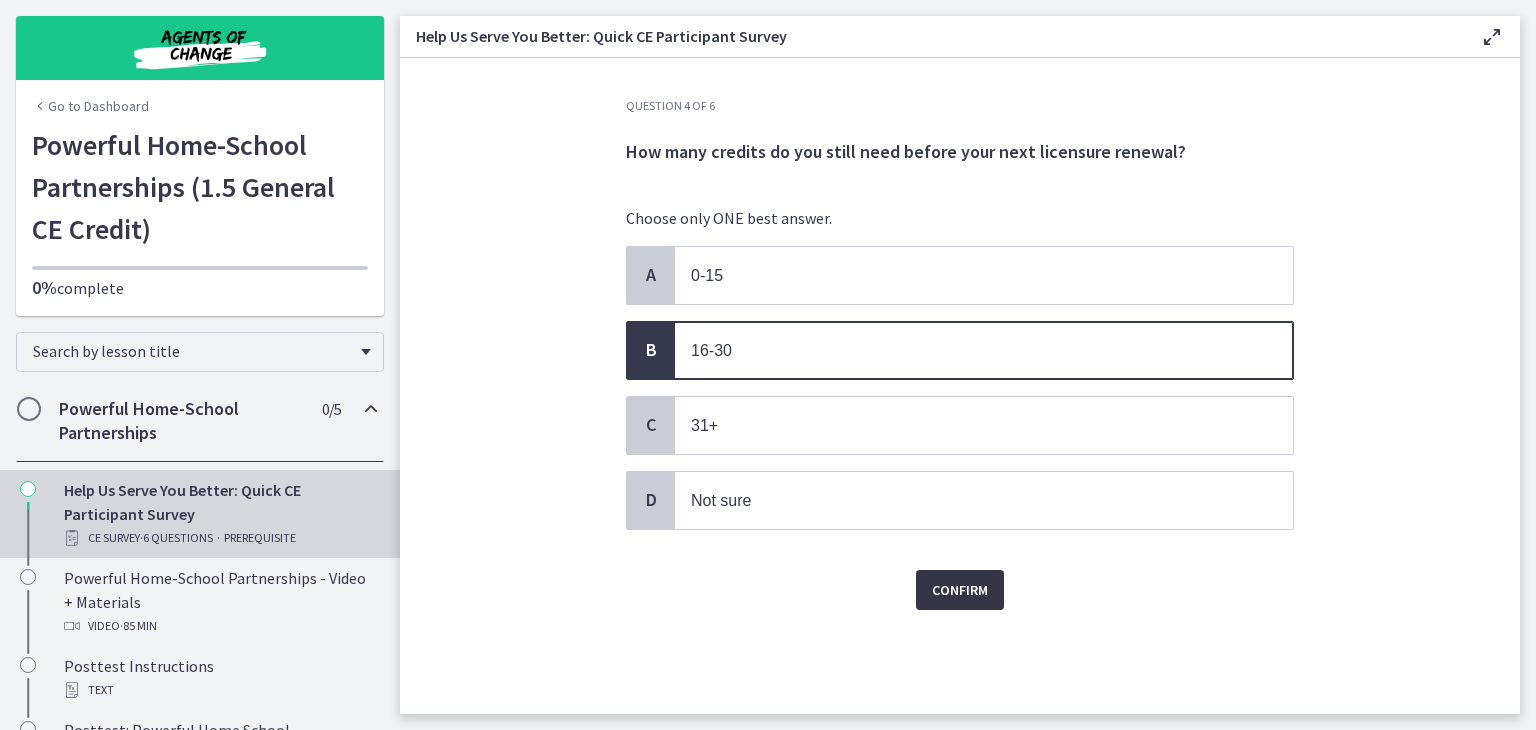 click on "Confirm" at bounding box center [960, 590] 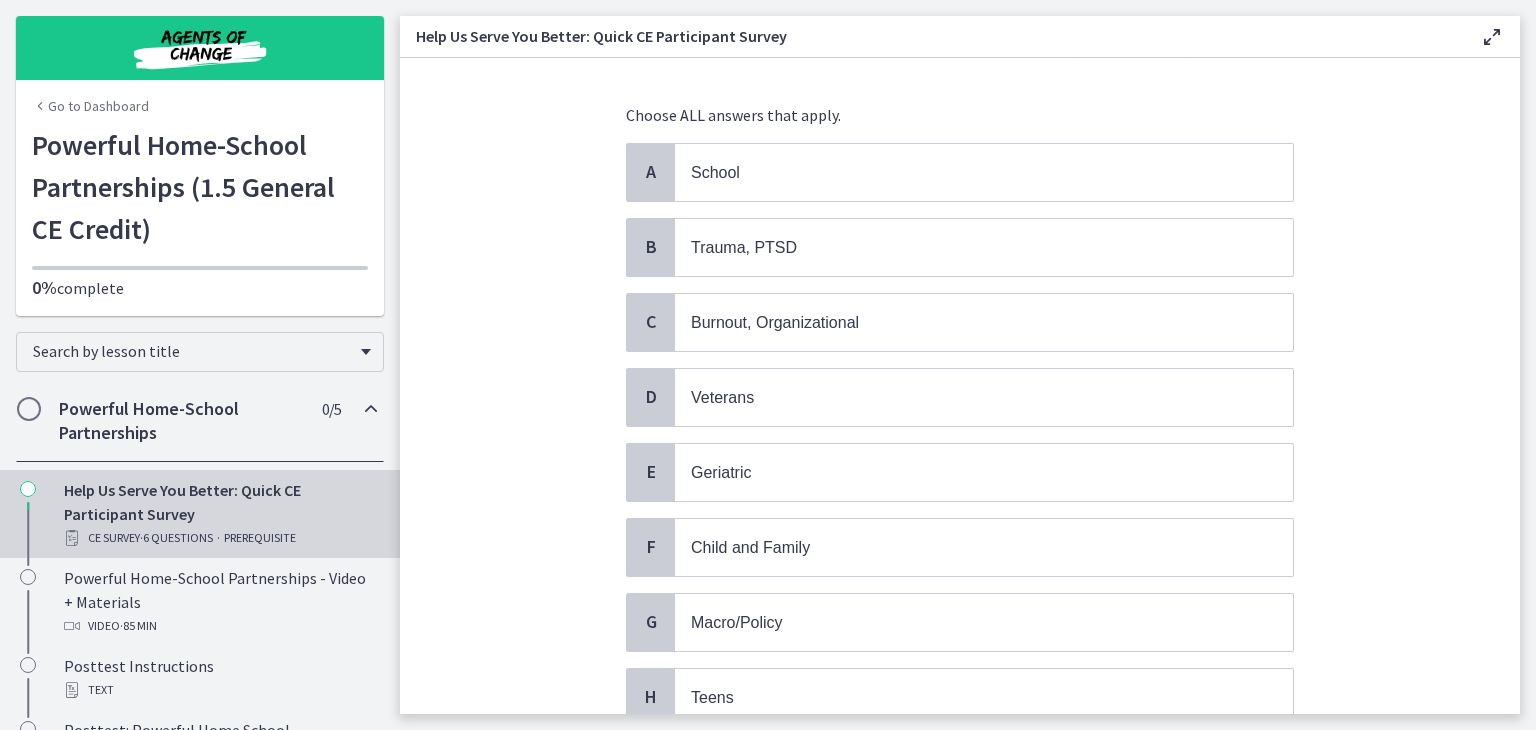 scroll, scrollTop: 100, scrollLeft: 0, axis: vertical 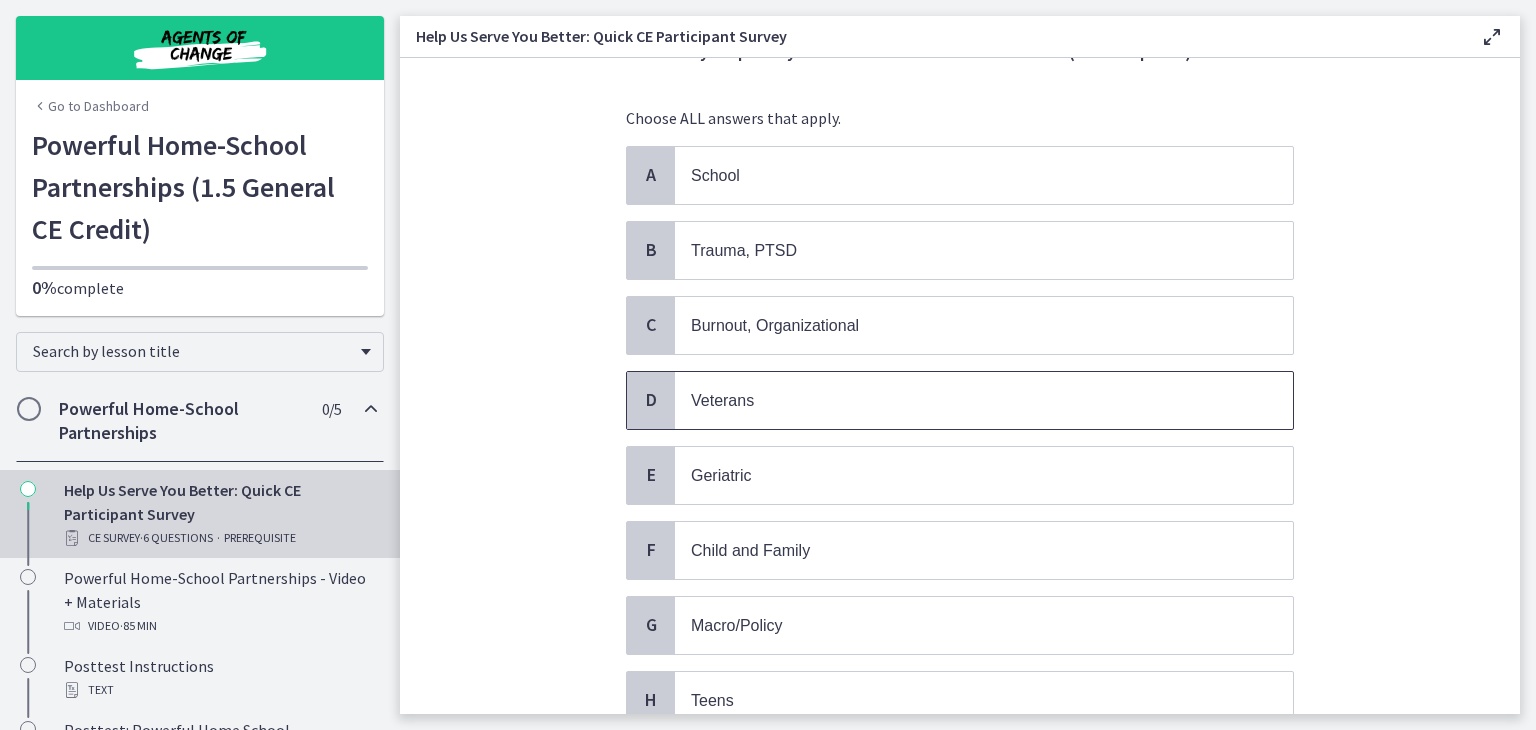 click on "Veterans" at bounding box center (984, 400) 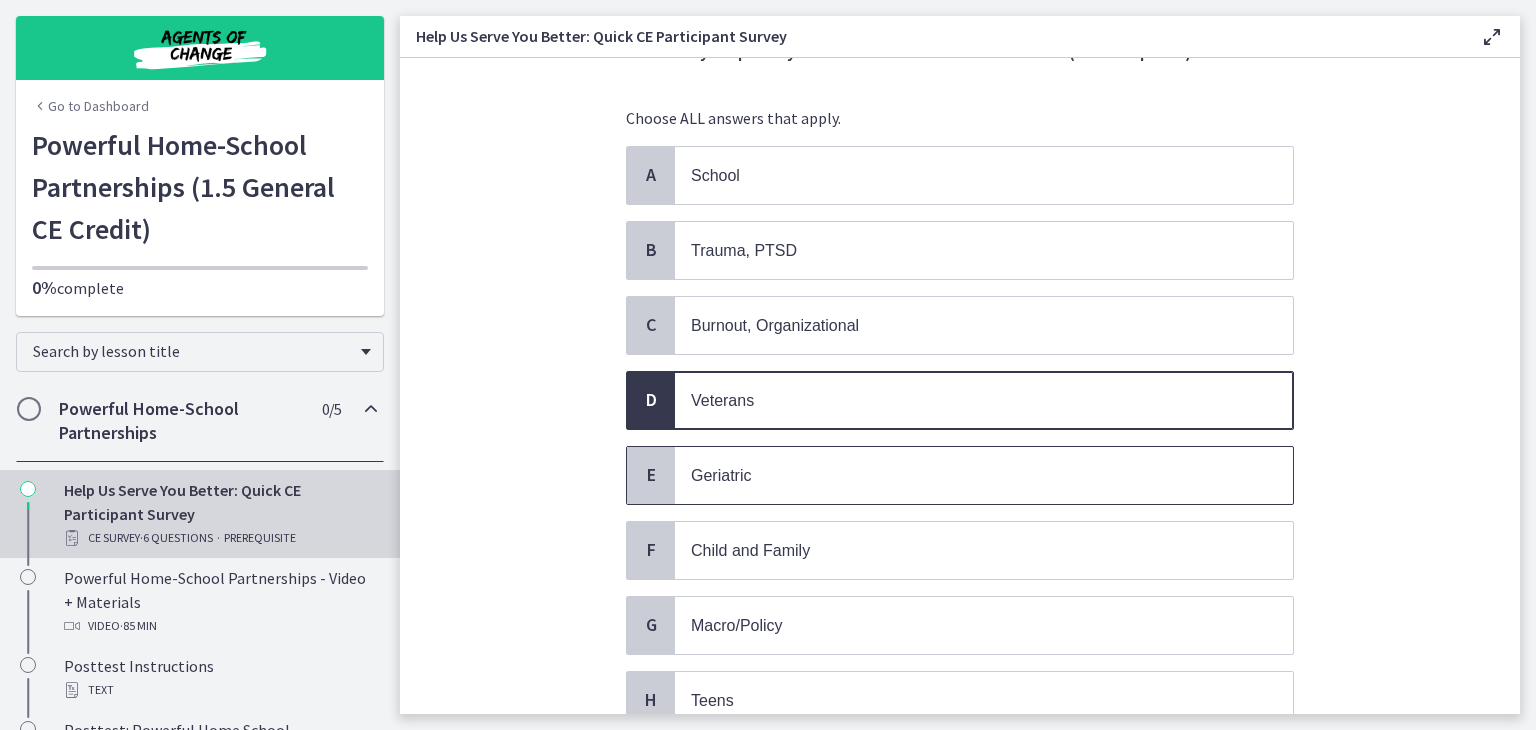 click on "Geriatric" at bounding box center [964, 475] 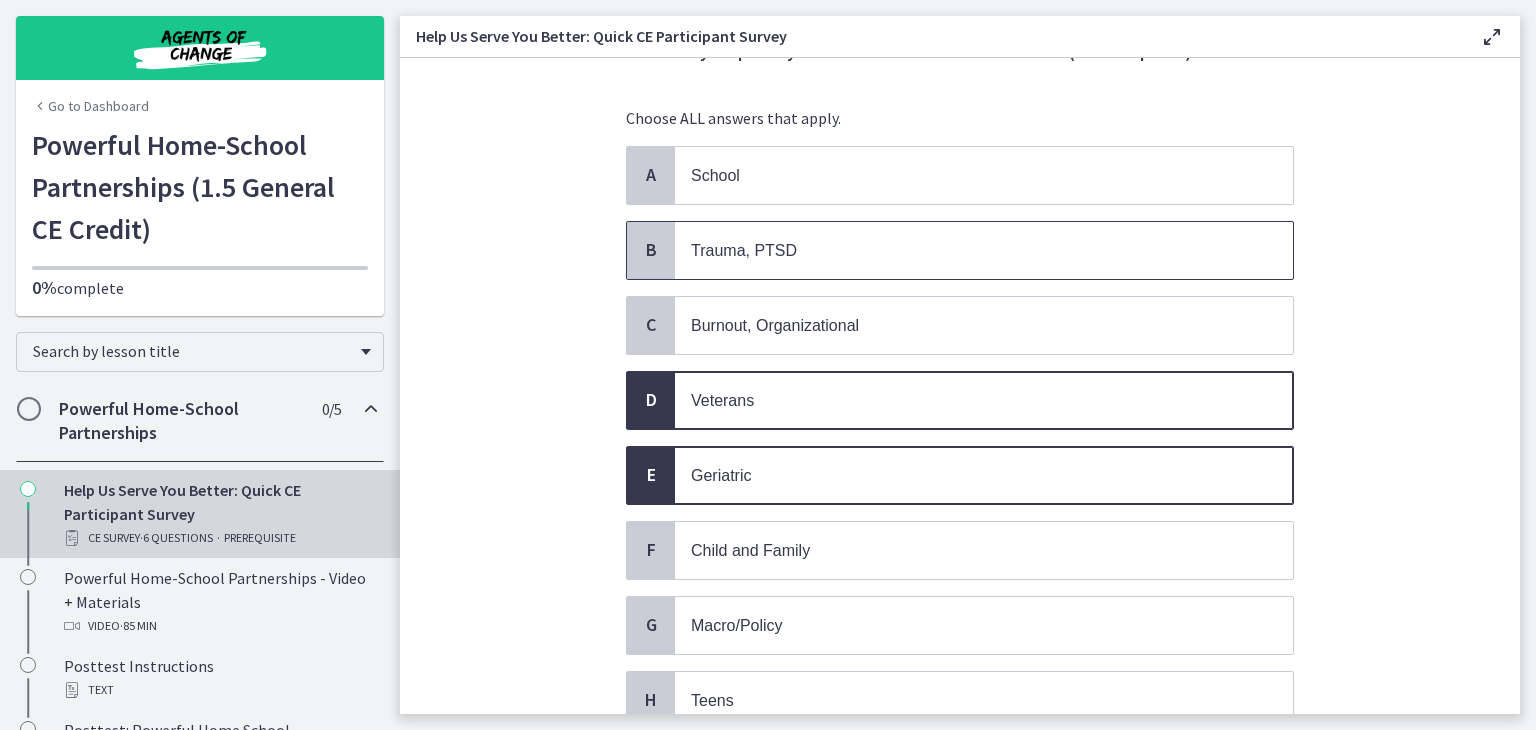 click on "Trauma, PTSD" at bounding box center [964, 250] 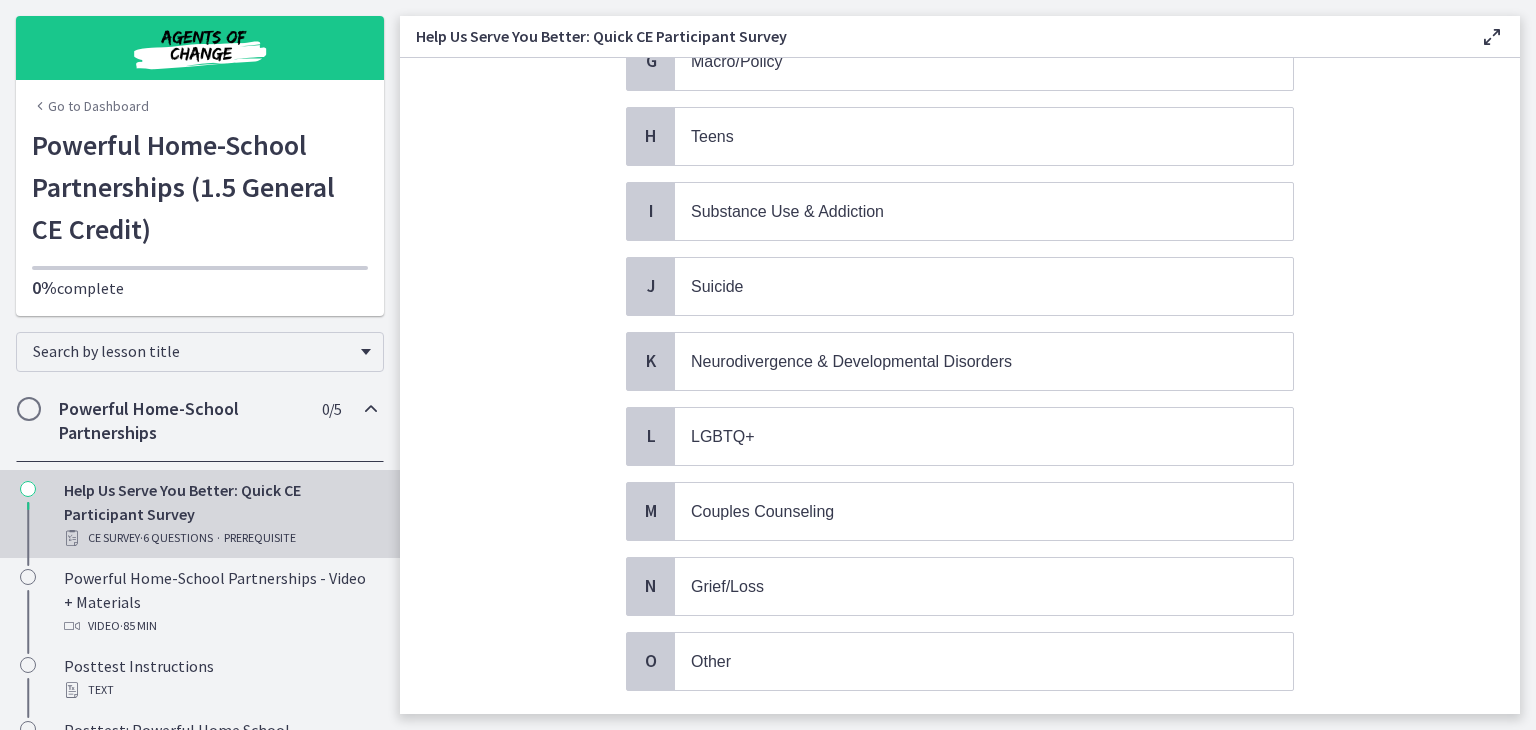 scroll, scrollTop: 780, scrollLeft: 0, axis: vertical 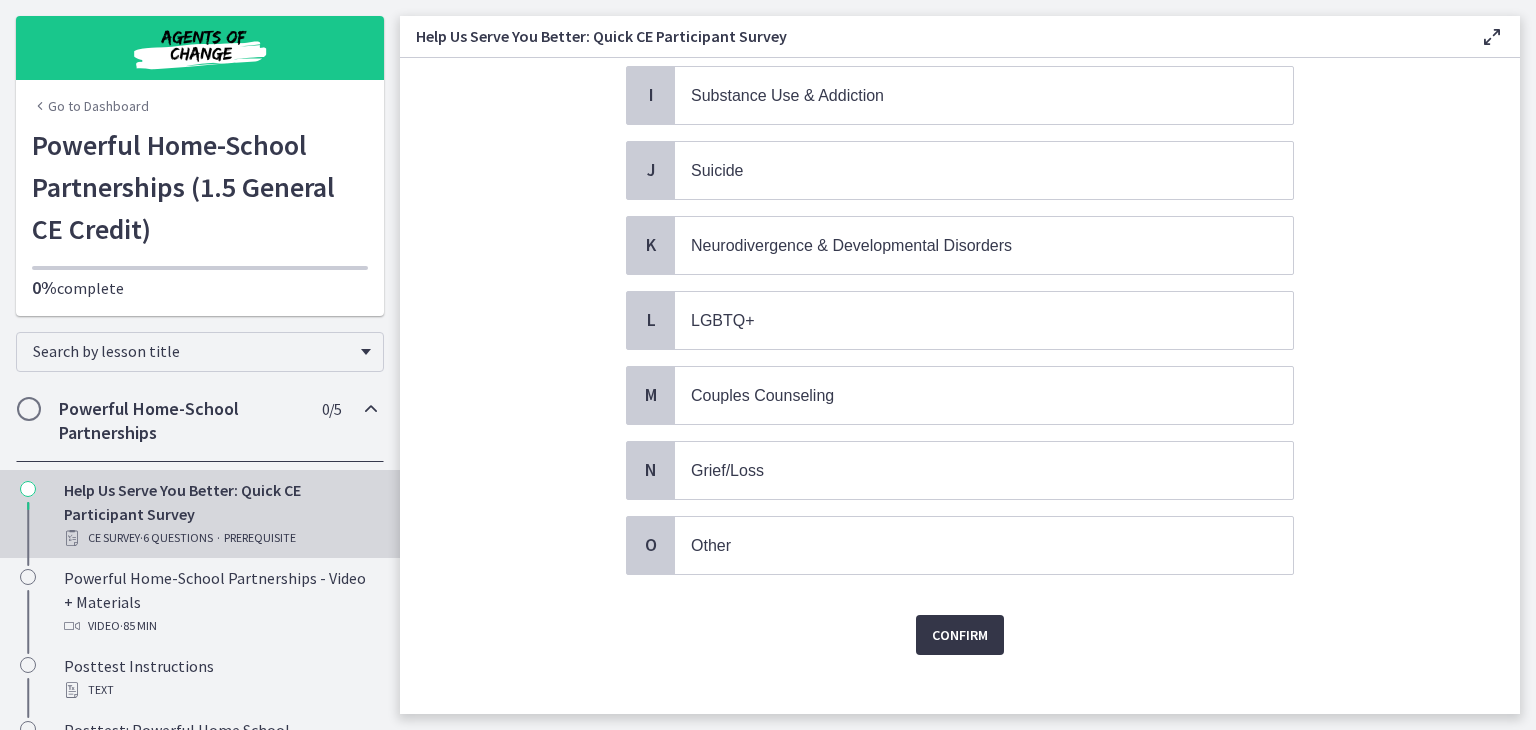 click on "Confirm" at bounding box center (960, 635) 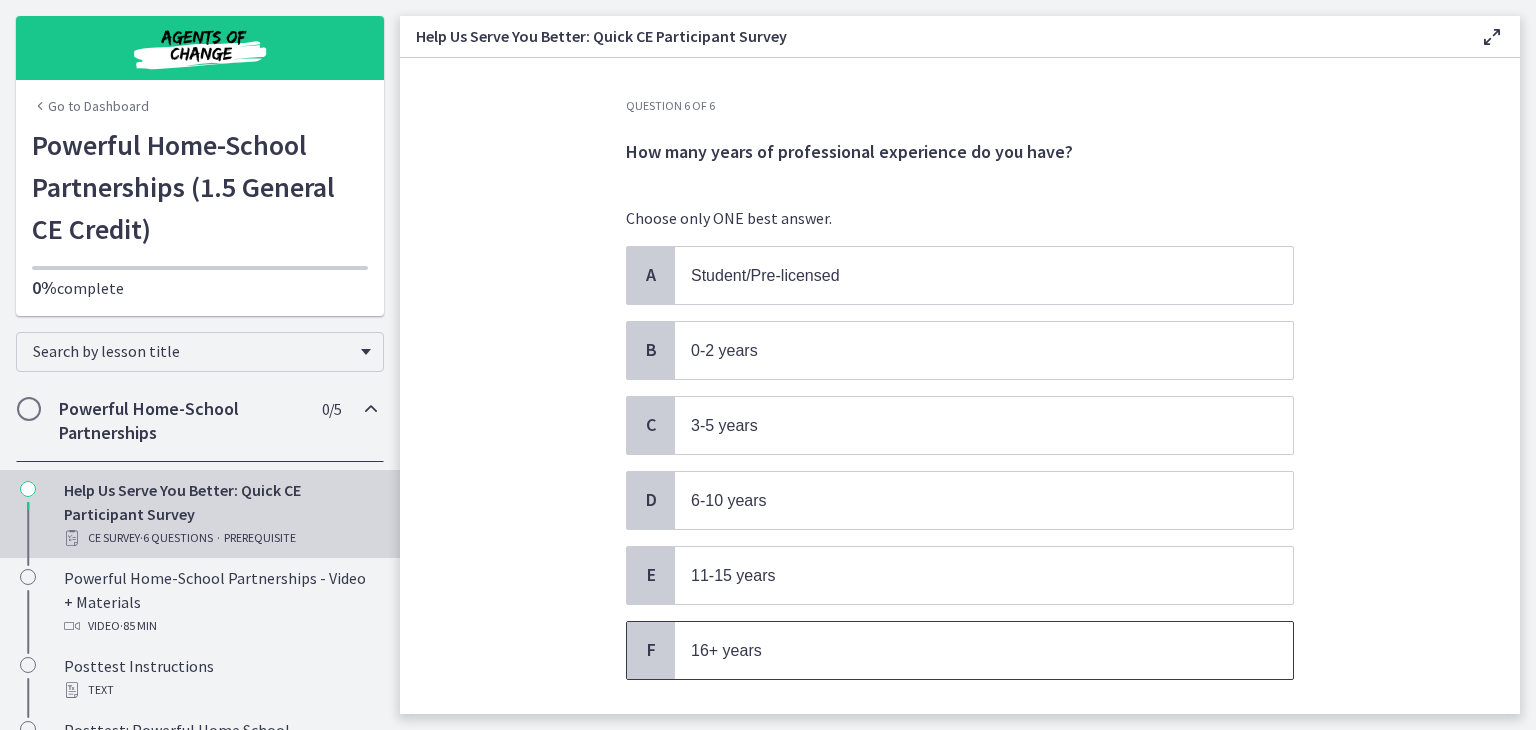 click on "16+ years" at bounding box center (984, 650) 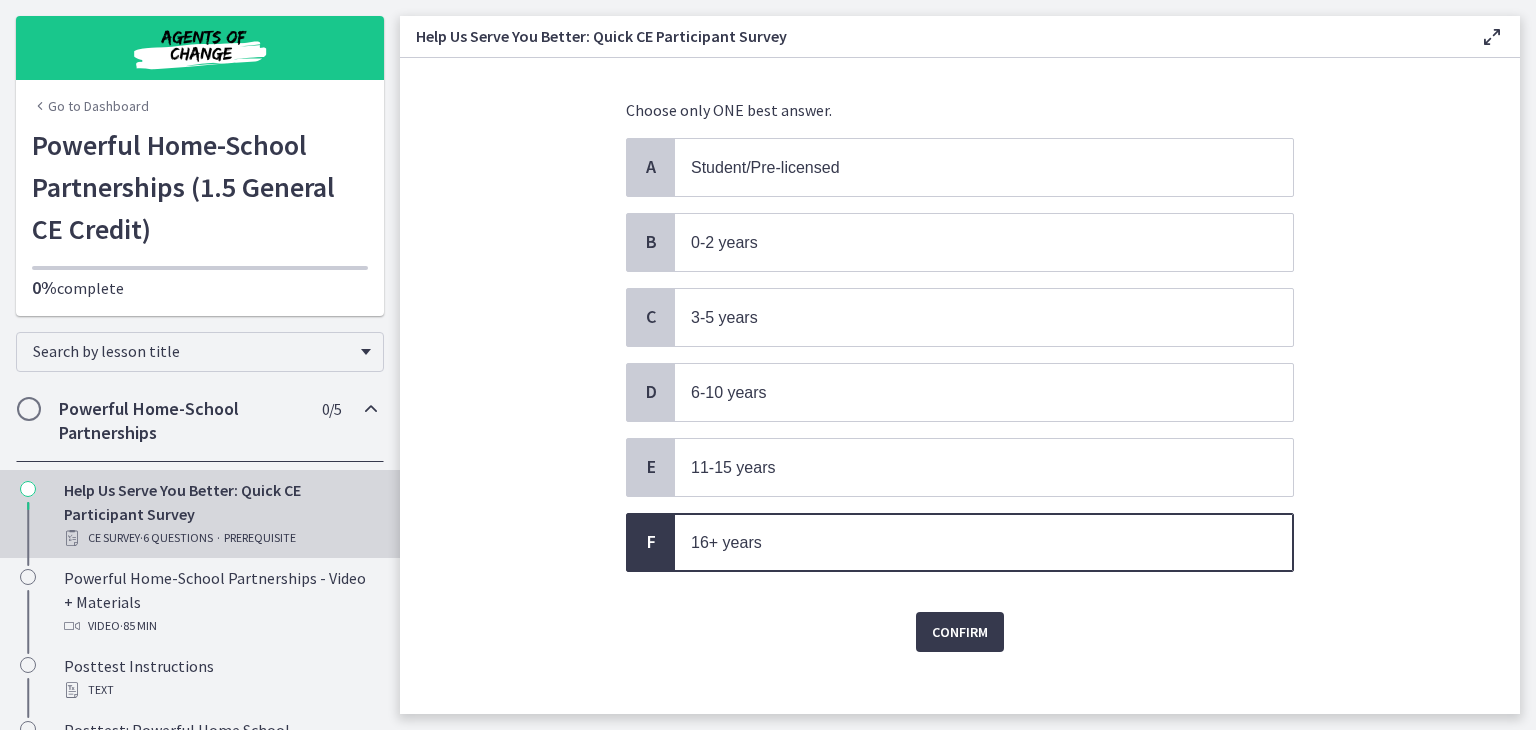 scroll, scrollTop: 117, scrollLeft: 0, axis: vertical 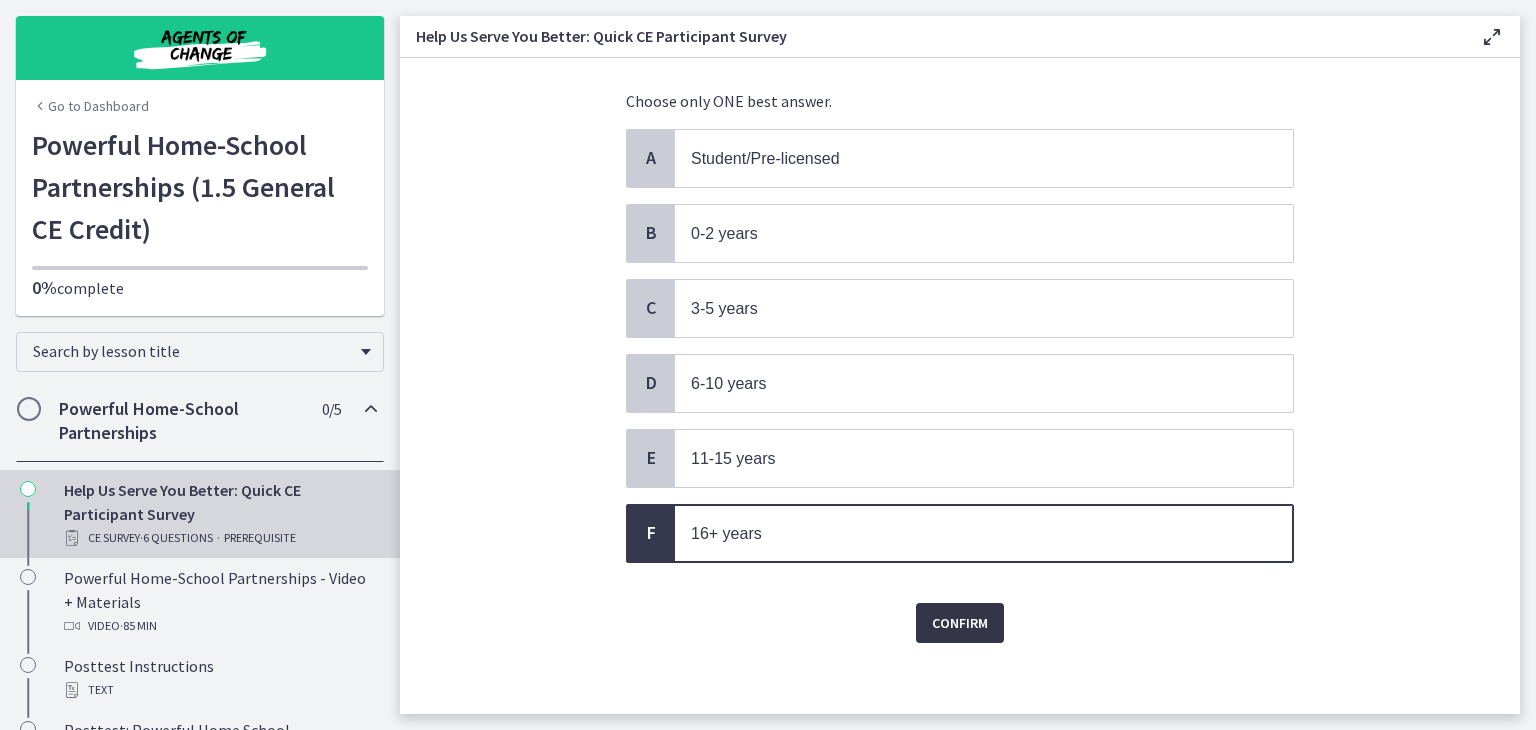 click on "Confirm" at bounding box center [960, 623] 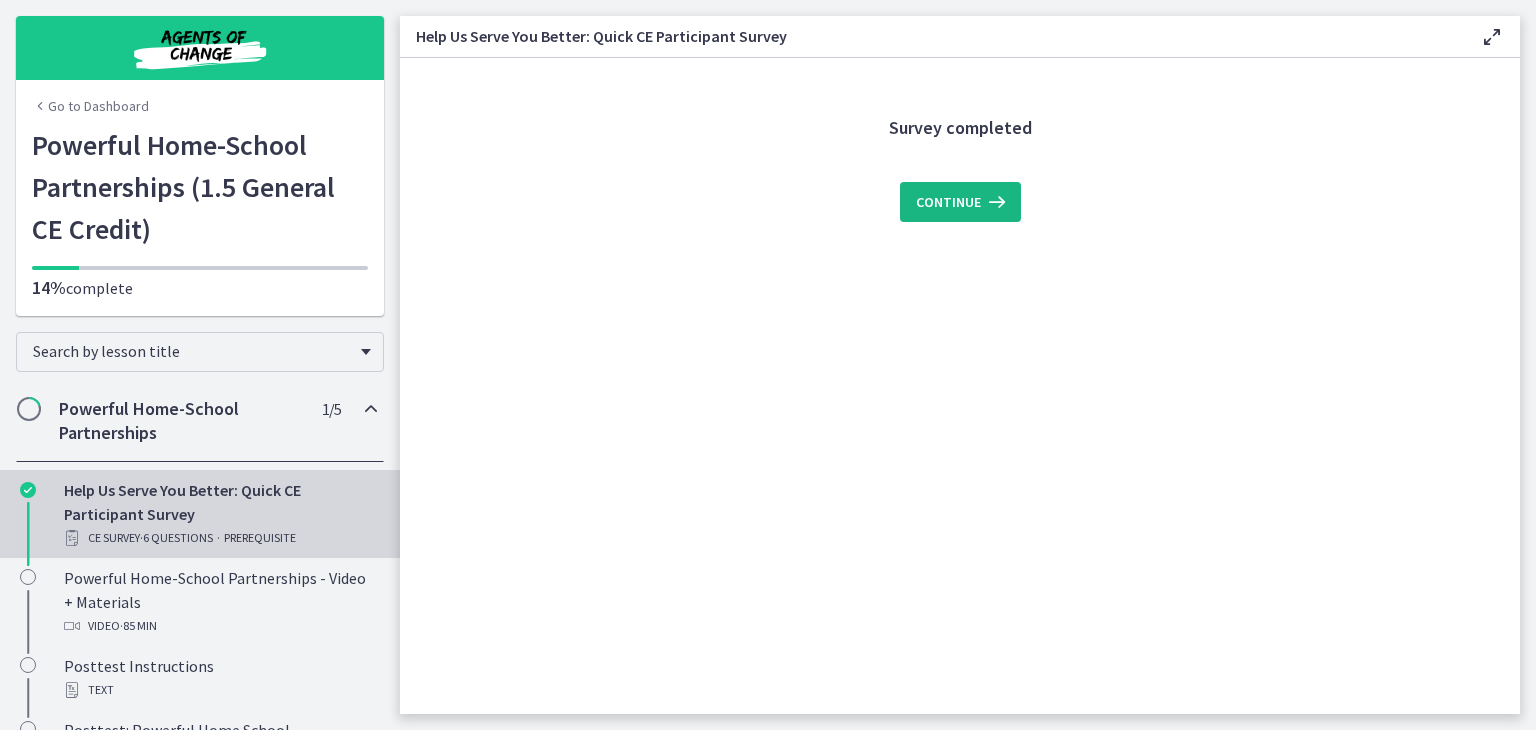scroll, scrollTop: 0, scrollLeft: 0, axis: both 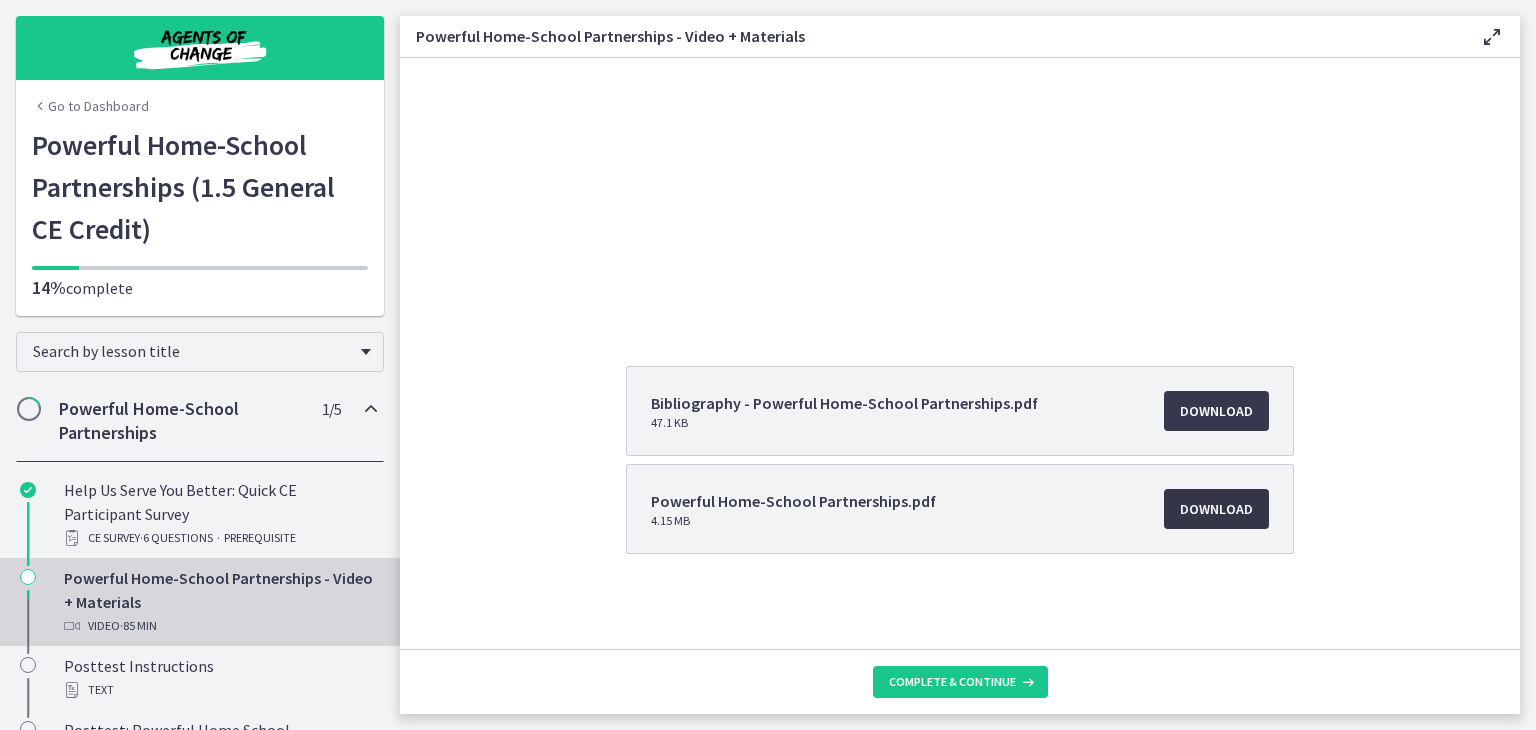 click on "Download
Opens in a new window" at bounding box center (1216, 509) 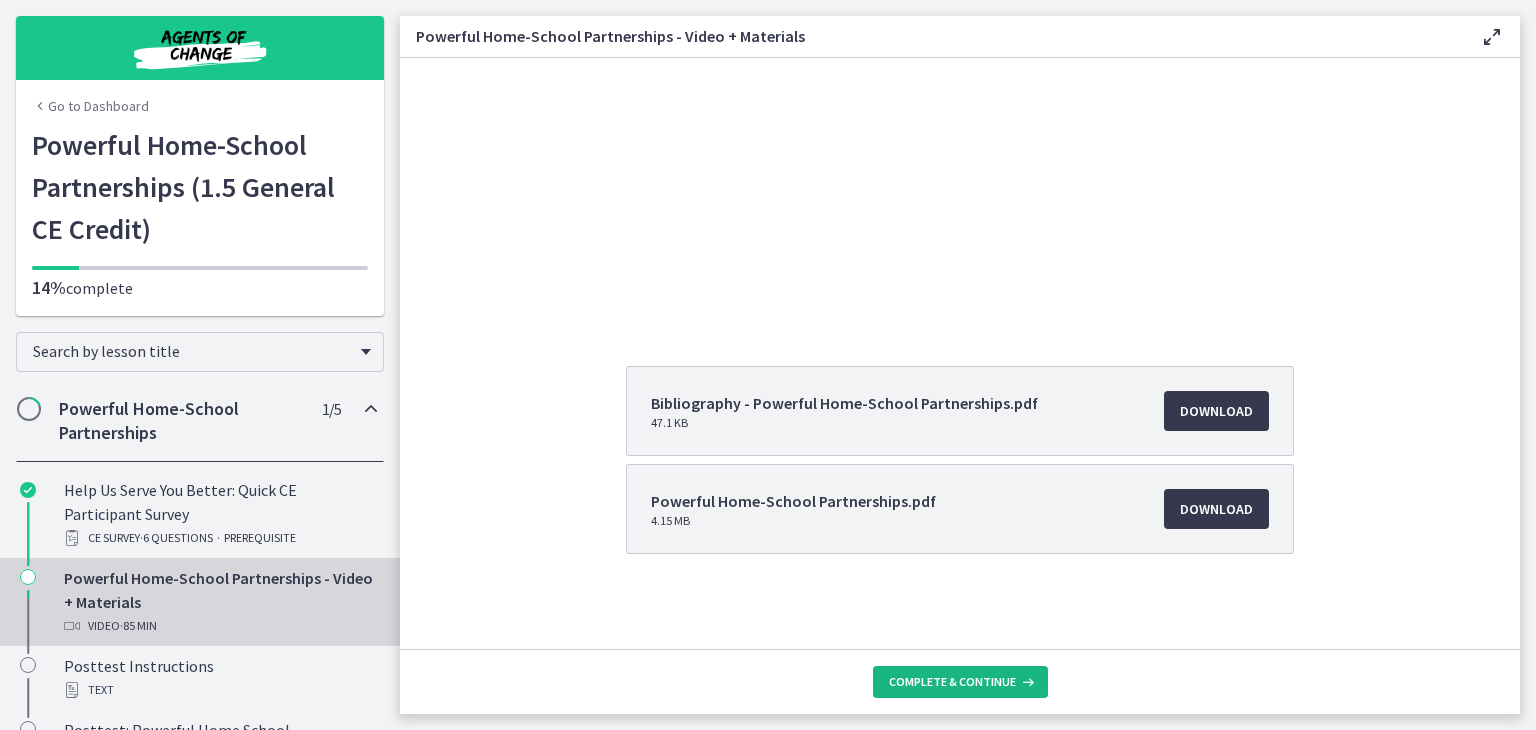 click on "Complete & continue" at bounding box center (952, 682) 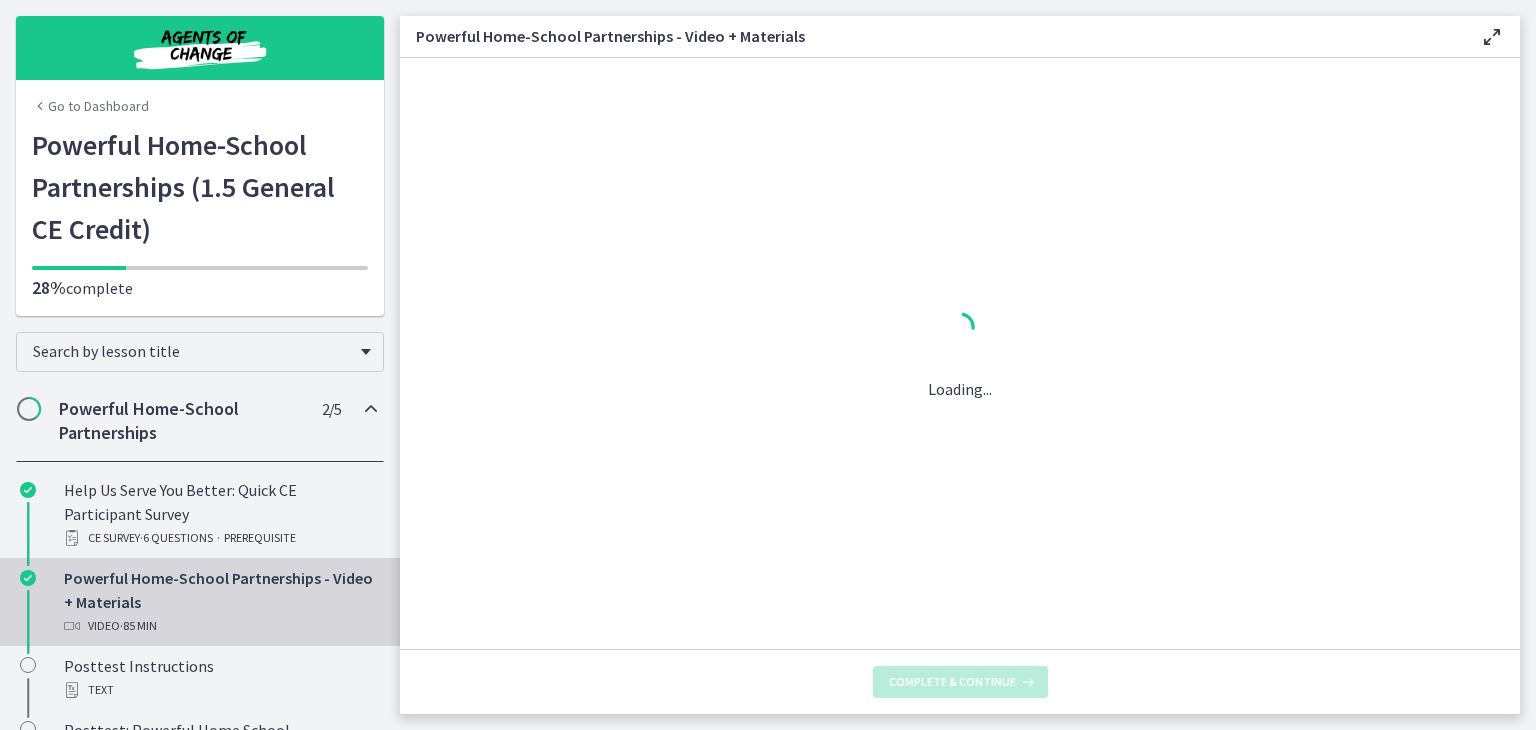 scroll, scrollTop: 0, scrollLeft: 0, axis: both 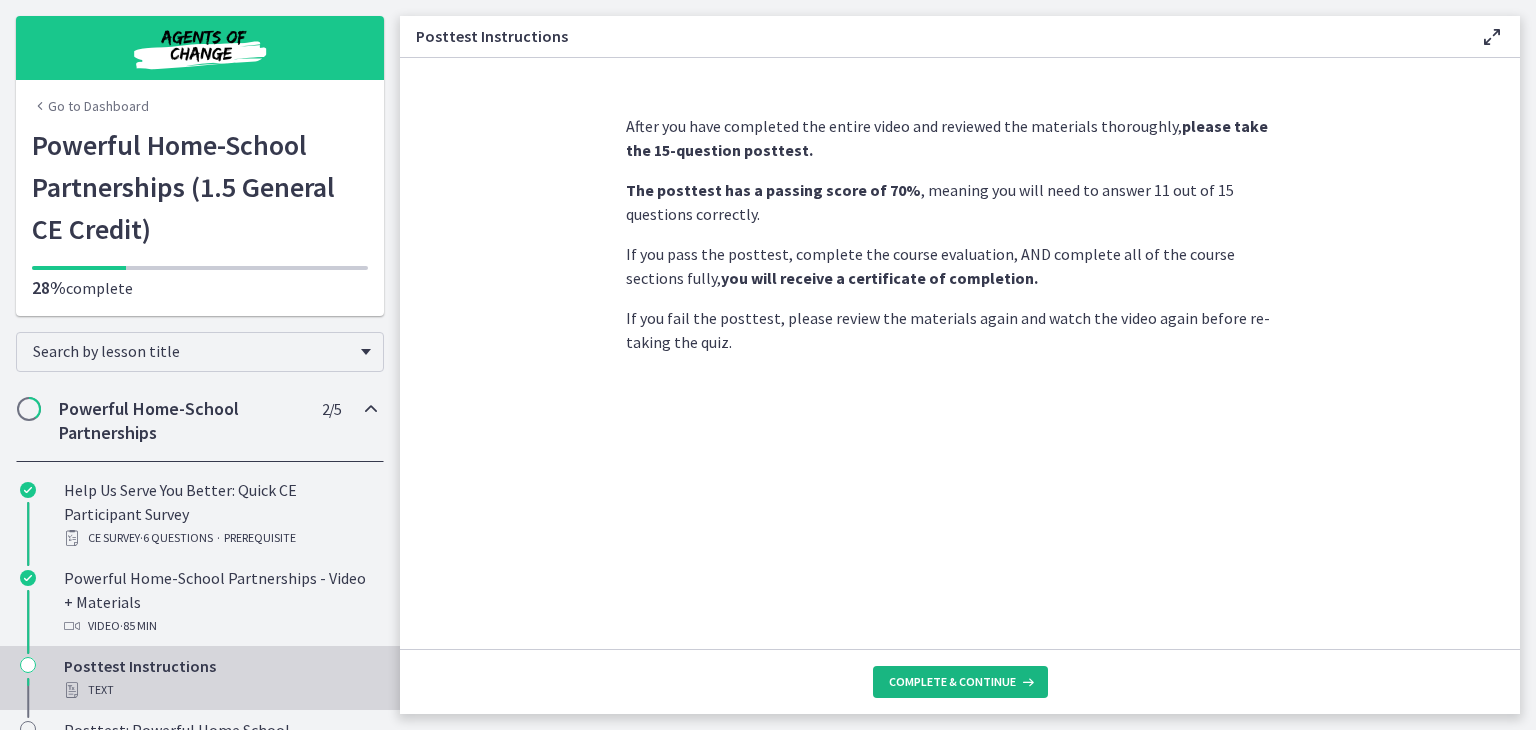 click on "Complete & continue" at bounding box center [952, 682] 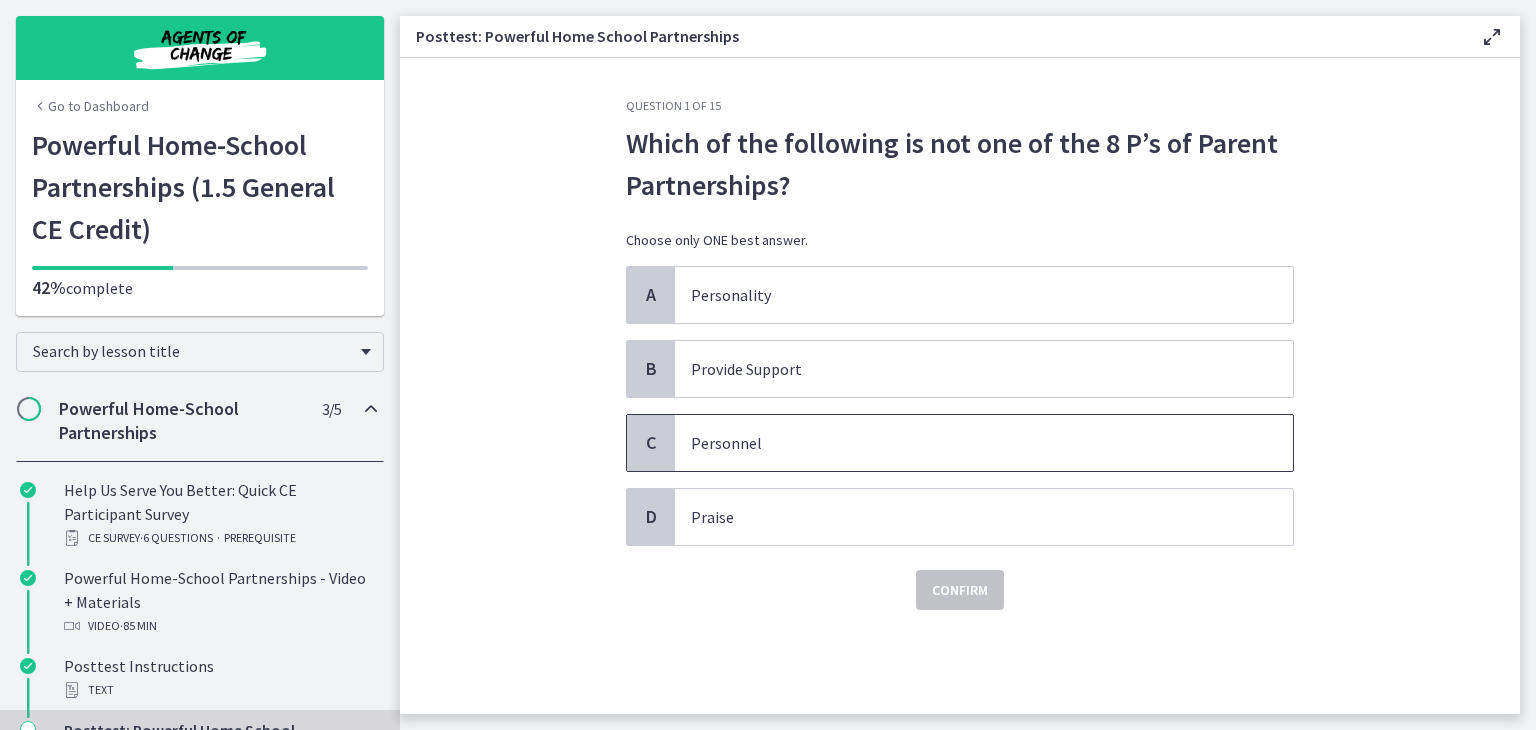 click on "Personnel" at bounding box center [984, 443] 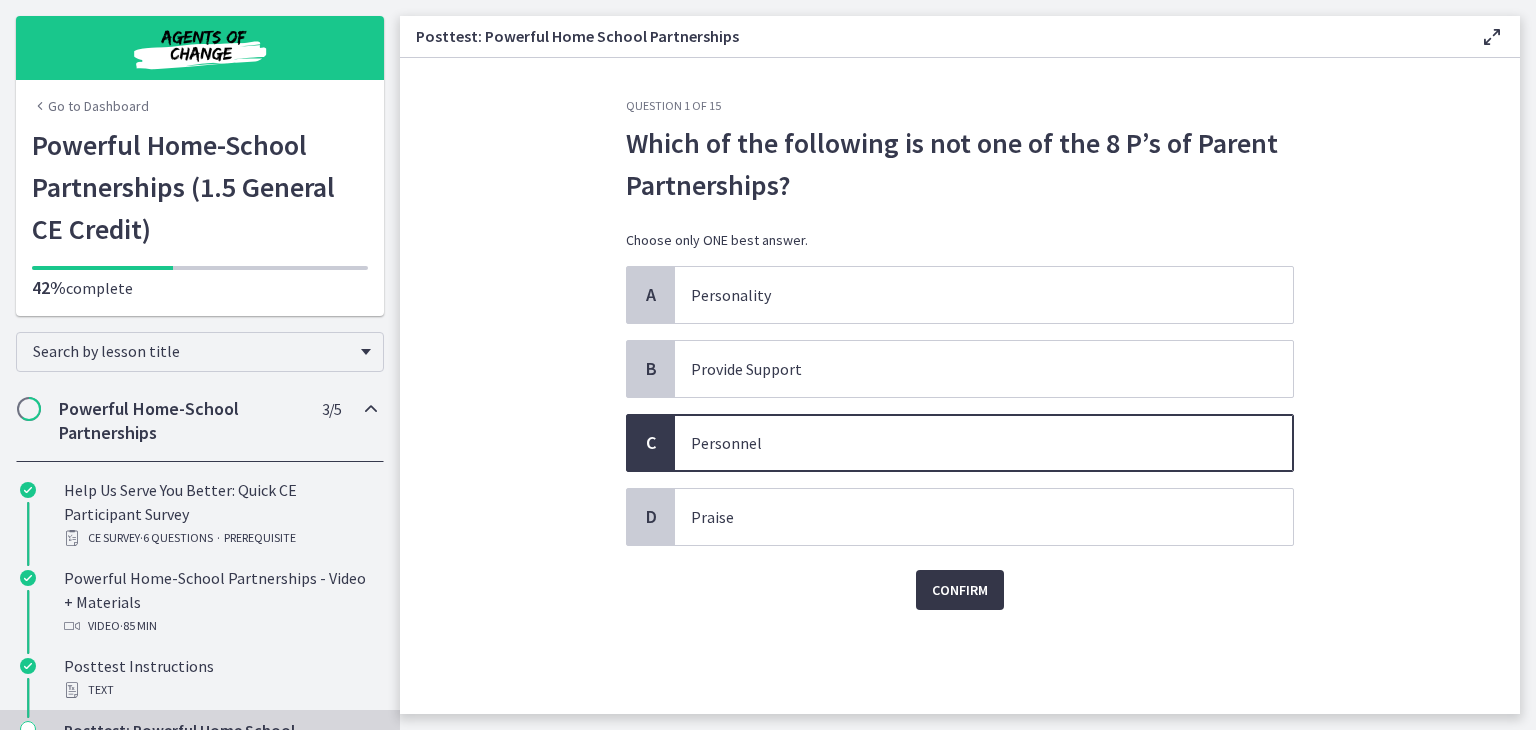 click on "Confirm" at bounding box center [960, 590] 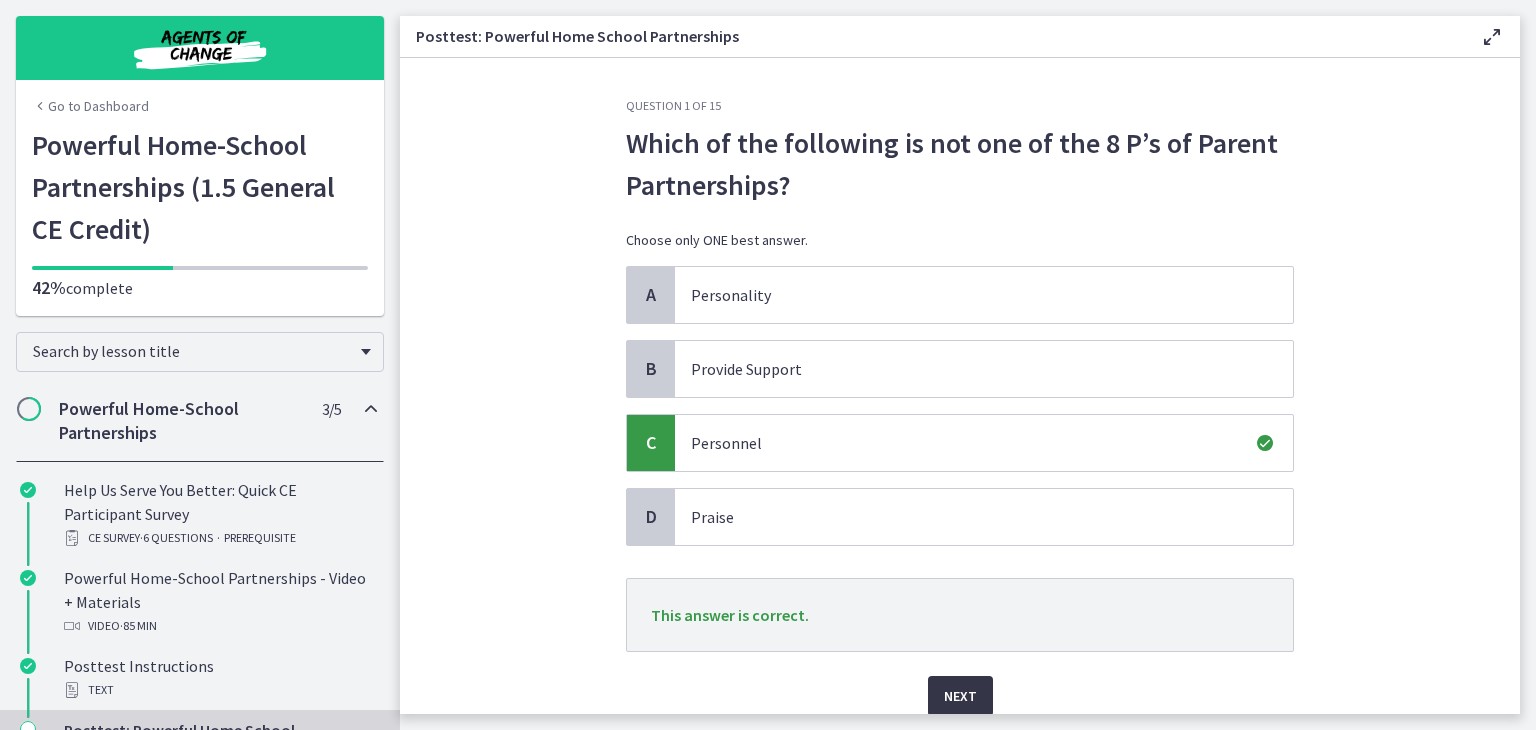 click on "Next" at bounding box center (960, 696) 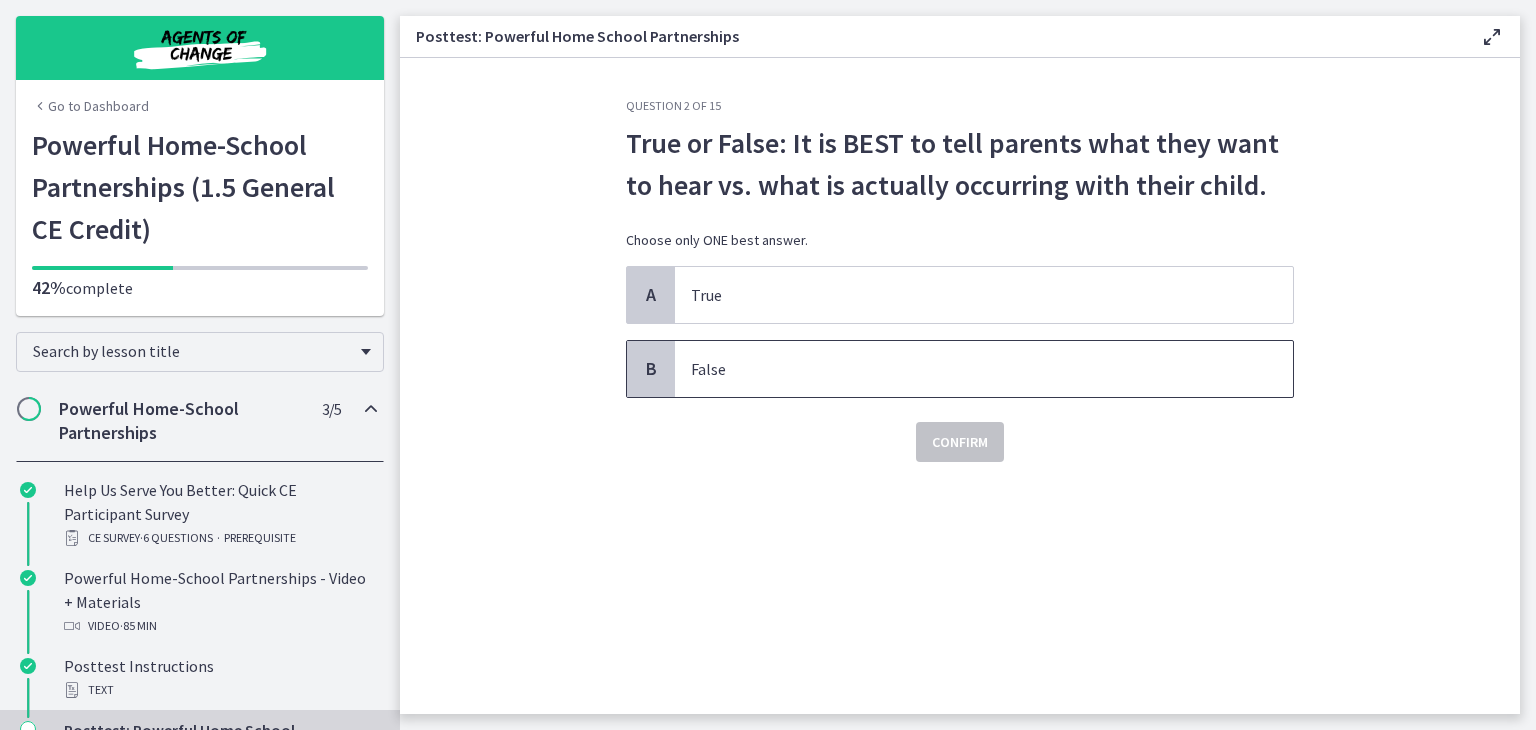 click on "False" at bounding box center (964, 369) 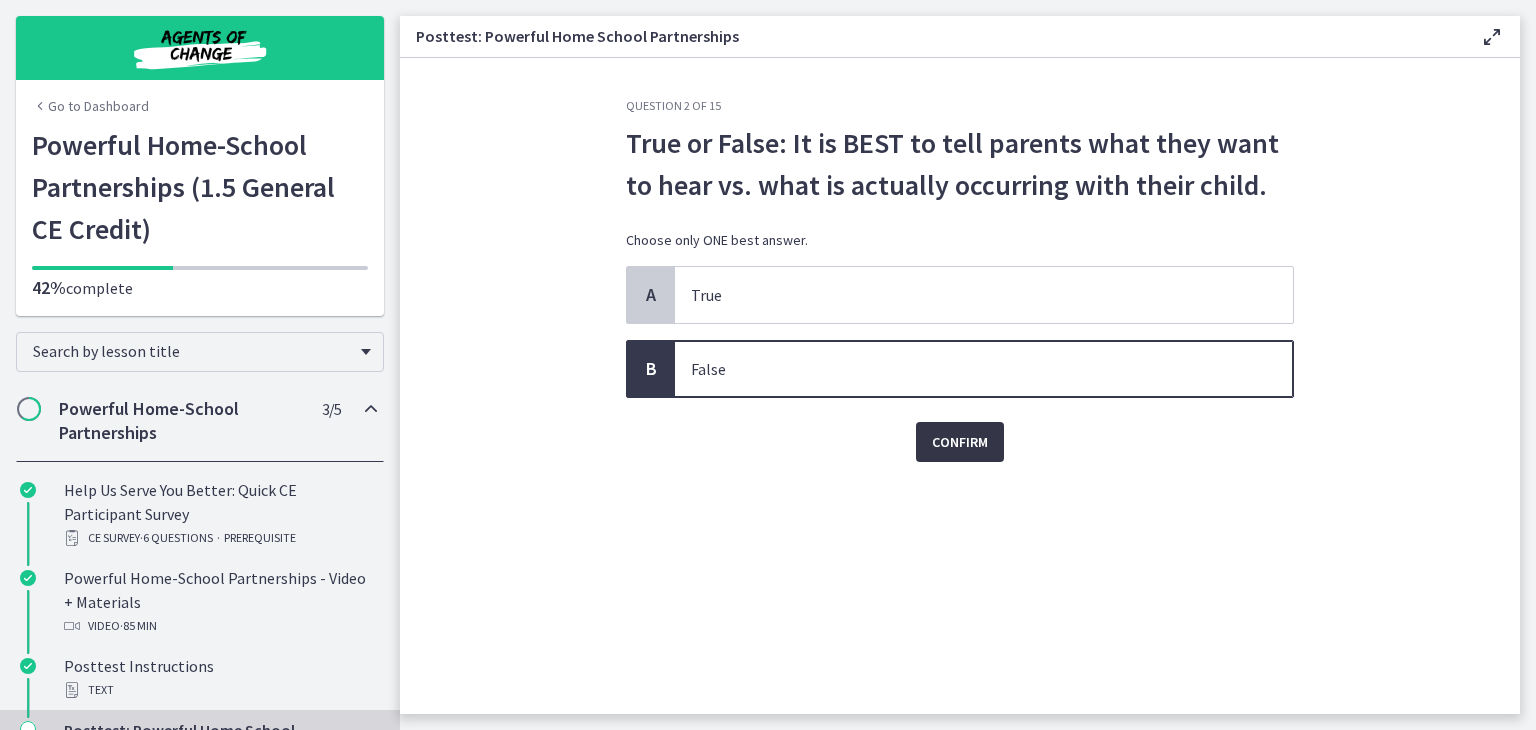 click on "Confirm" at bounding box center (960, 442) 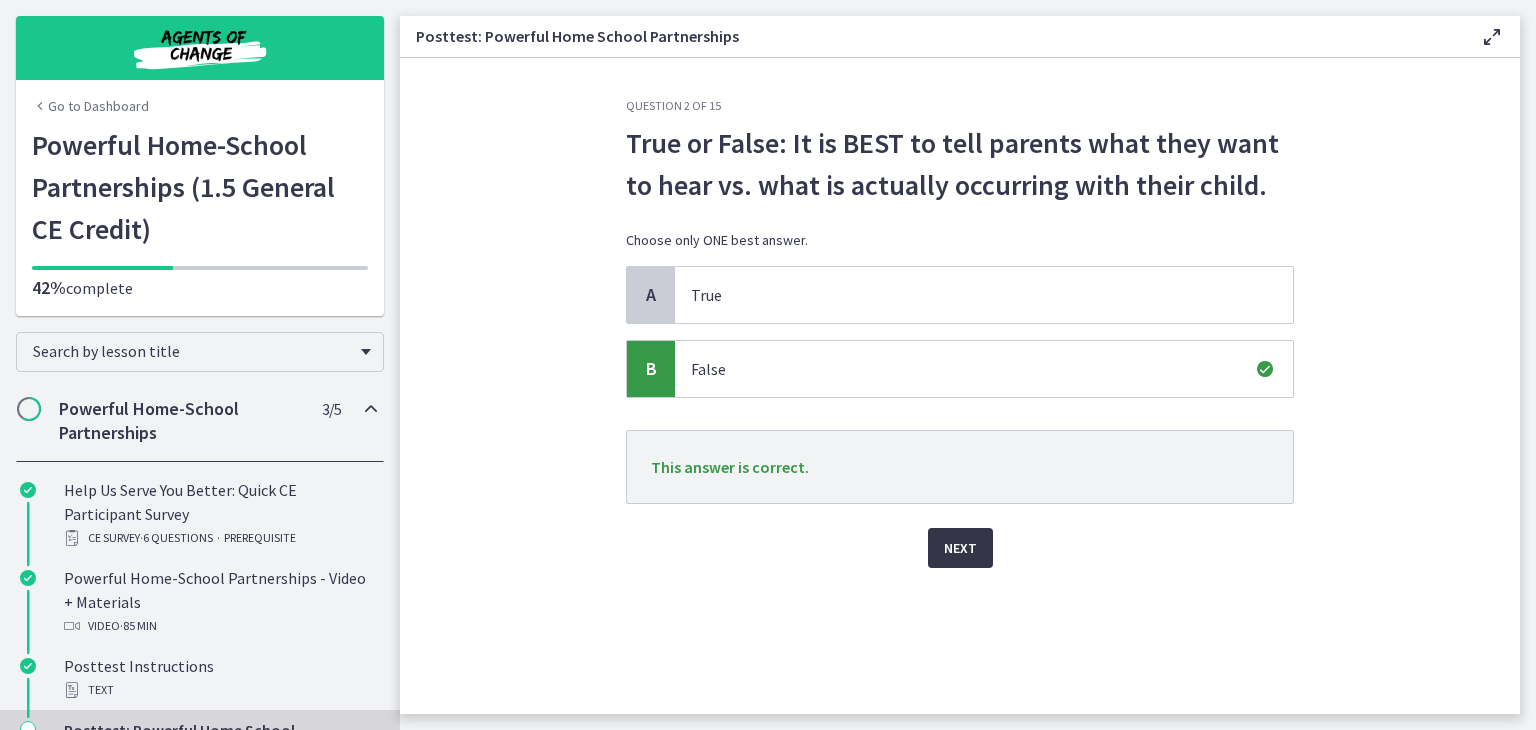 click on "Next" at bounding box center [960, 548] 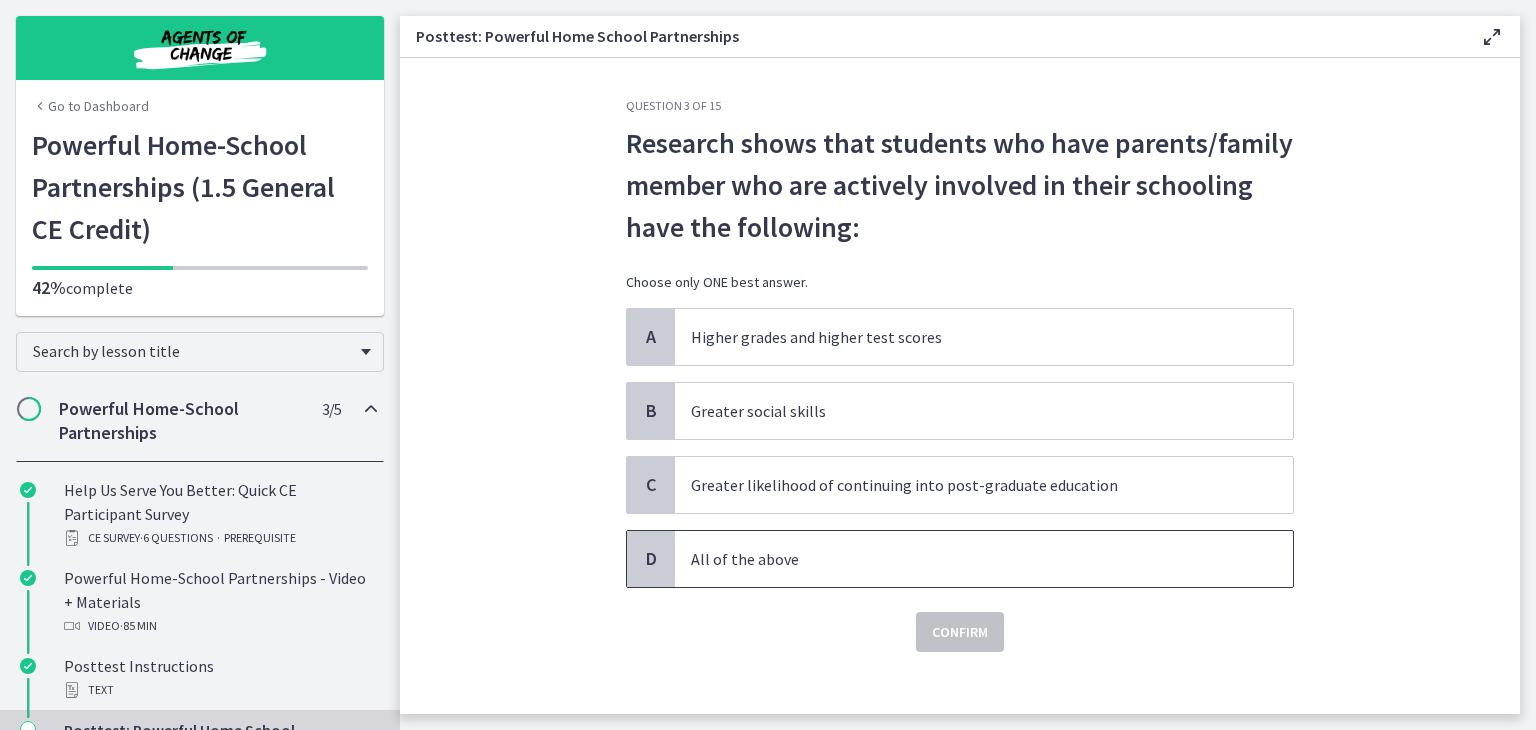click on "All of the above" at bounding box center [964, 559] 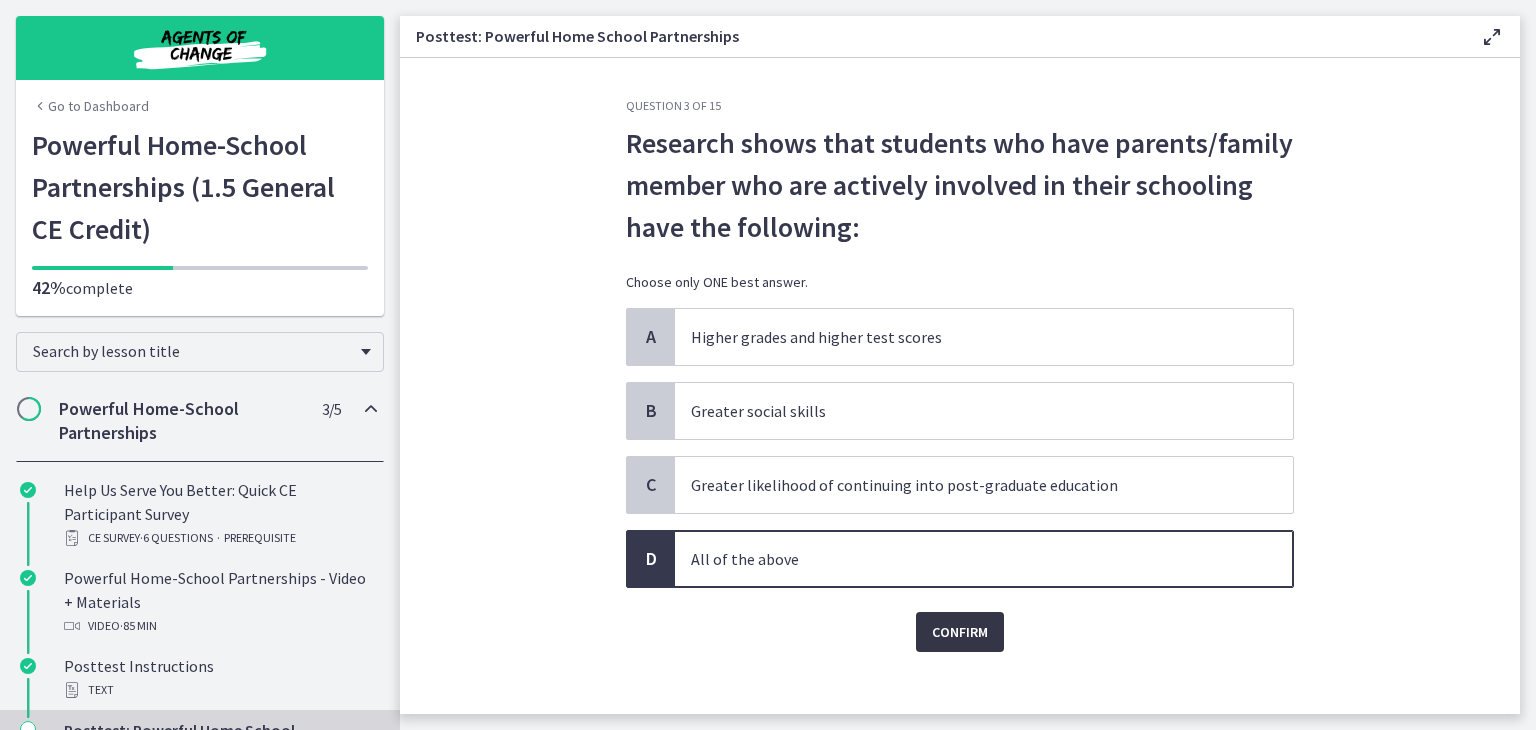 click on "Confirm" at bounding box center (960, 632) 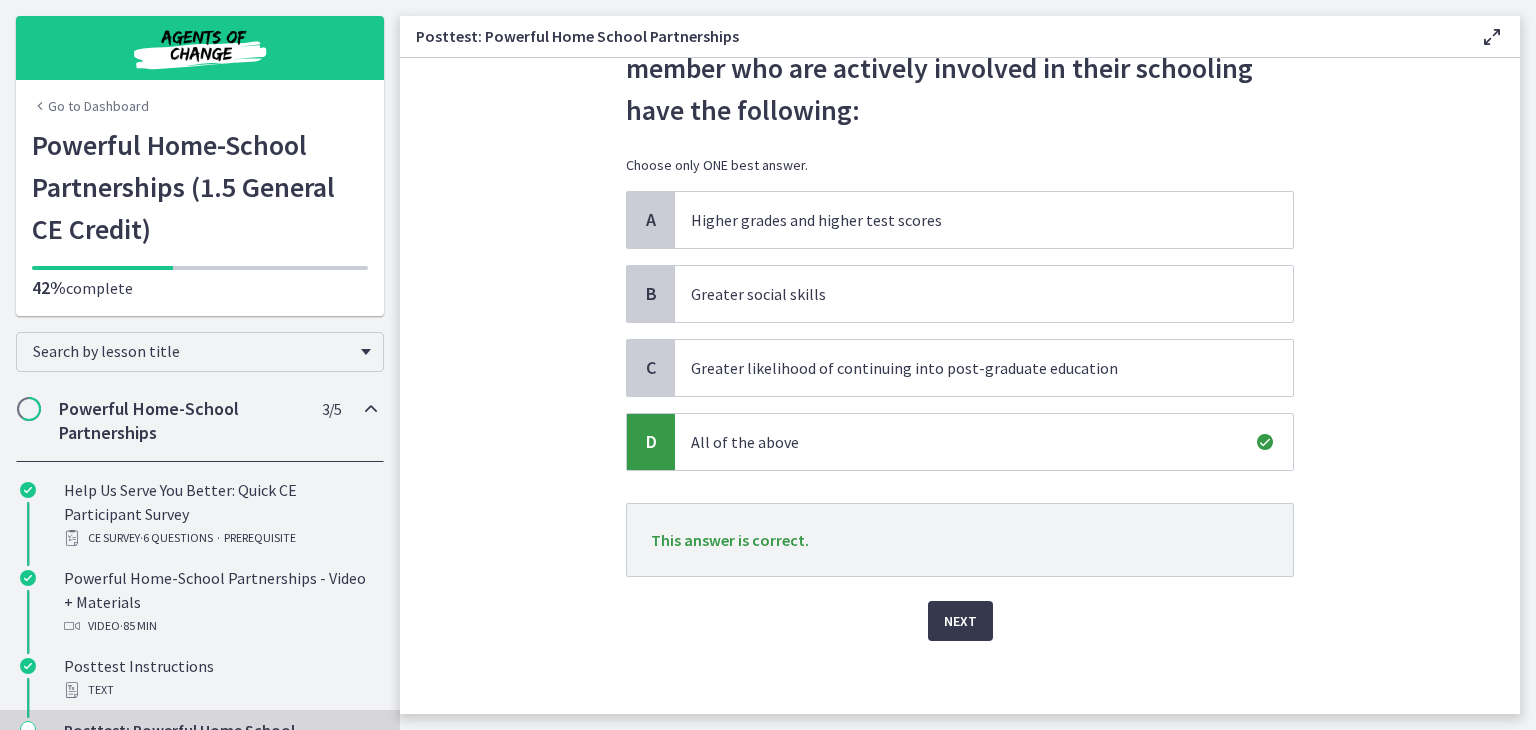 scroll, scrollTop: 122, scrollLeft: 0, axis: vertical 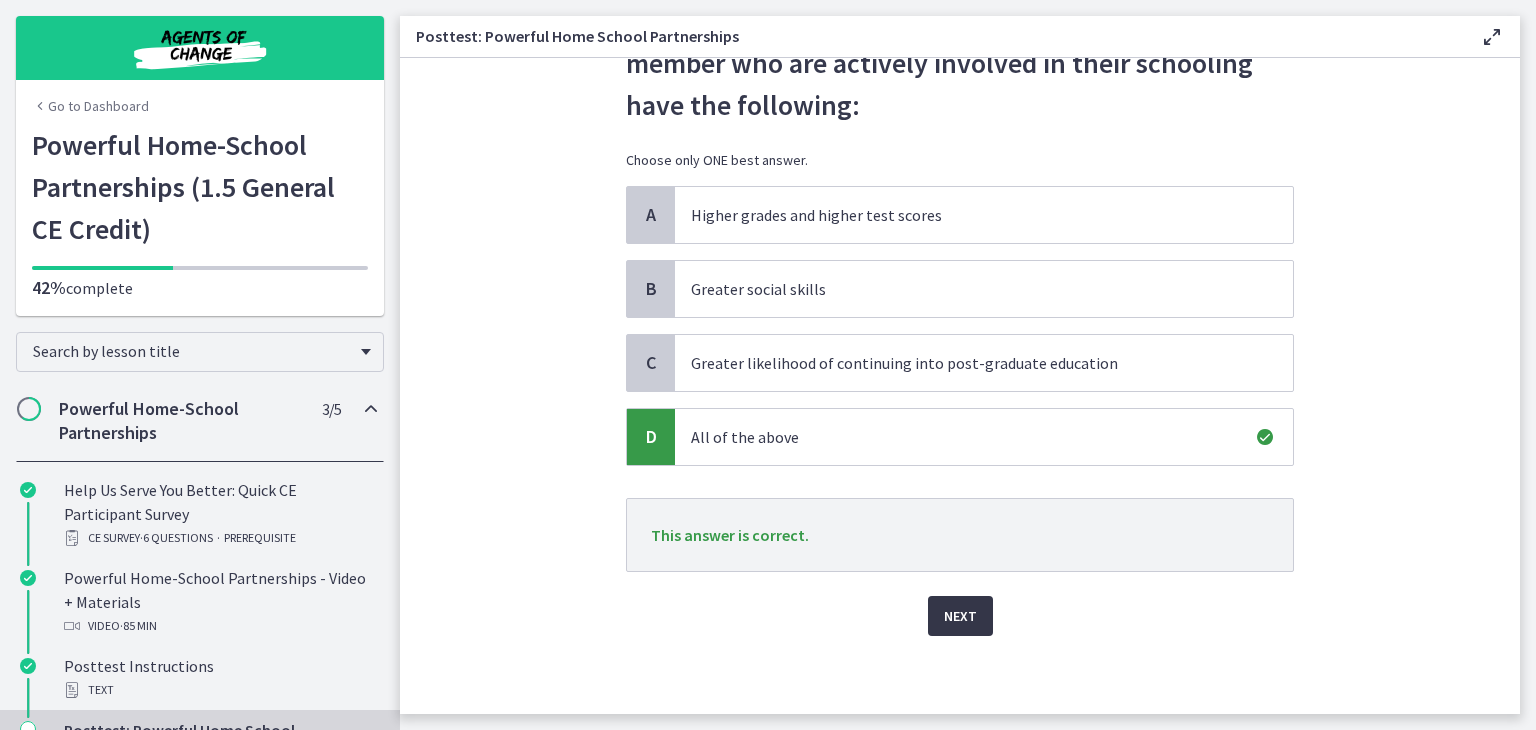 click on "Next" at bounding box center (960, 616) 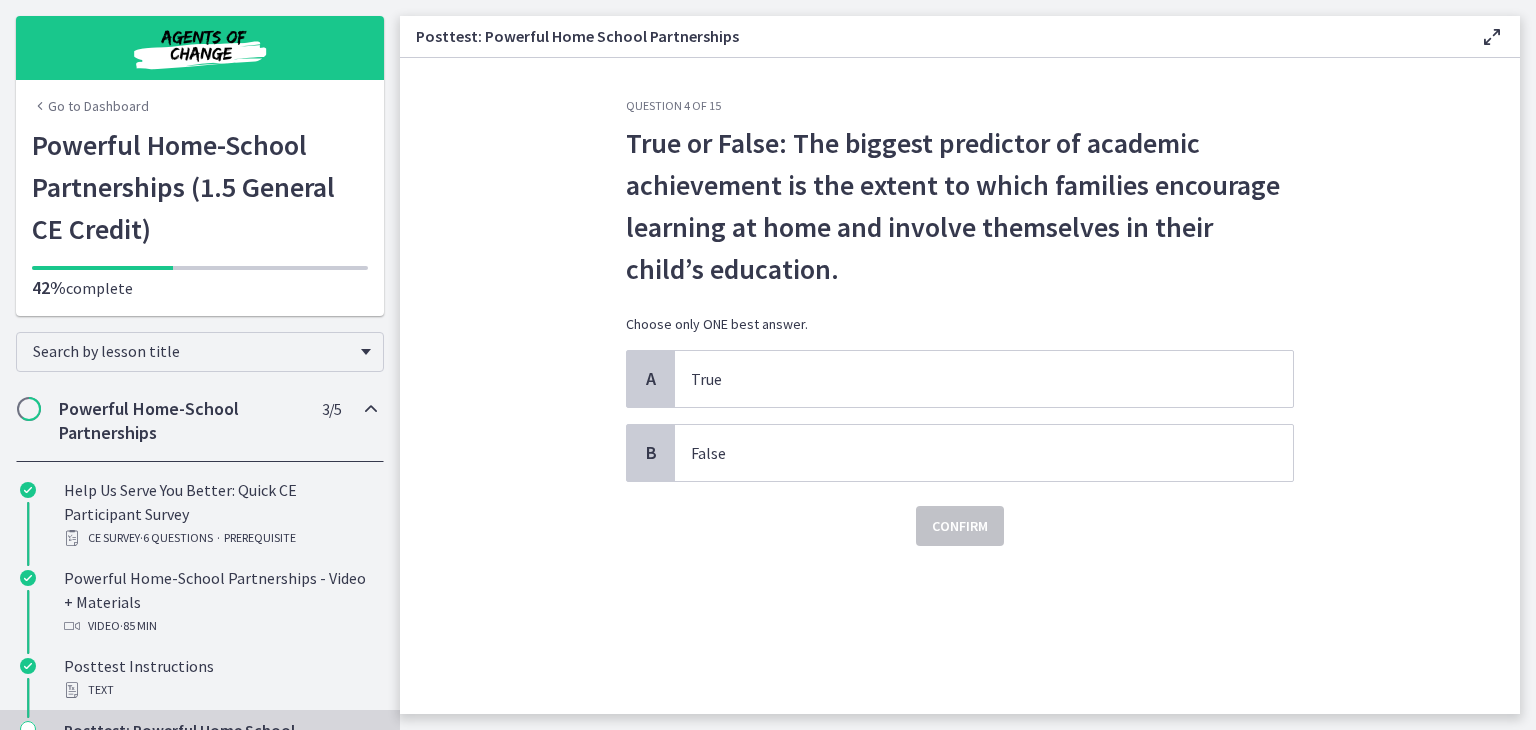 scroll, scrollTop: 0, scrollLeft: 0, axis: both 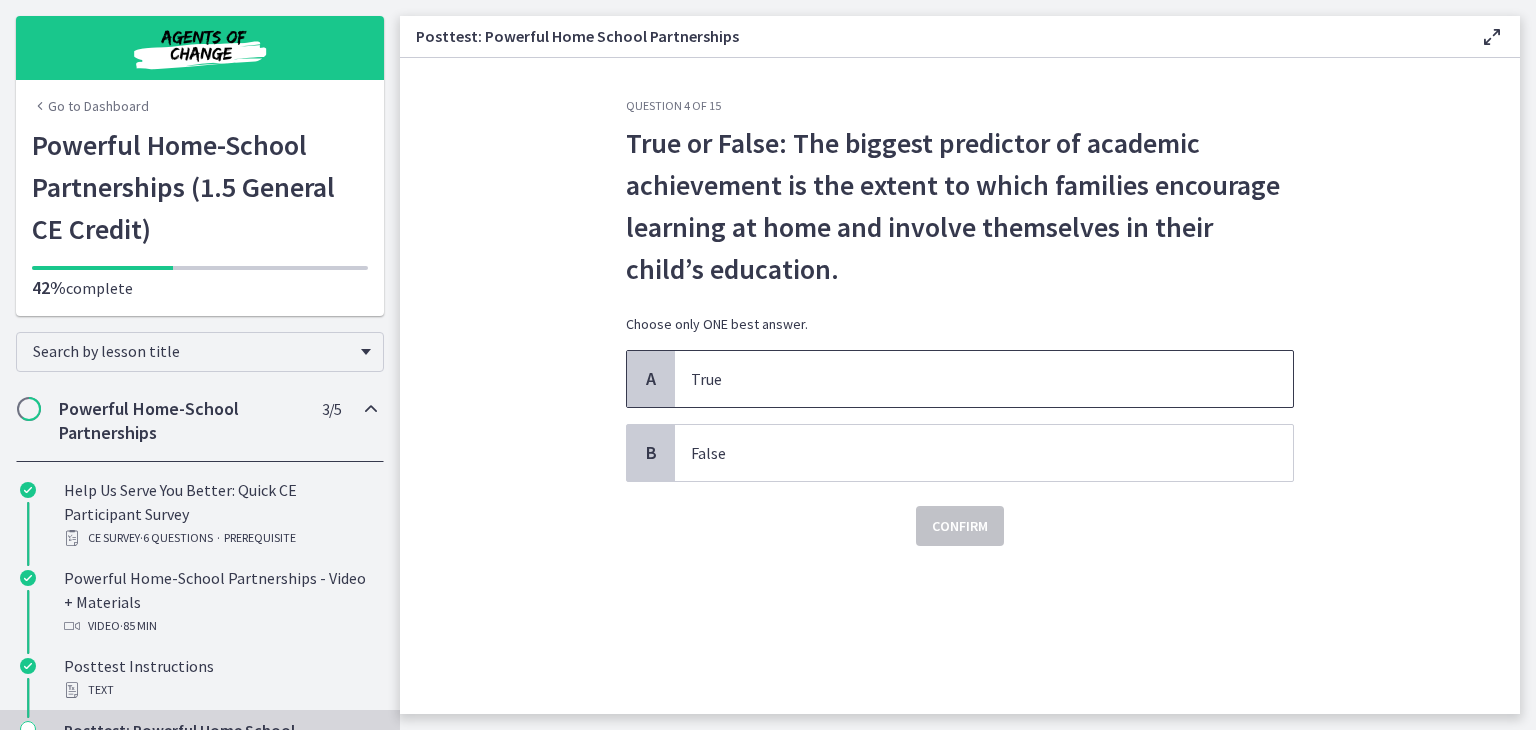 click on "True" at bounding box center (964, 379) 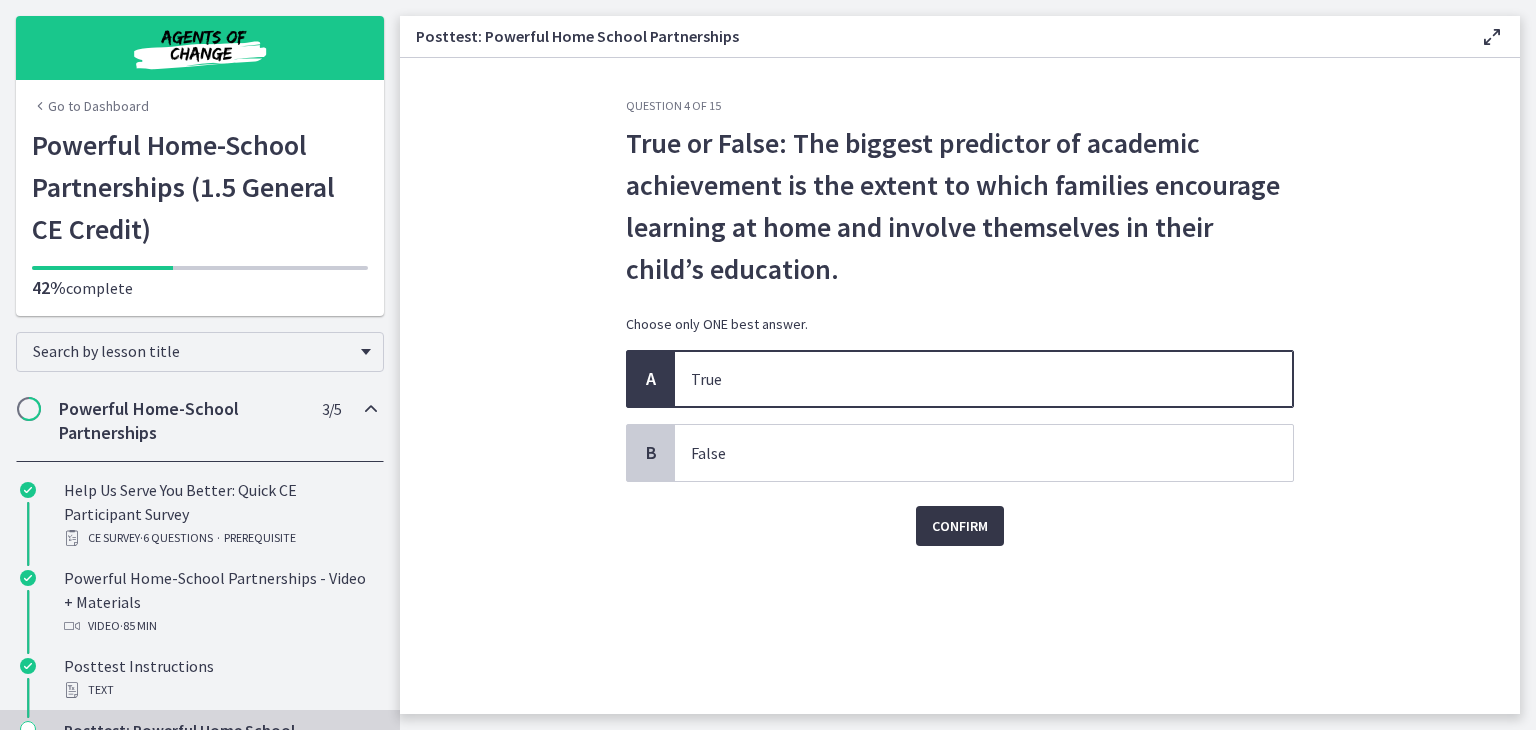click on "Confirm" at bounding box center [960, 526] 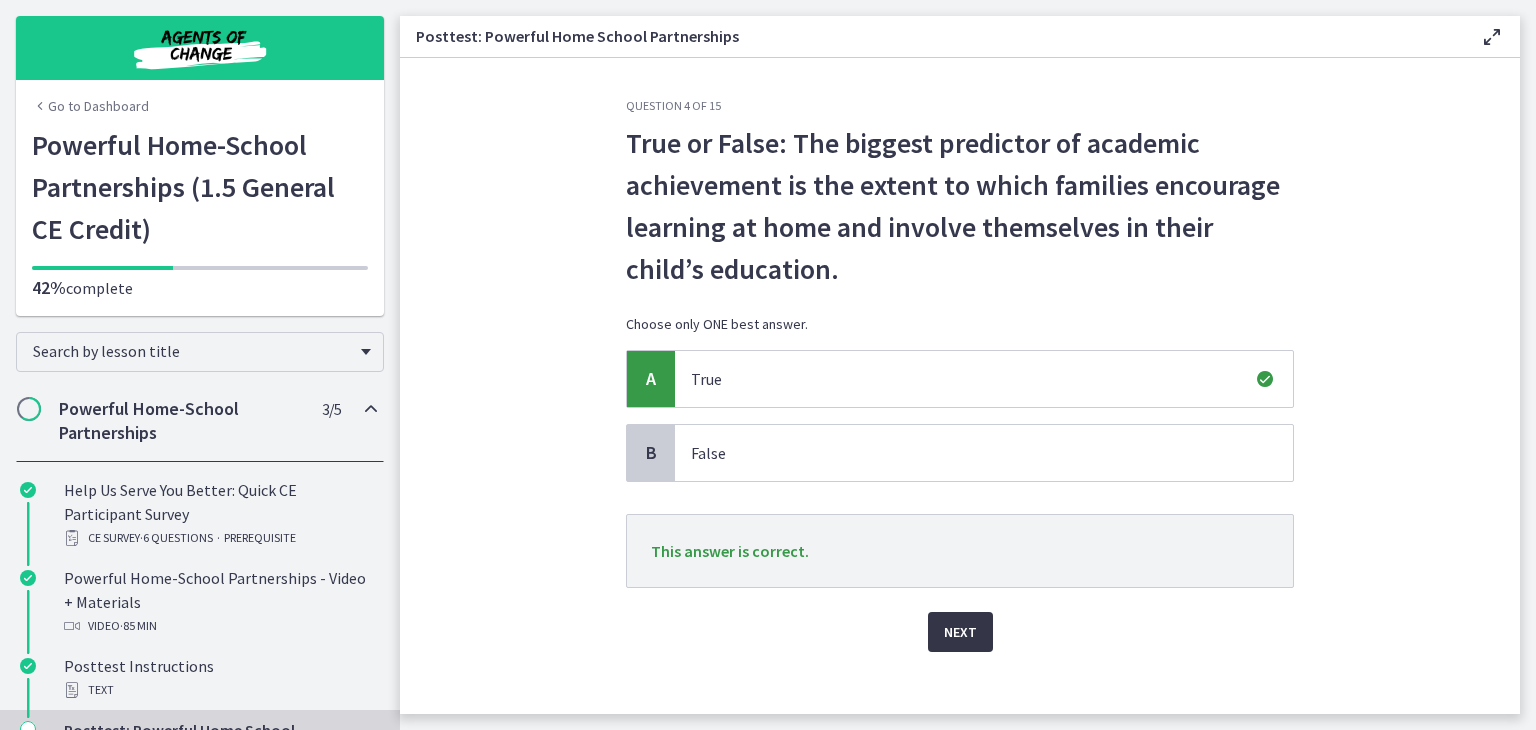 click on "Next" at bounding box center (960, 632) 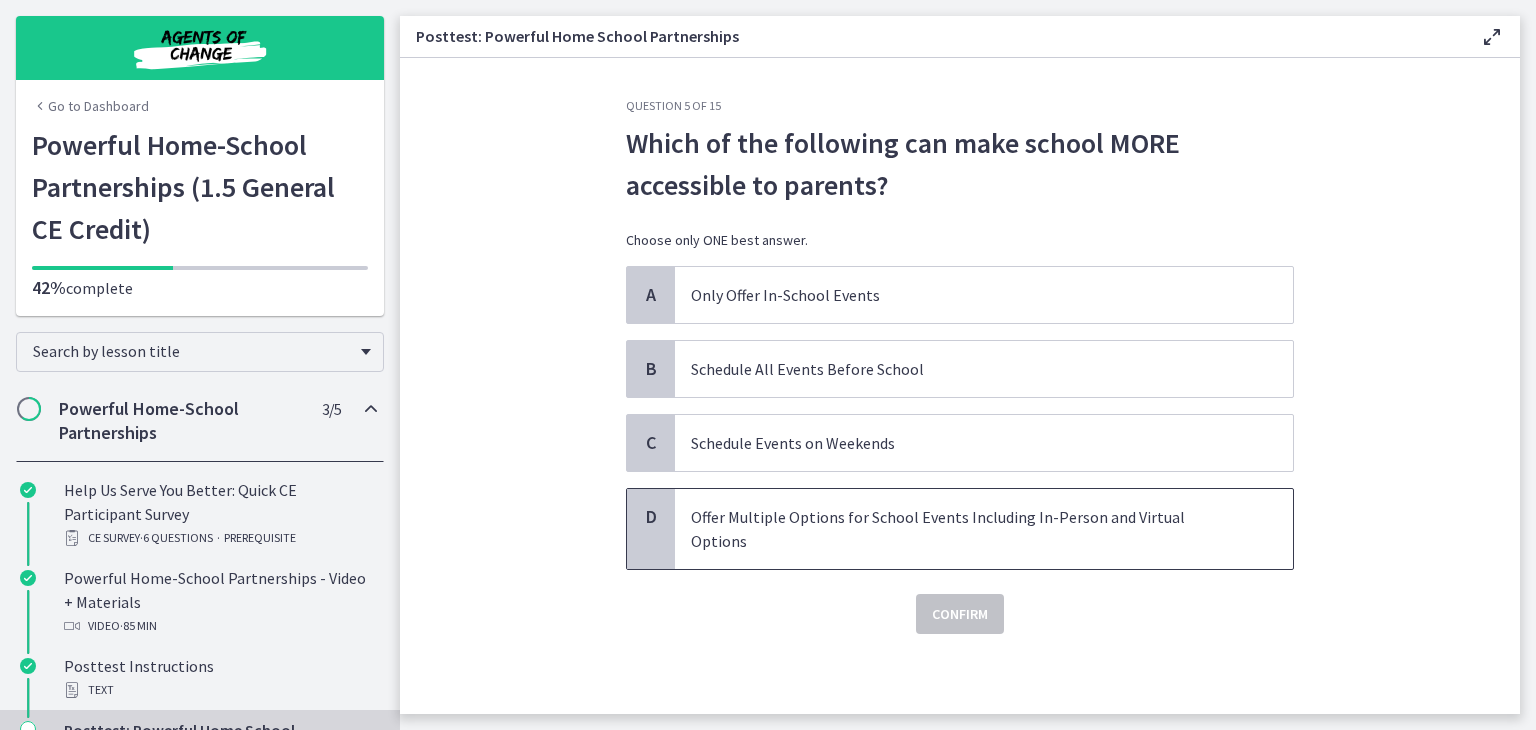 click on "Offer Multiple Options for School Events Including In-Person and Virtual Options" at bounding box center [964, 529] 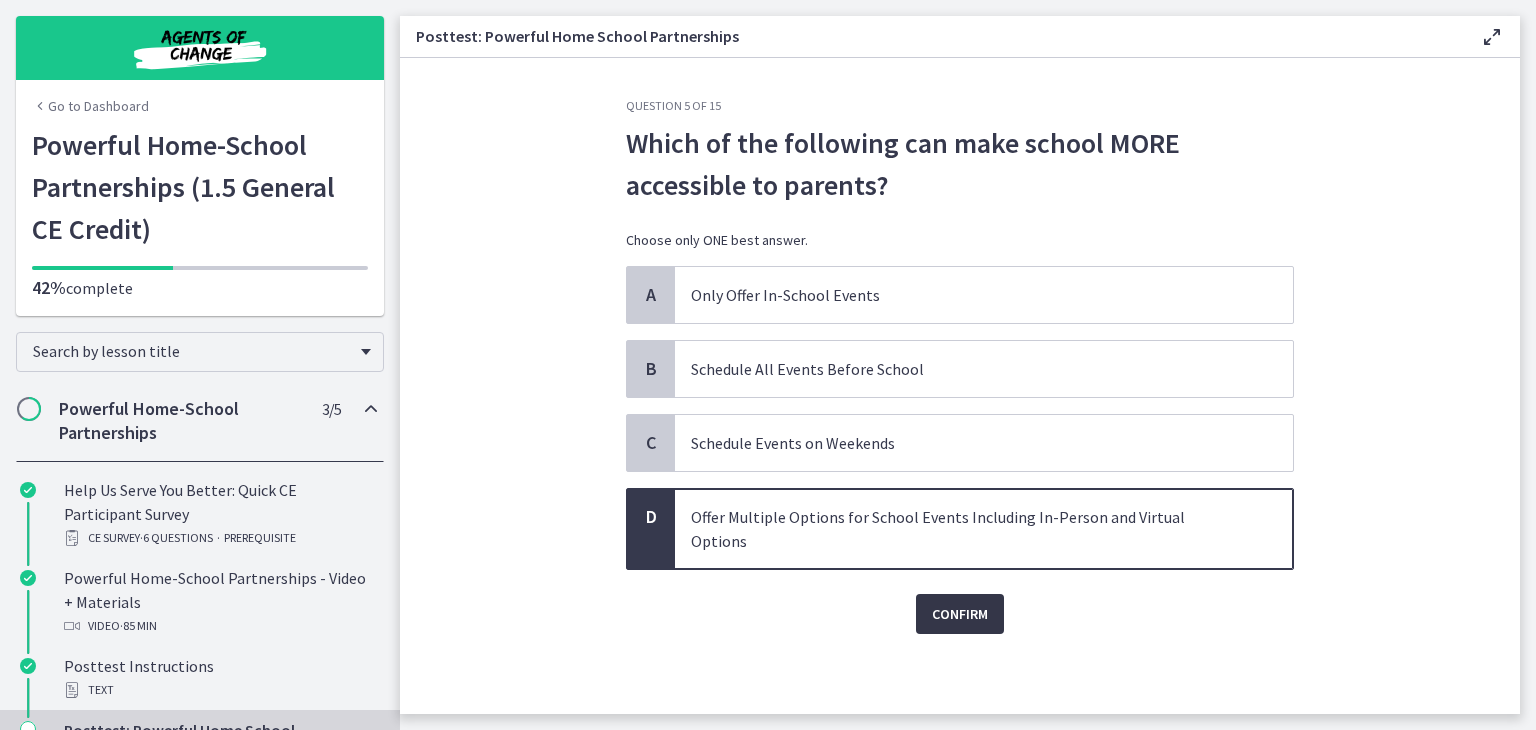 click on "Confirm" at bounding box center [960, 614] 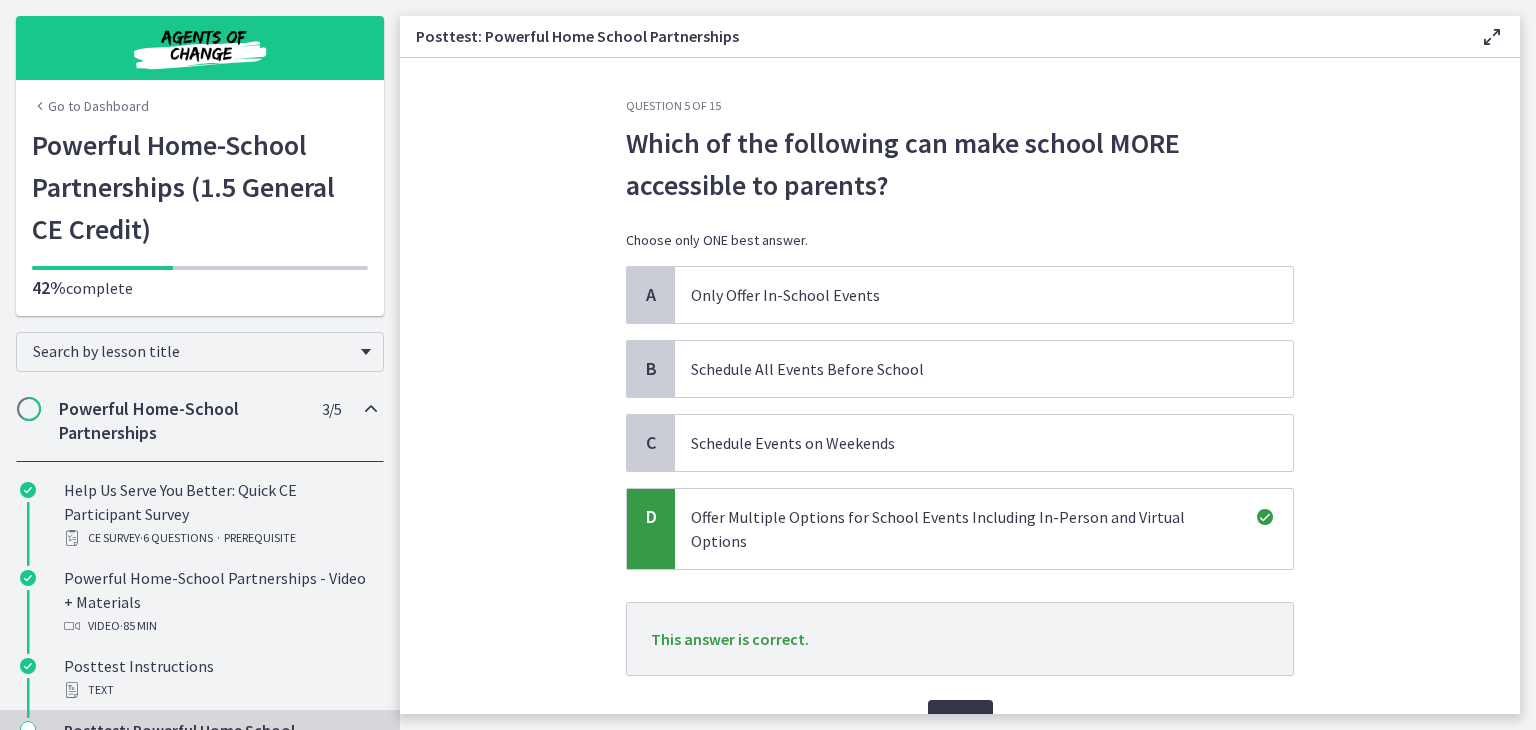 click on "Next" at bounding box center (960, 720) 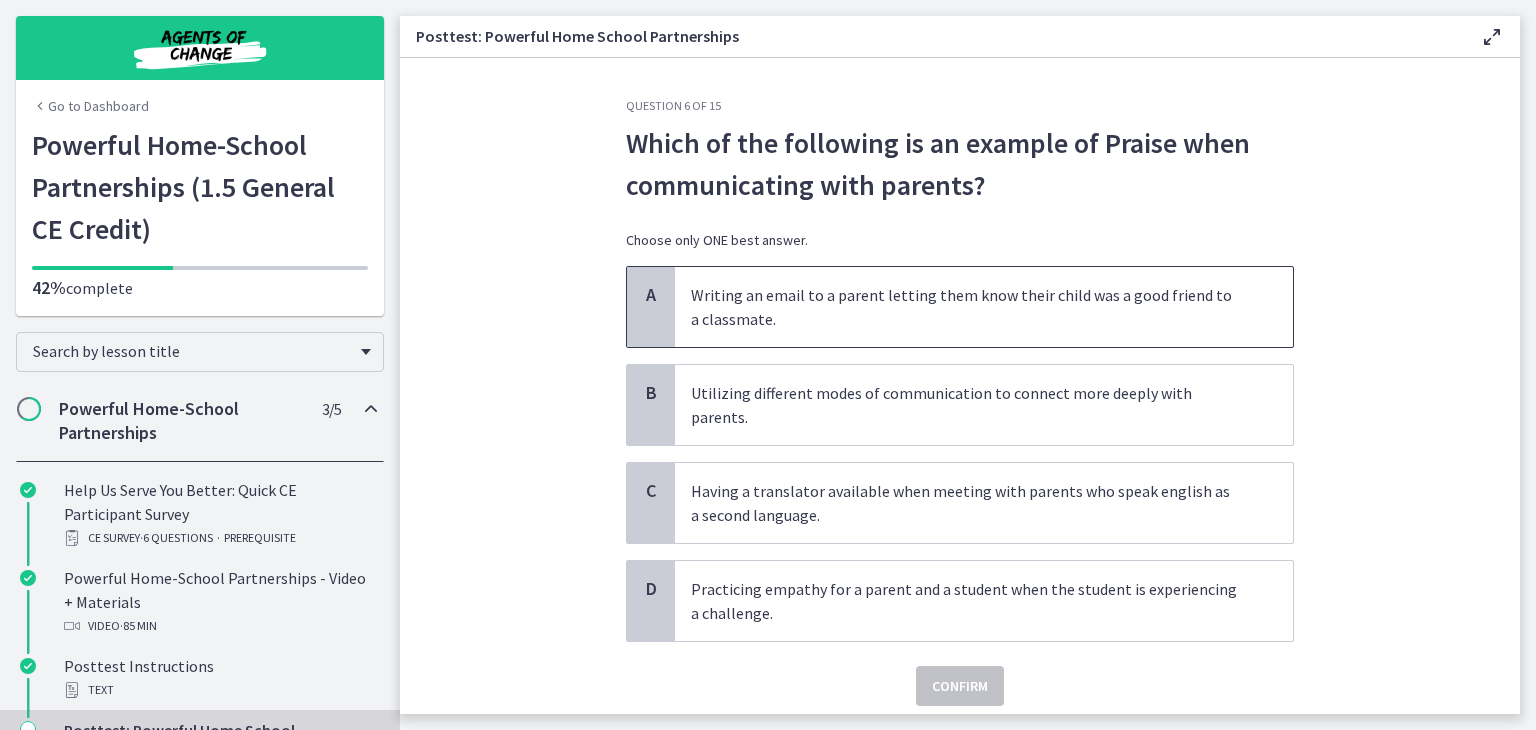 click on "Writing an email to a parent letting them know their child was a good friend to a classmate." at bounding box center [964, 307] 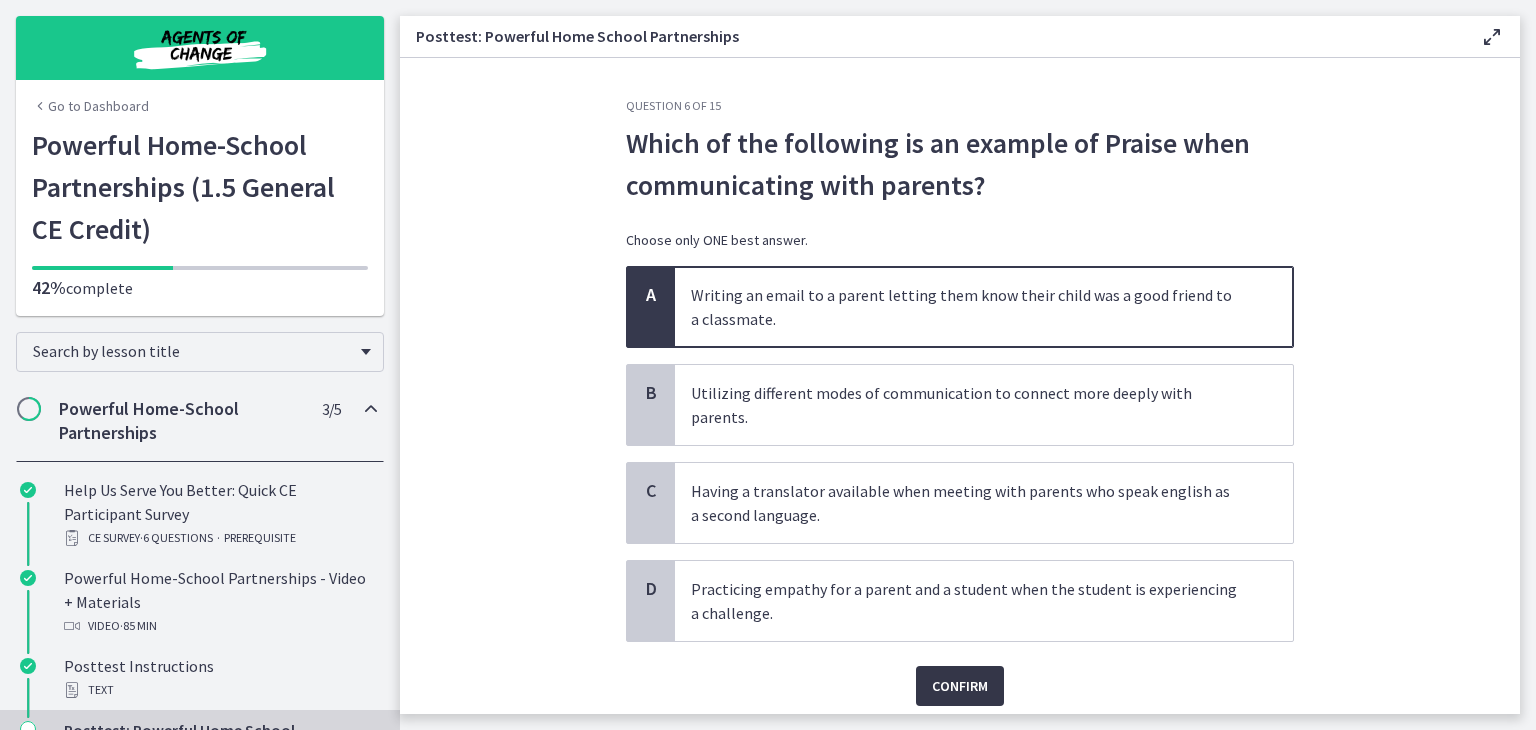click on "Confirm" at bounding box center (960, 686) 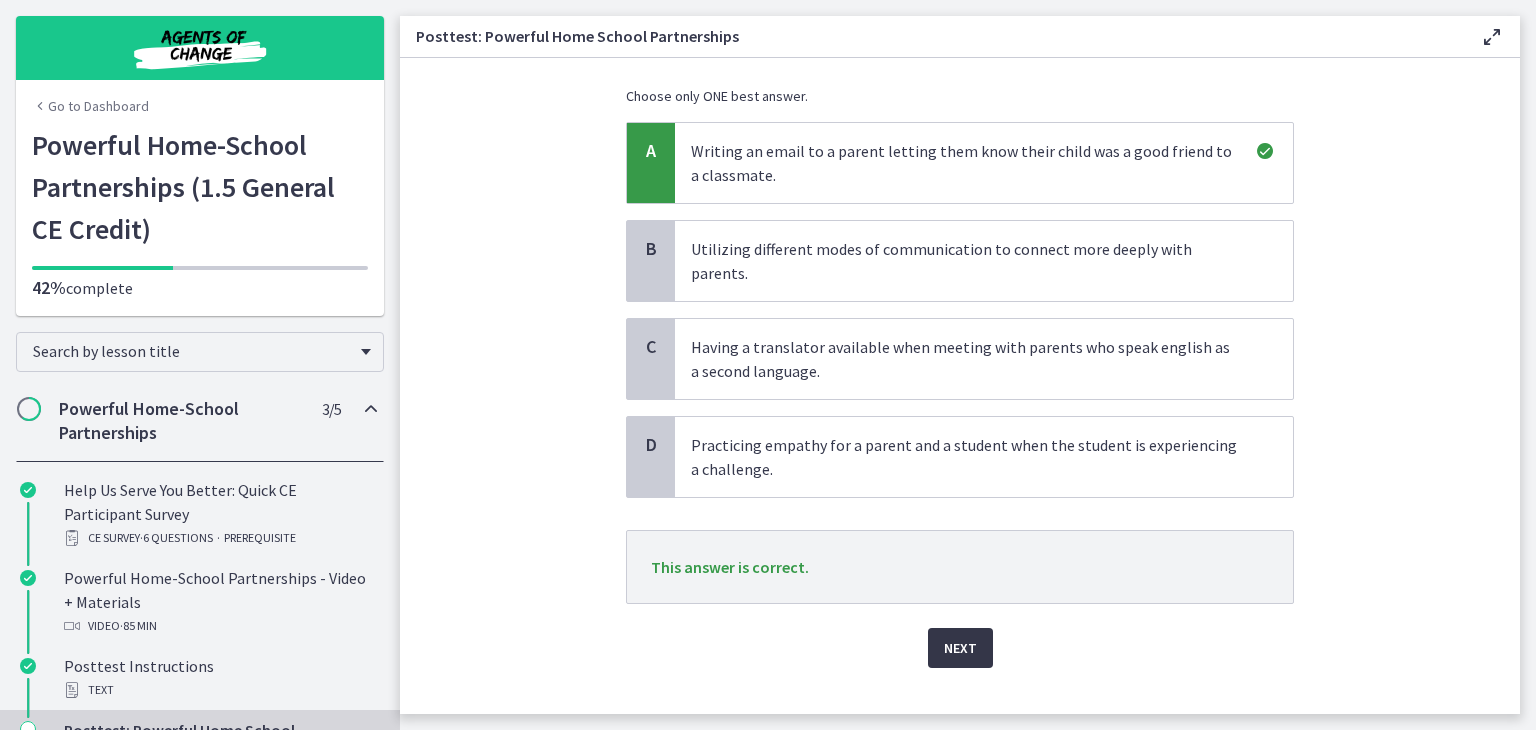 scroll, scrollTop: 152, scrollLeft: 0, axis: vertical 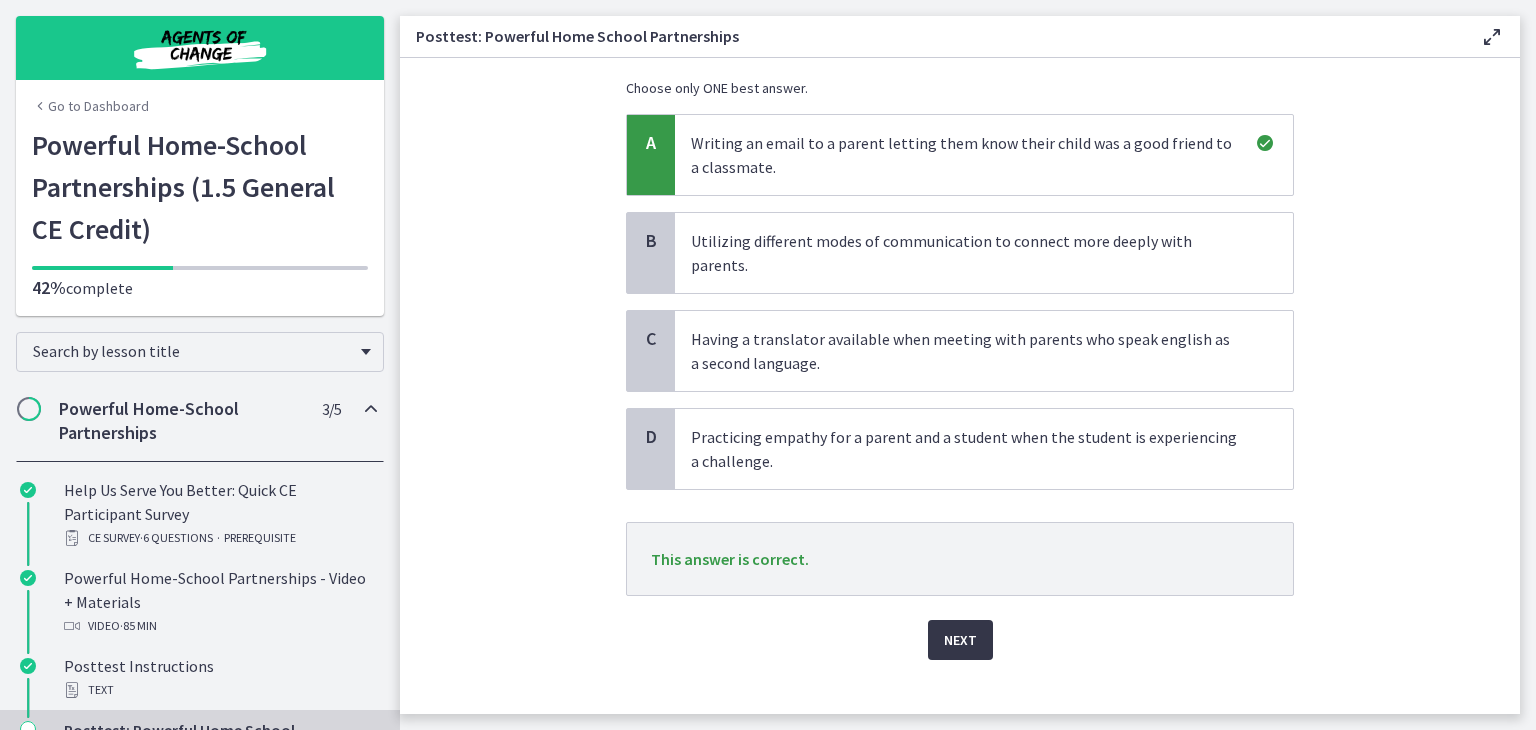 click on "Next" at bounding box center [960, 640] 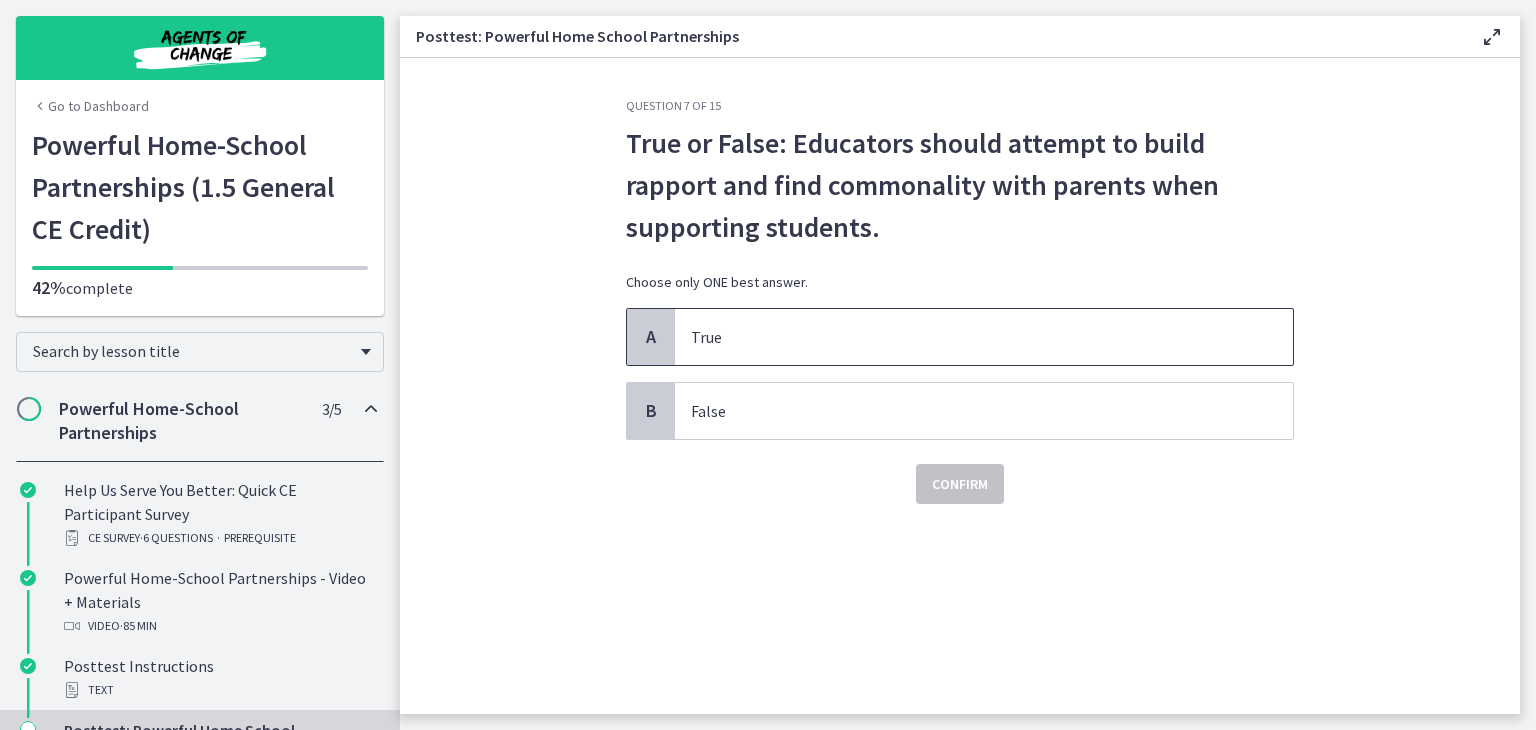 click on "True" at bounding box center (984, 337) 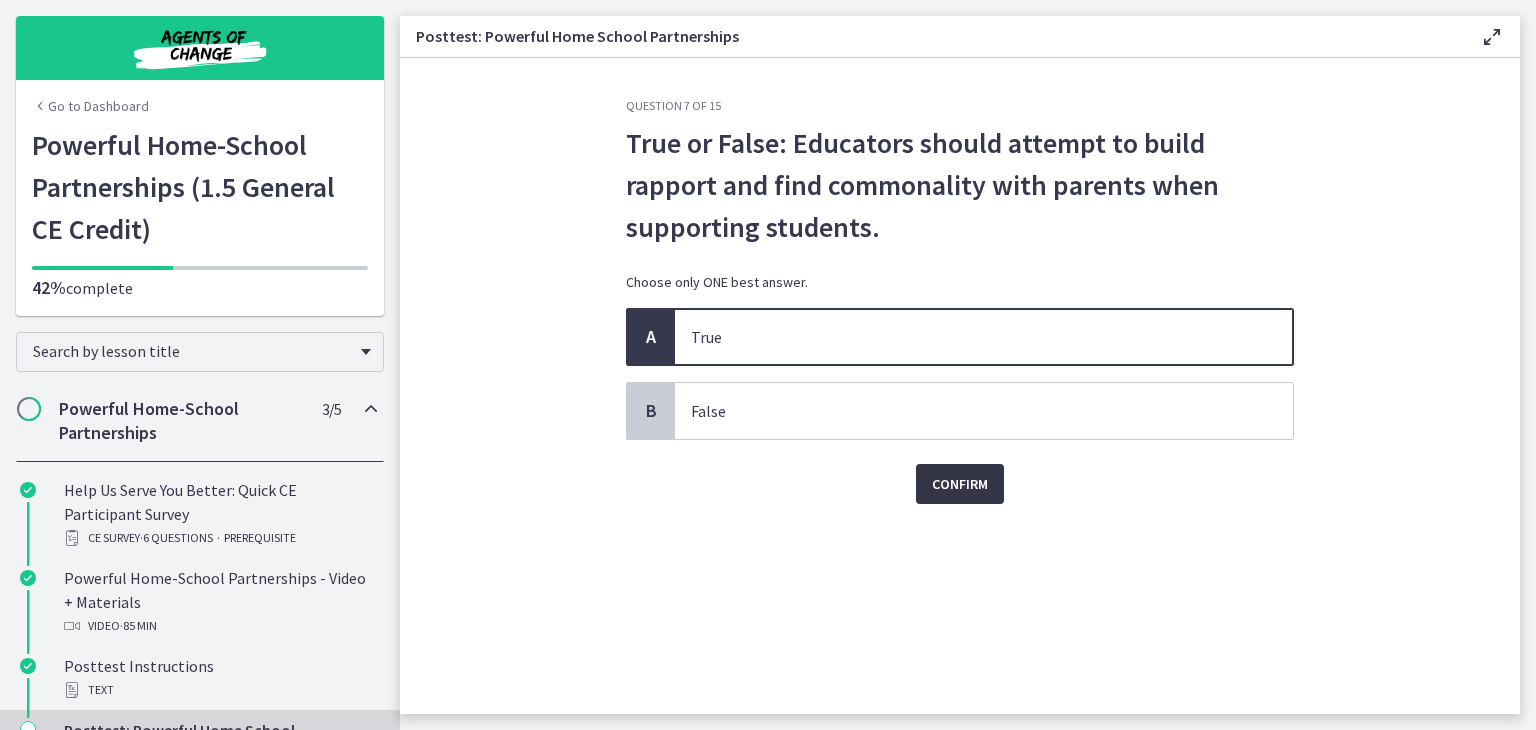 click on "Confirm" at bounding box center [960, 484] 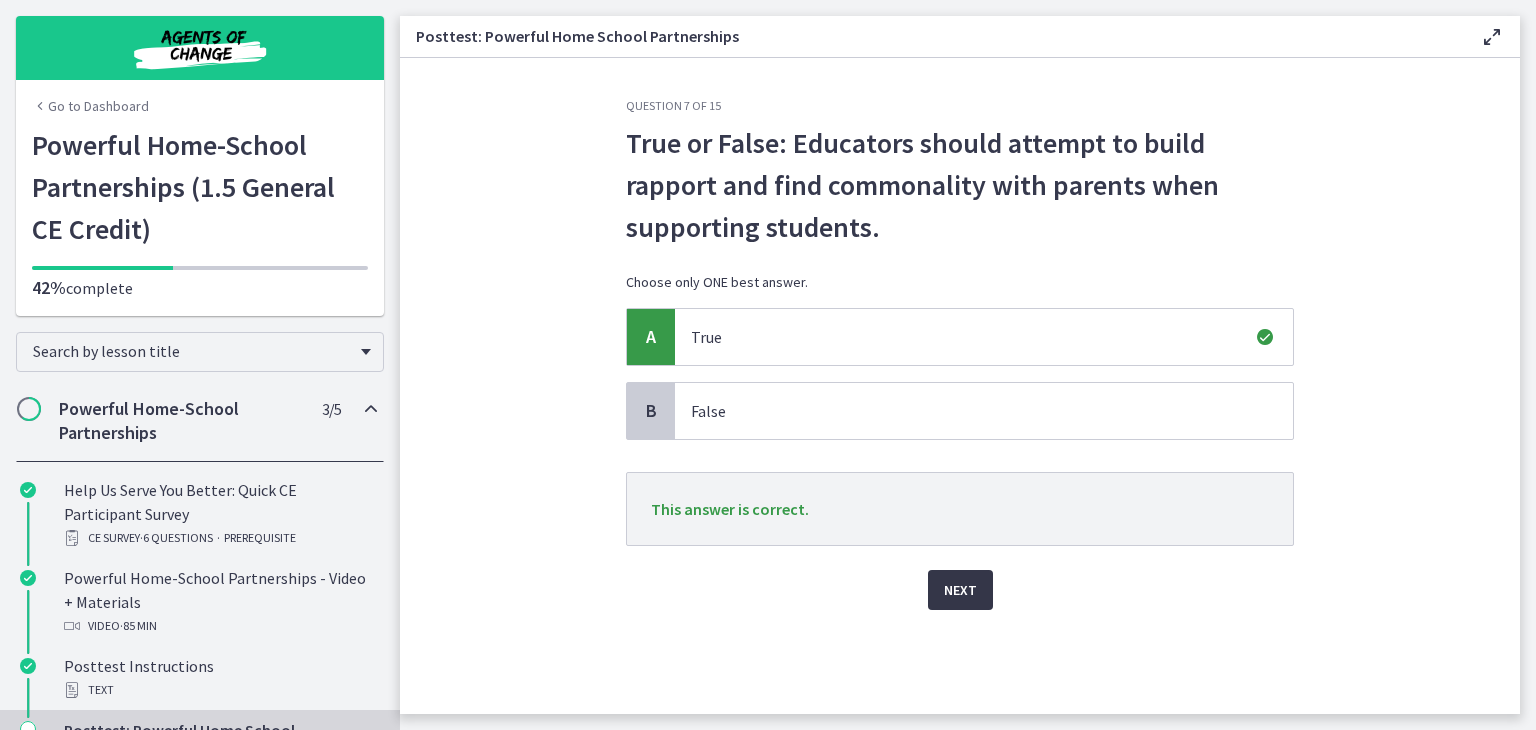 click on "Next" at bounding box center [960, 590] 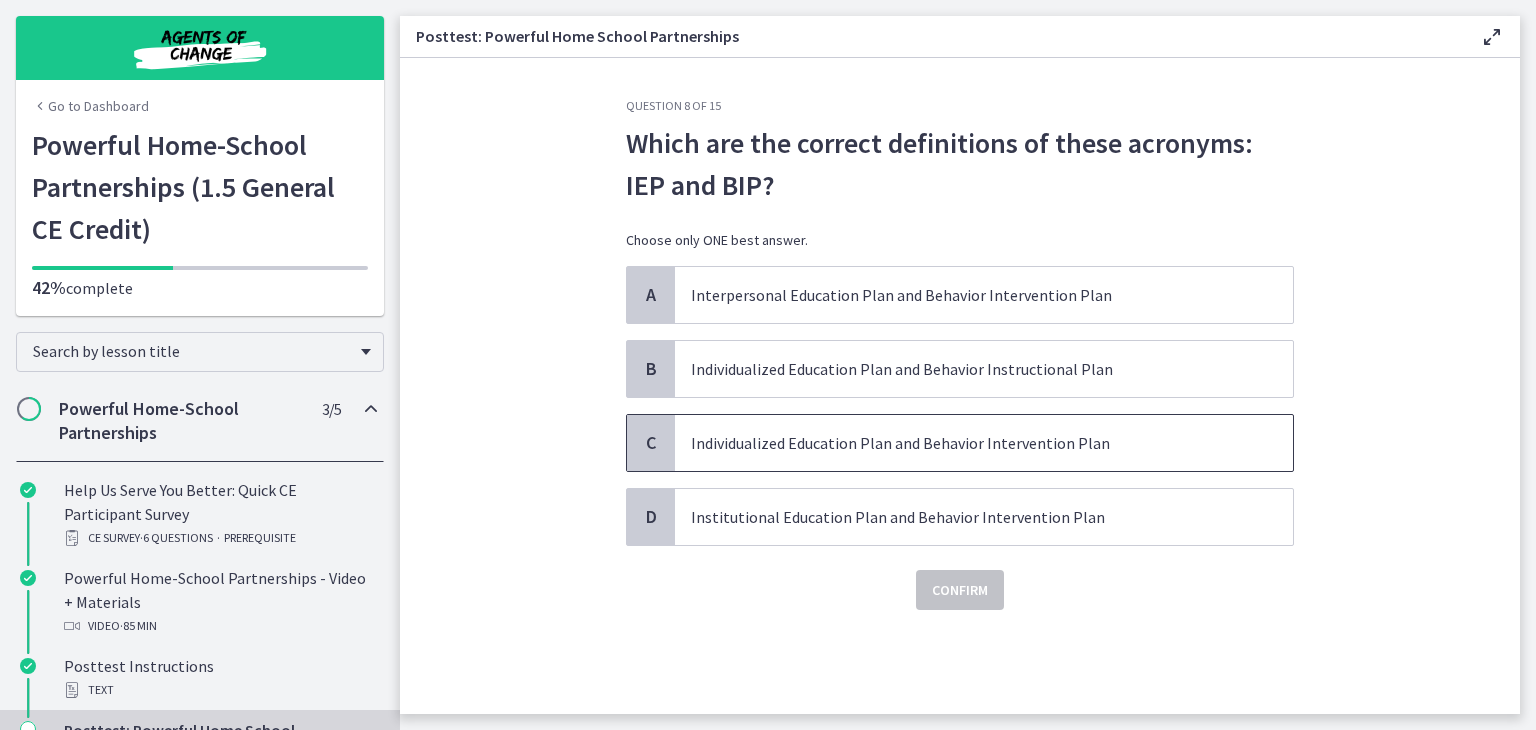 click on "Individualized Education Plan and Behavior Intervention Plan" at bounding box center [964, 443] 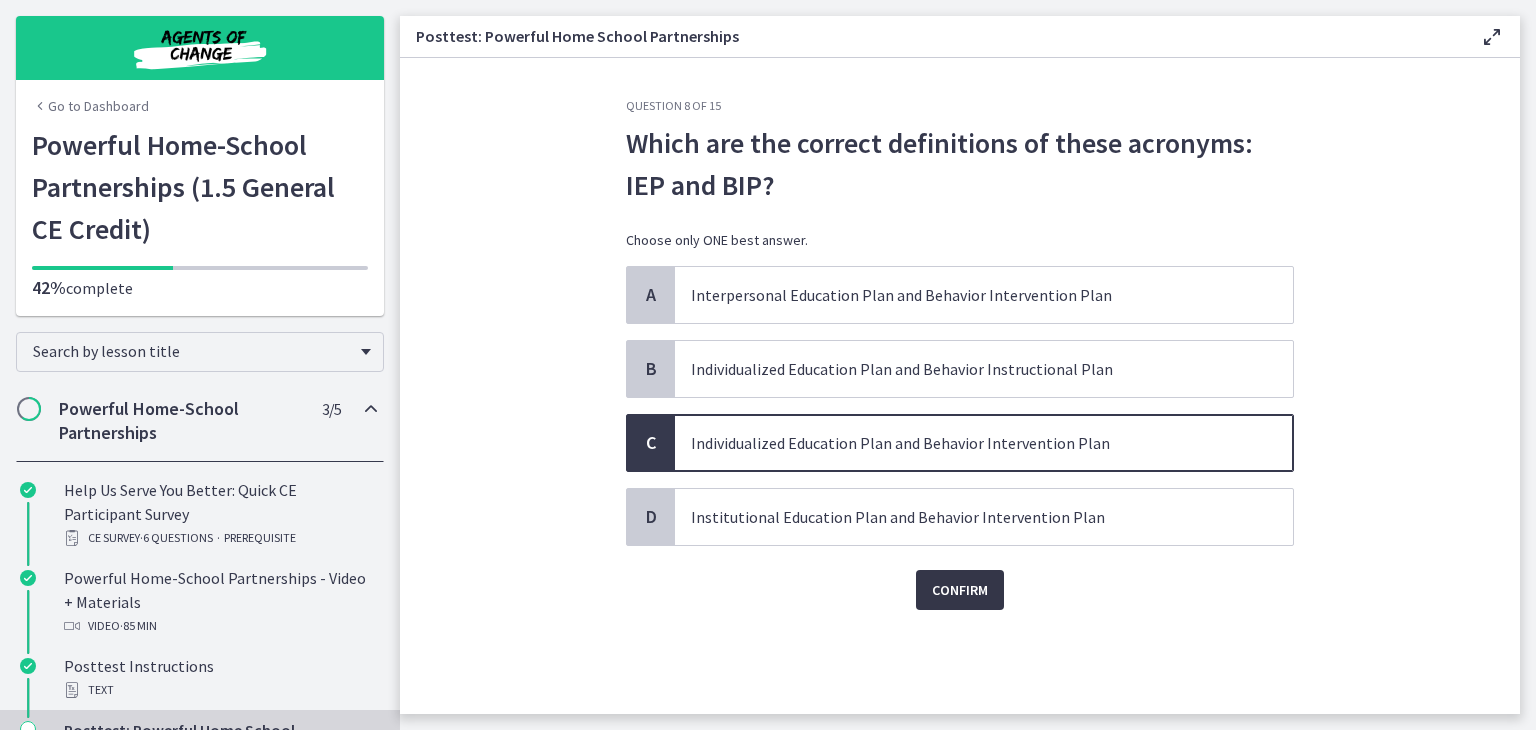 click on "Confirm" at bounding box center (960, 590) 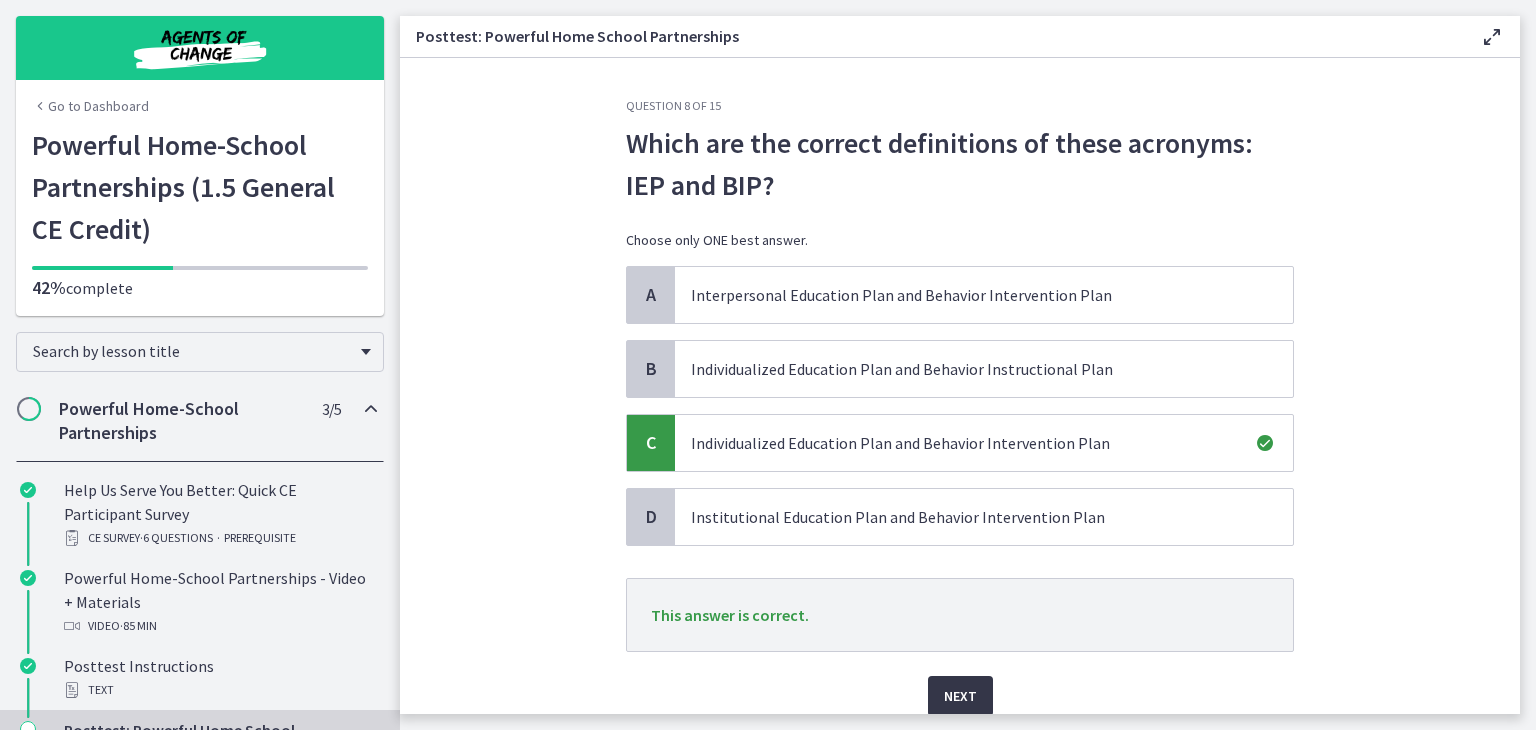 click on "Next" at bounding box center (960, 696) 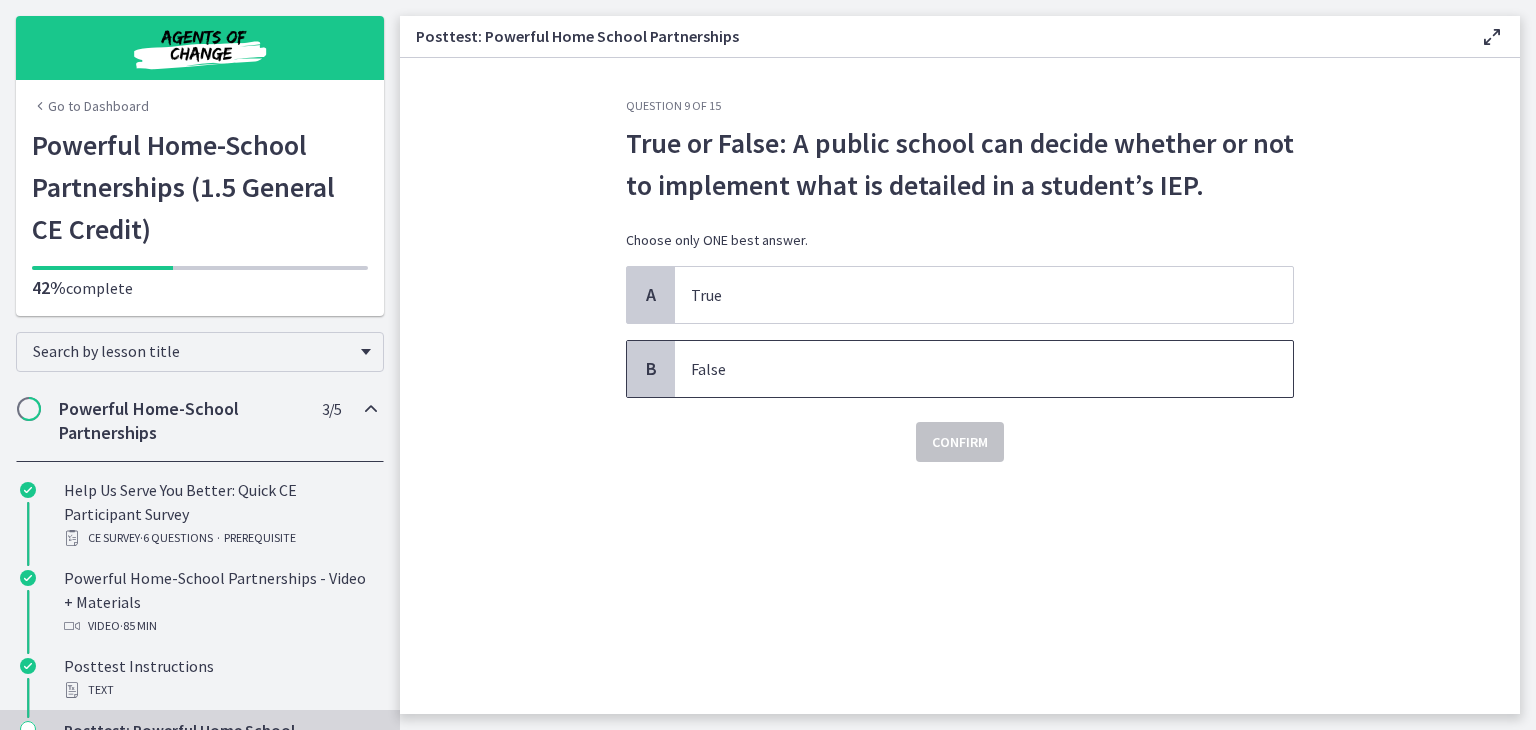 click on "False" at bounding box center (964, 369) 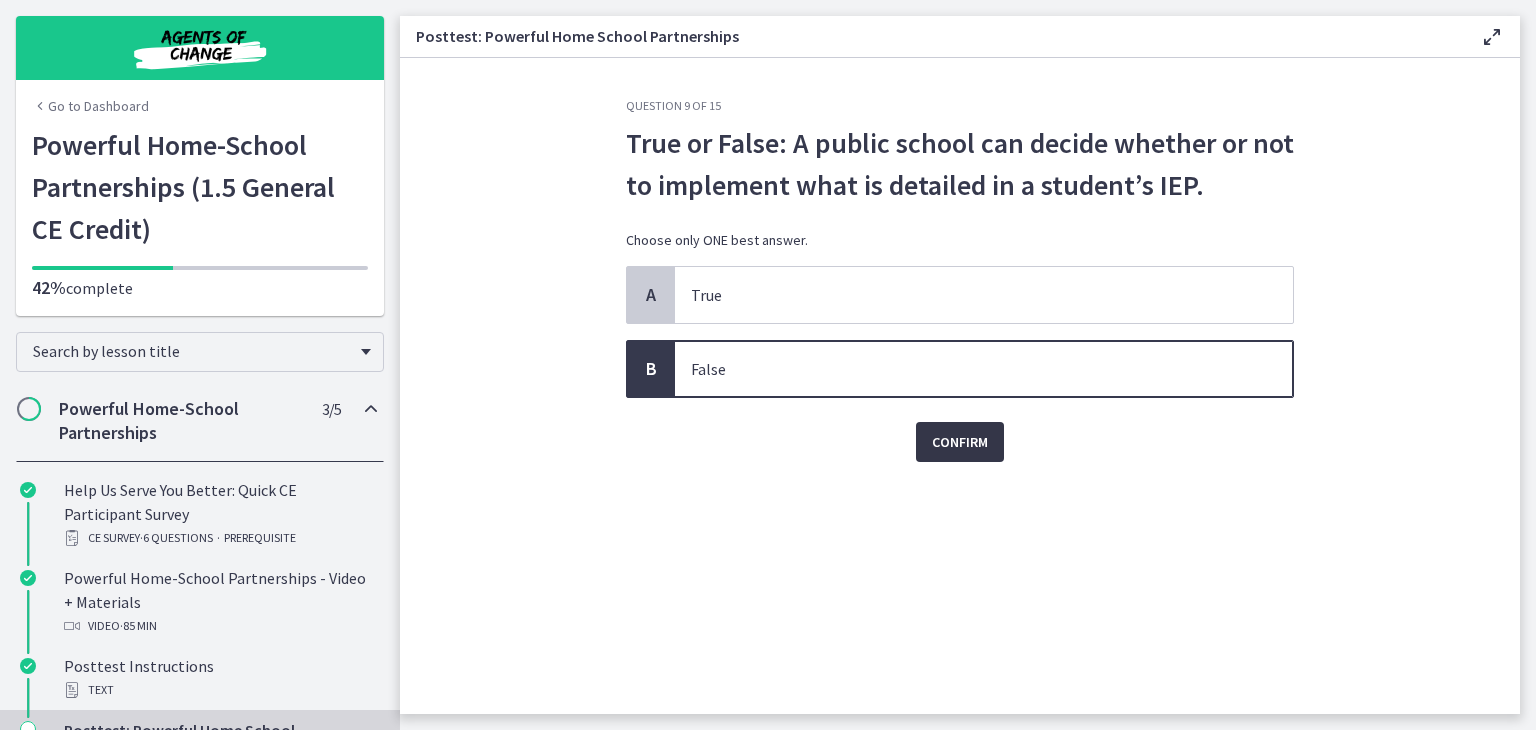 click on "Confirm" at bounding box center (960, 442) 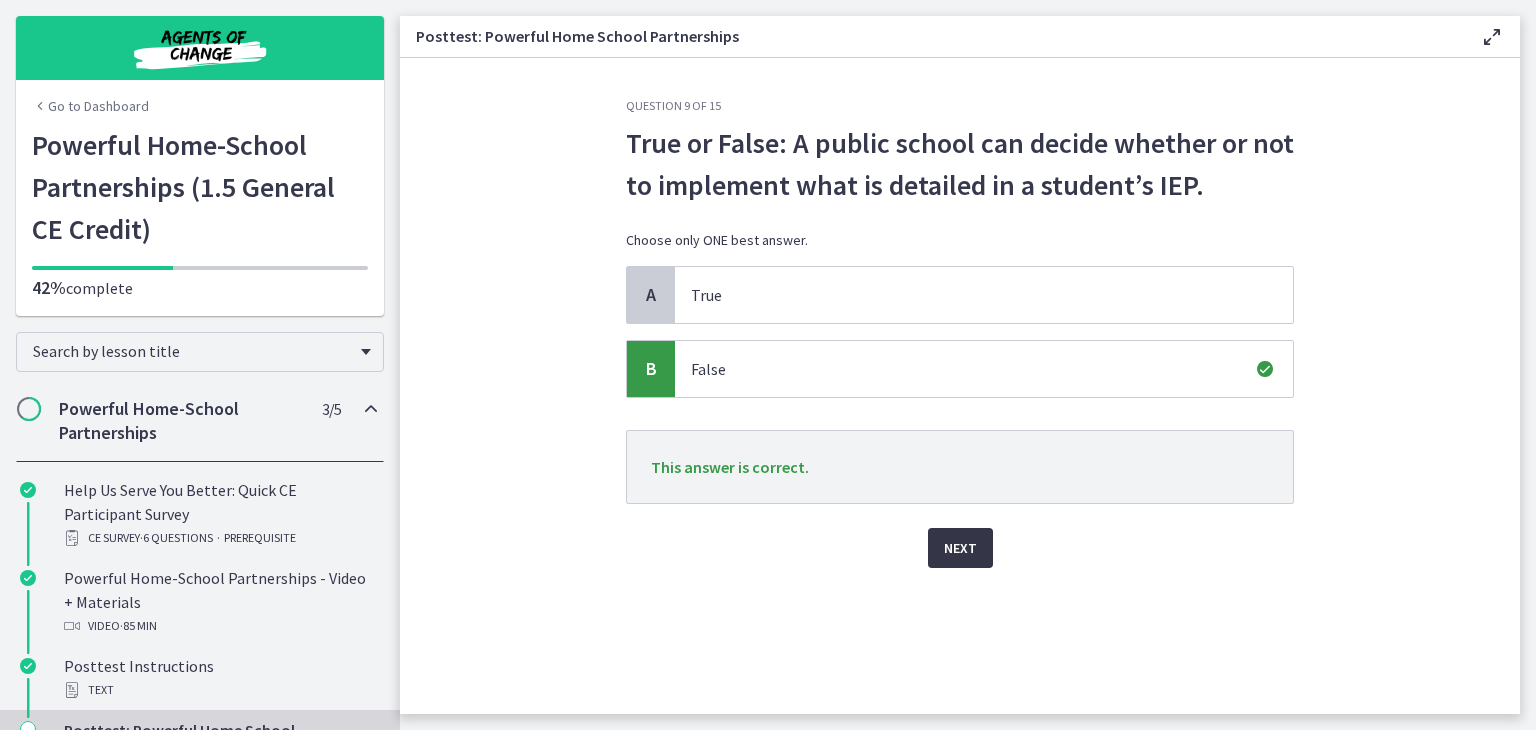 click on "Next" at bounding box center [960, 548] 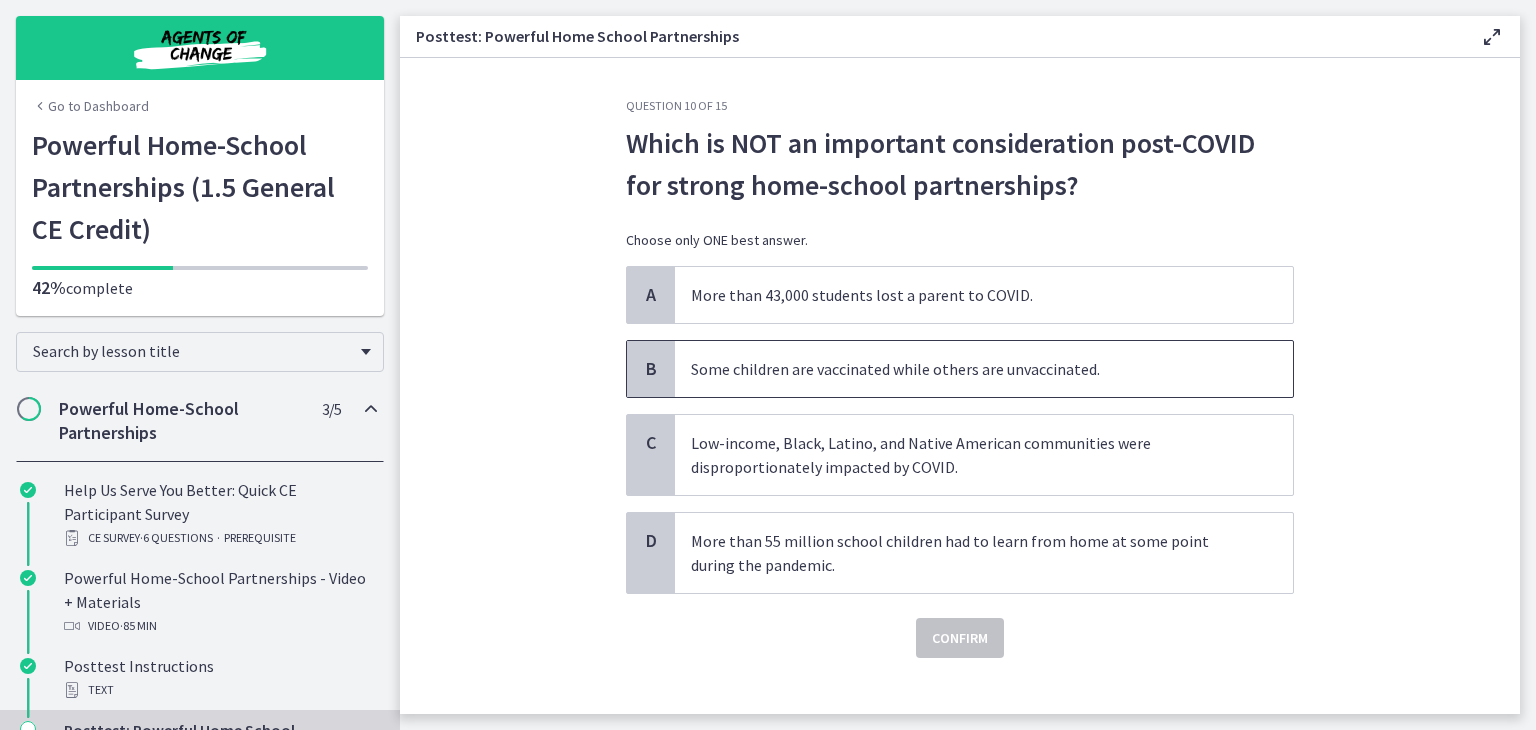 click on "Some children are vaccinated while others are unvaccinated." at bounding box center (964, 369) 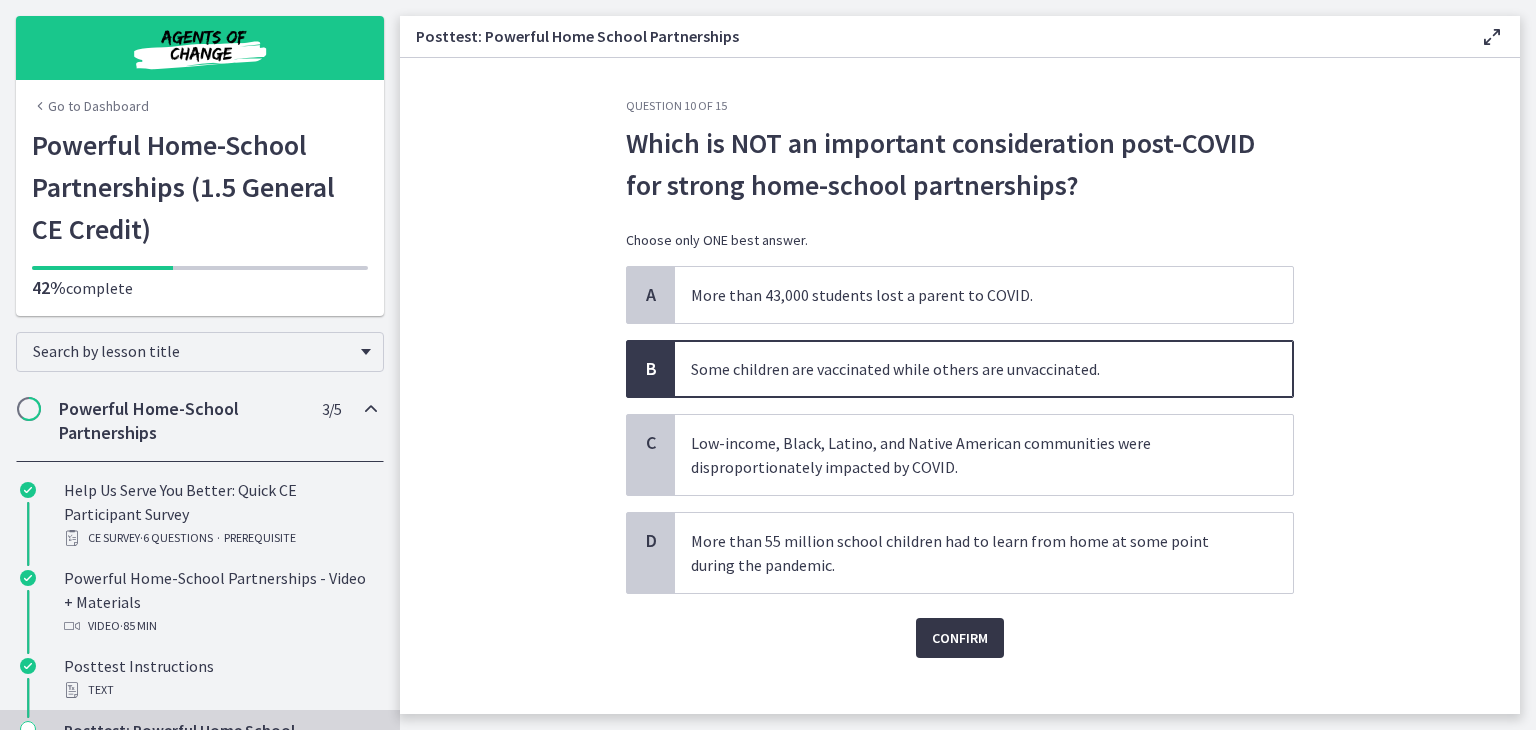 click on "Confirm" at bounding box center (960, 638) 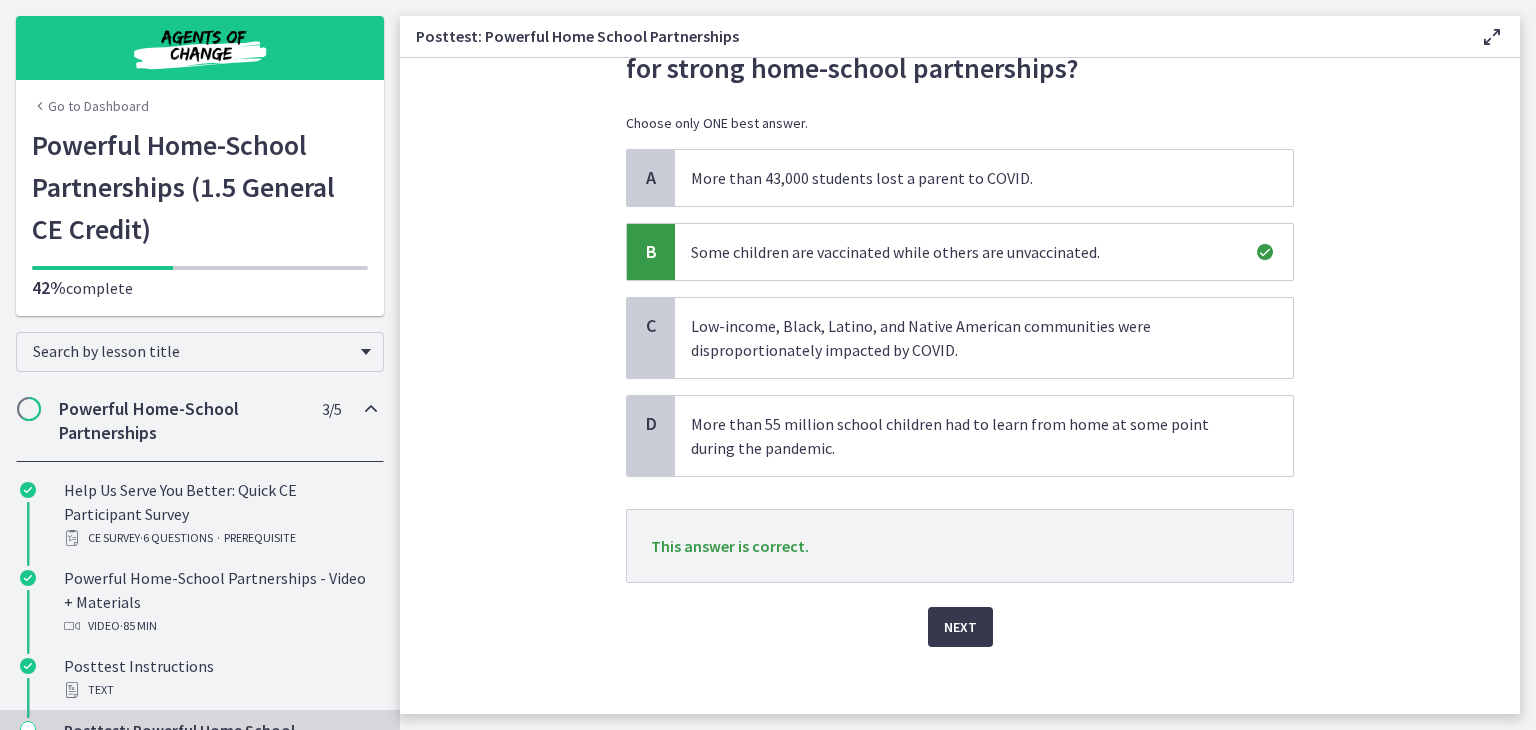 scroll, scrollTop: 128, scrollLeft: 0, axis: vertical 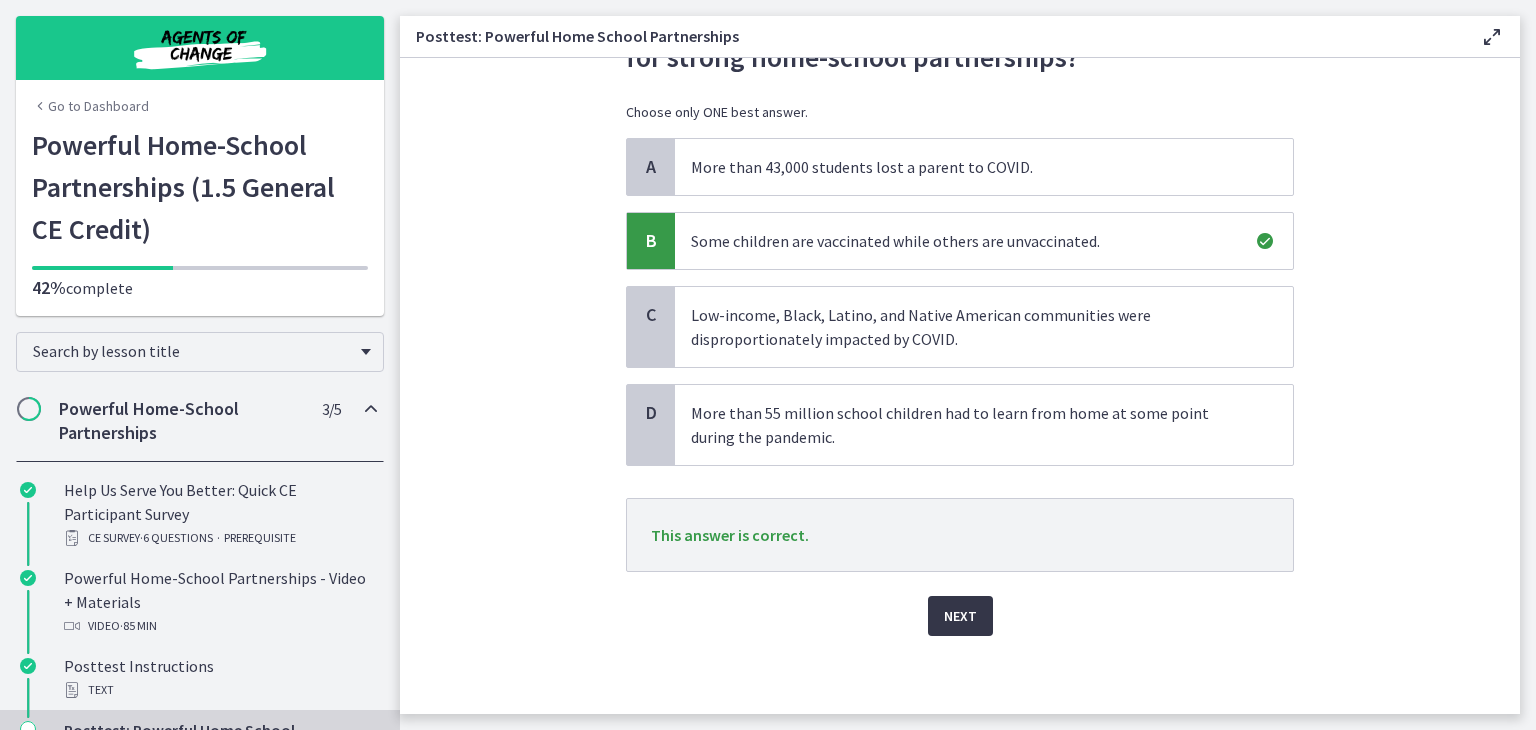 click on "Next" at bounding box center [960, 616] 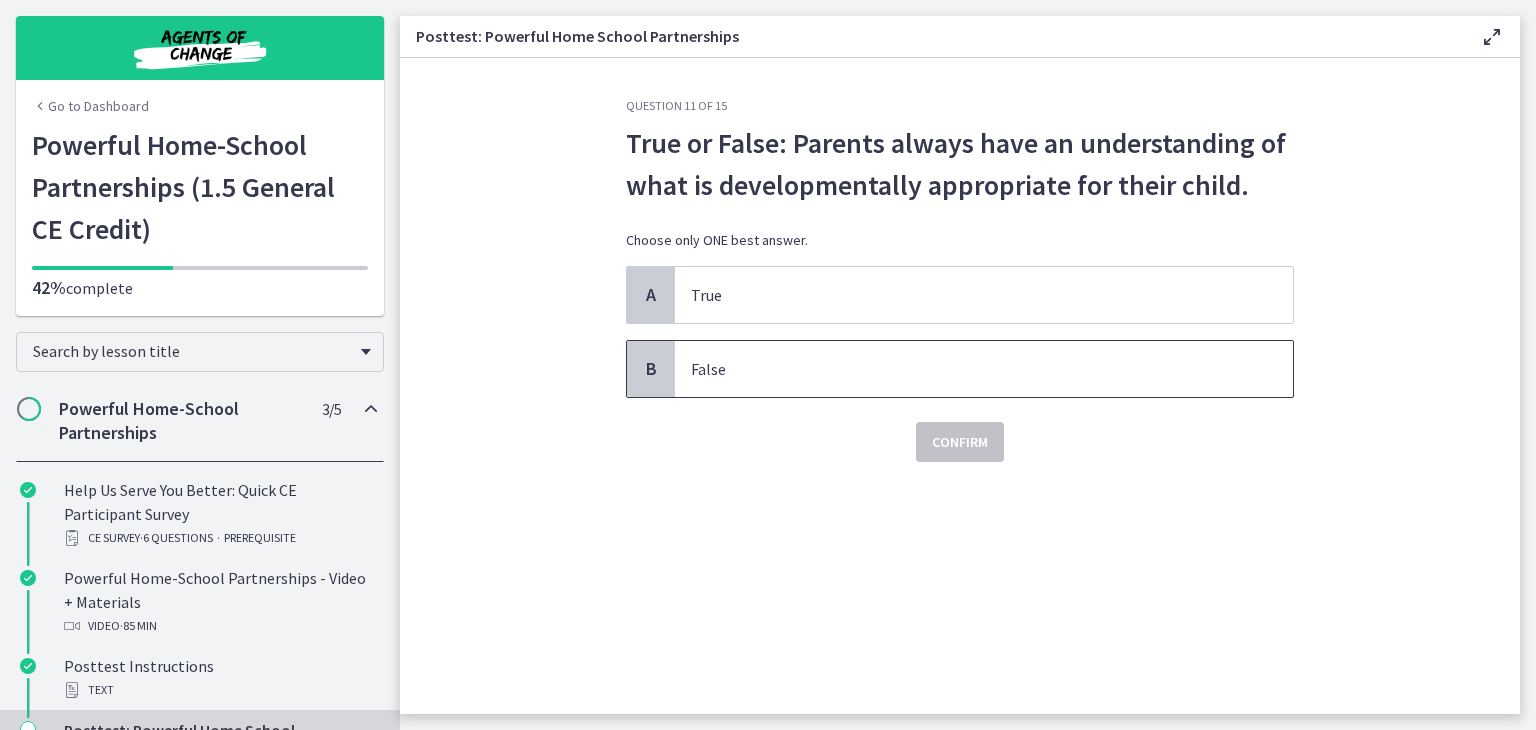 click on "False" at bounding box center (964, 369) 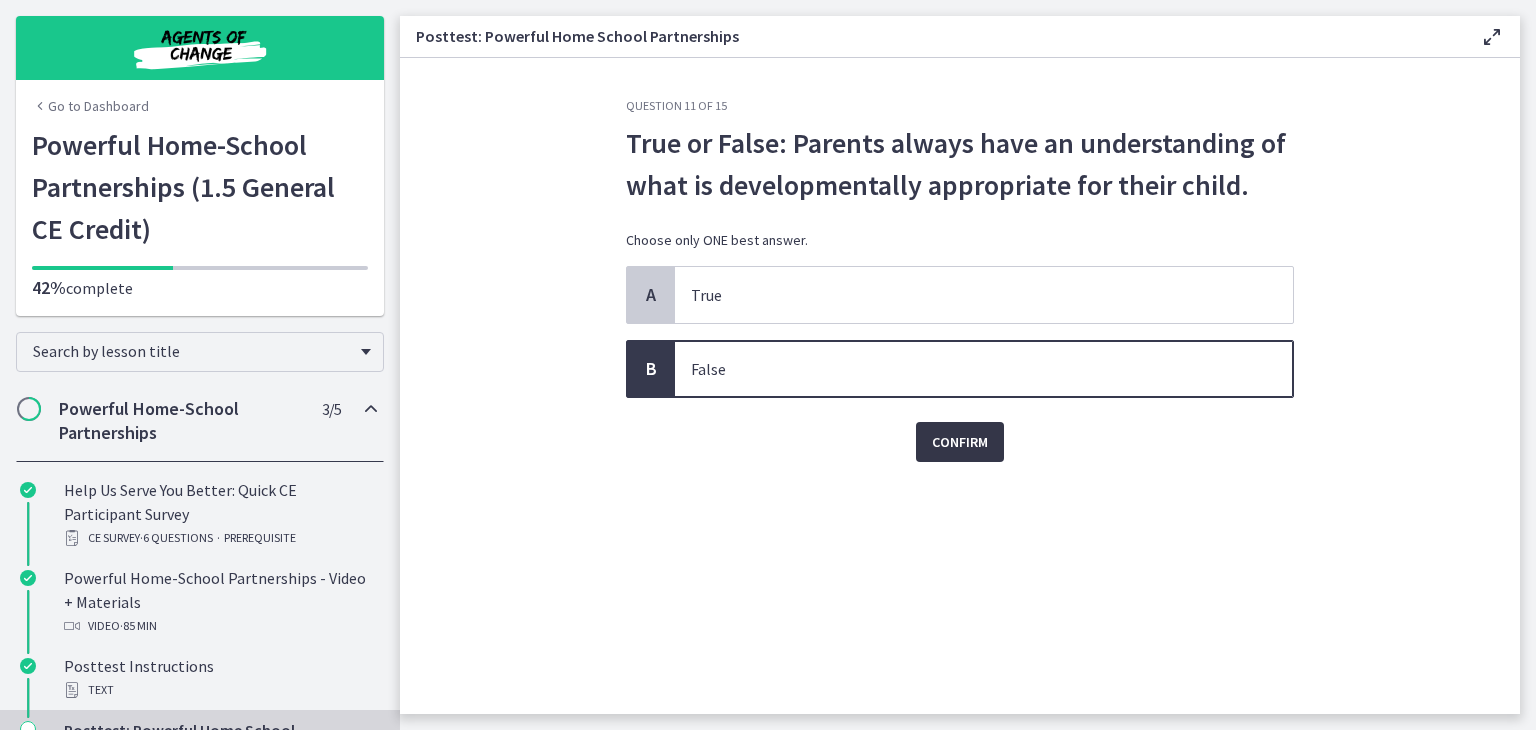 click on "Confirm" at bounding box center [960, 442] 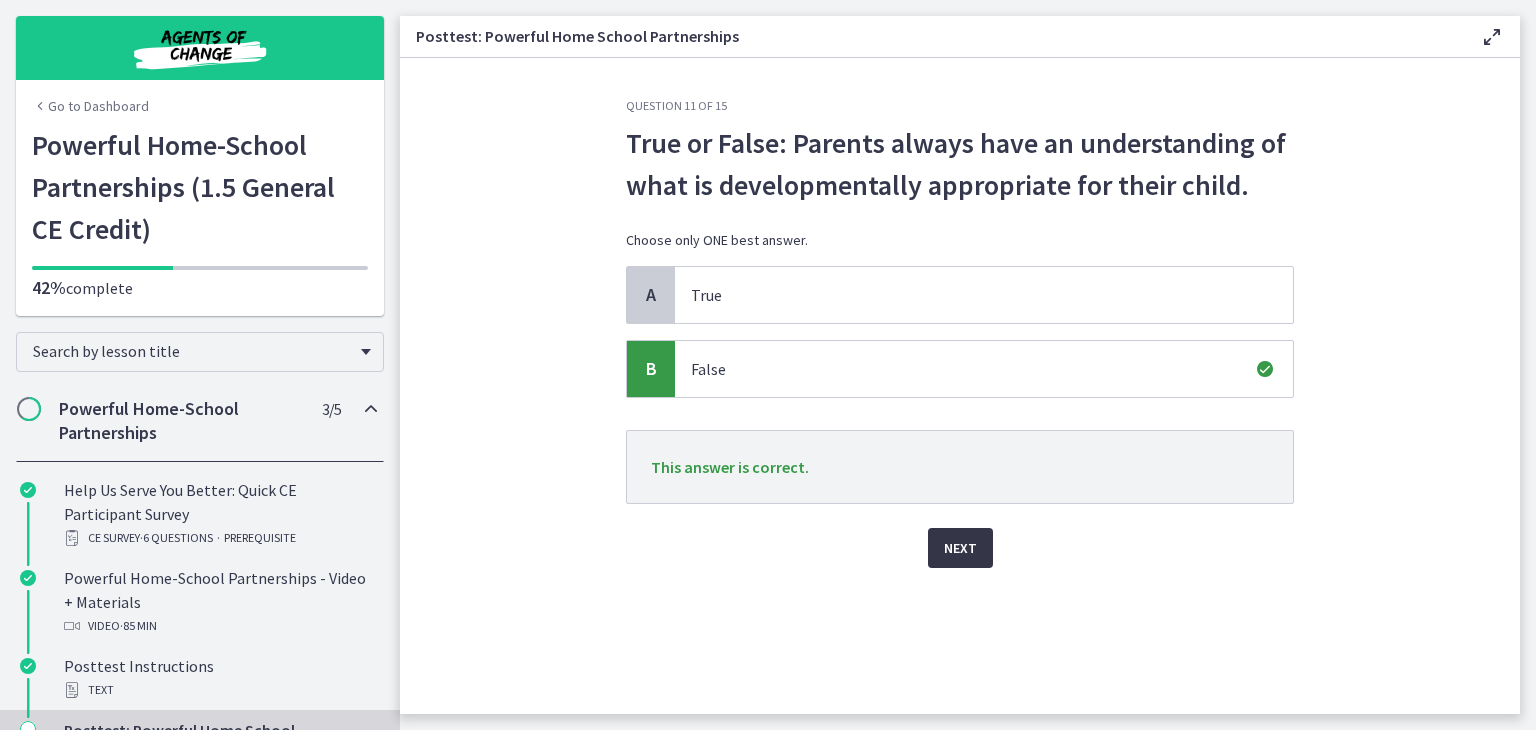 click on "Next" at bounding box center [960, 548] 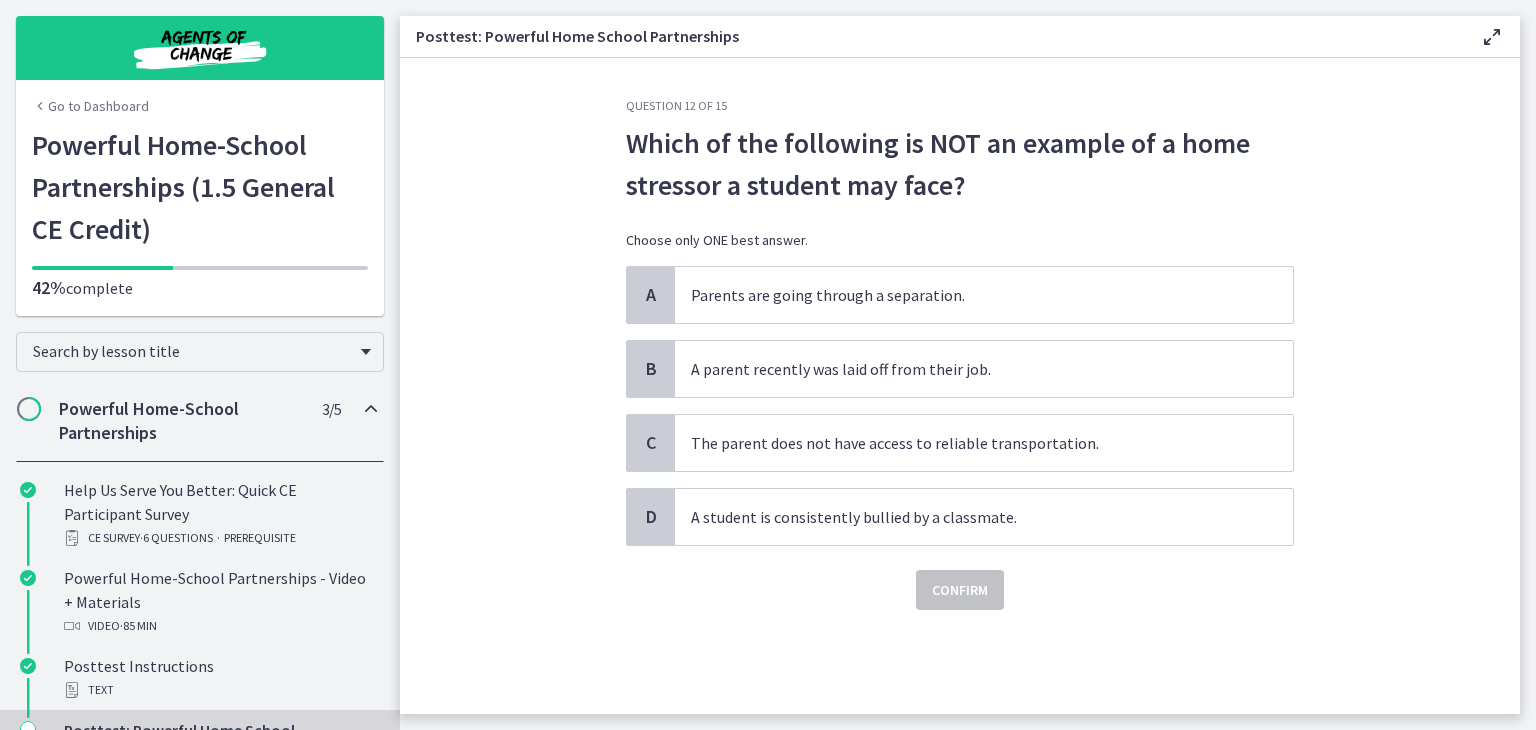 click on "A
[PERSON] are going through a separation.
B
A [PERSON] recently was laid off from their job.
C
The [PERSON] does not have access to reliable transportation.
D
A student is consistently bullied by a classmate." at bounding box center (960, 406) 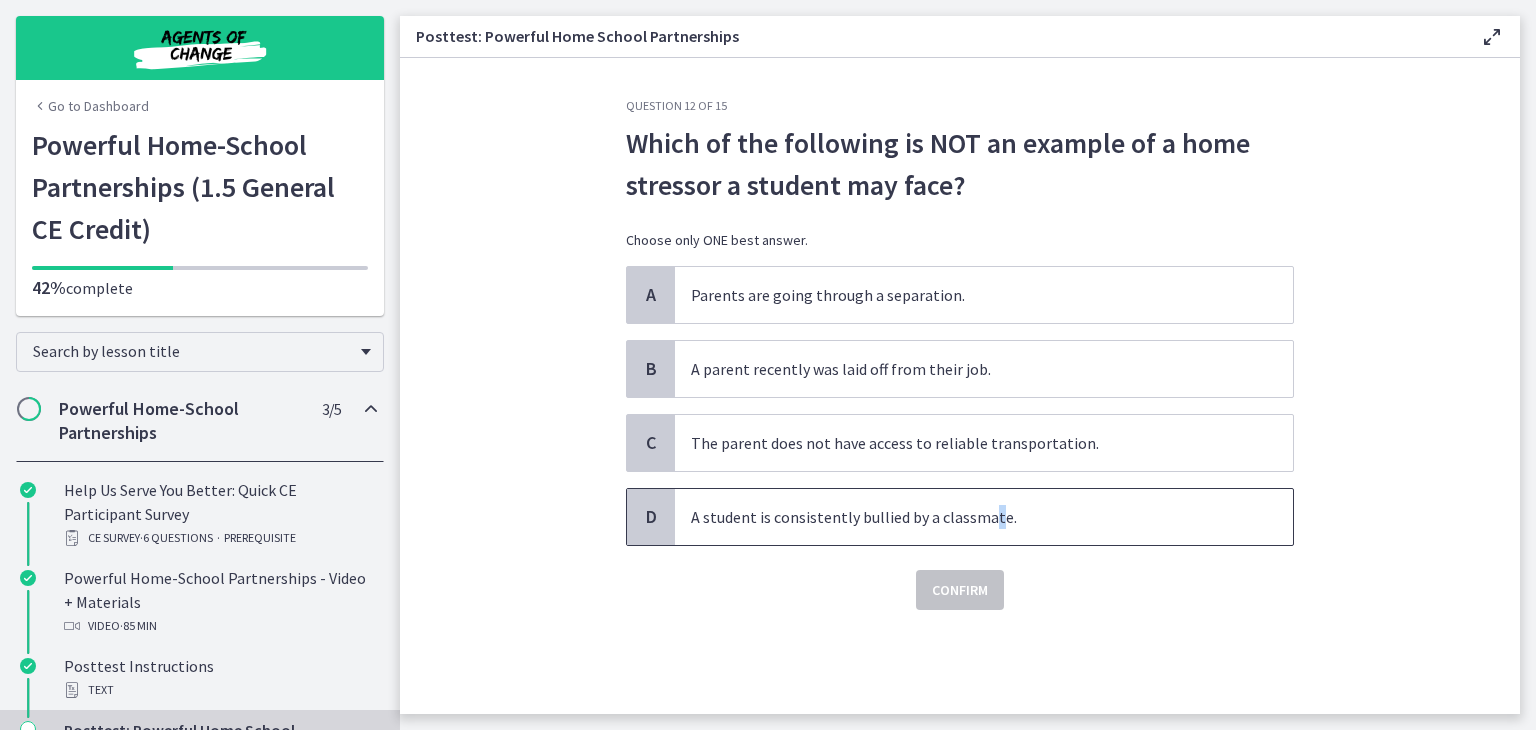 click on "A student is consistently bullied by a classmate." at bounding box center (964, 517) 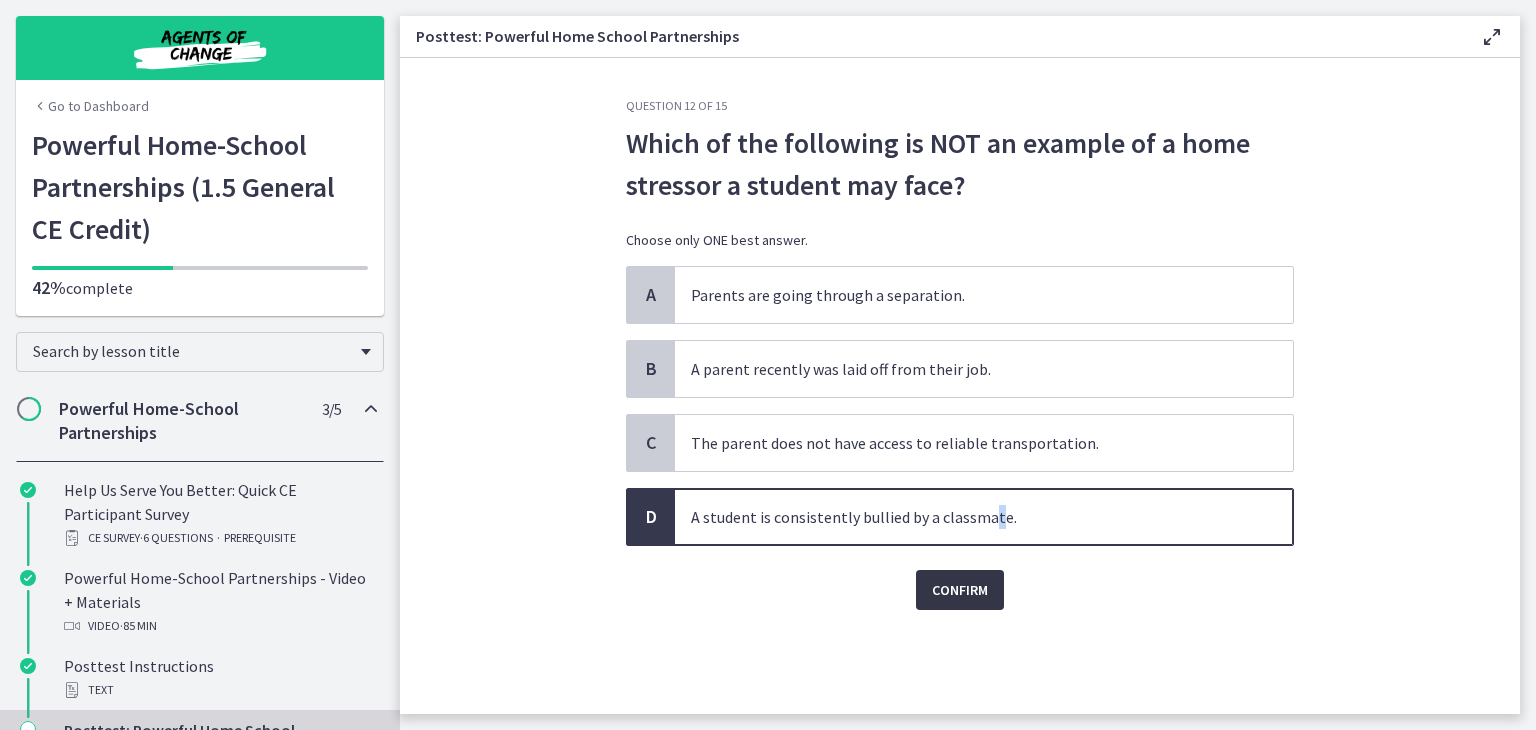 click on "Confirm" at bounding box center [960, 590] 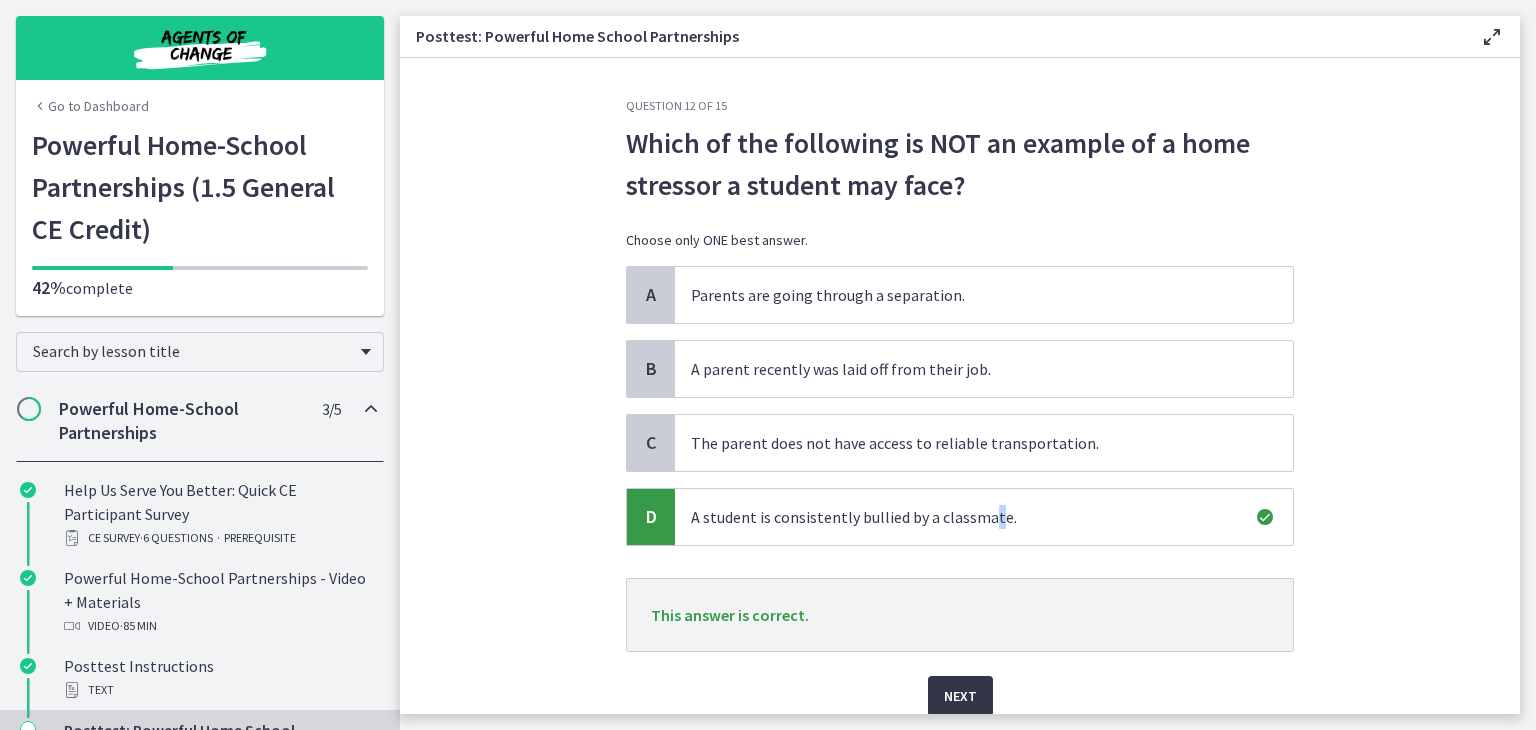 click on "Next" at bounding box center (960, 696) 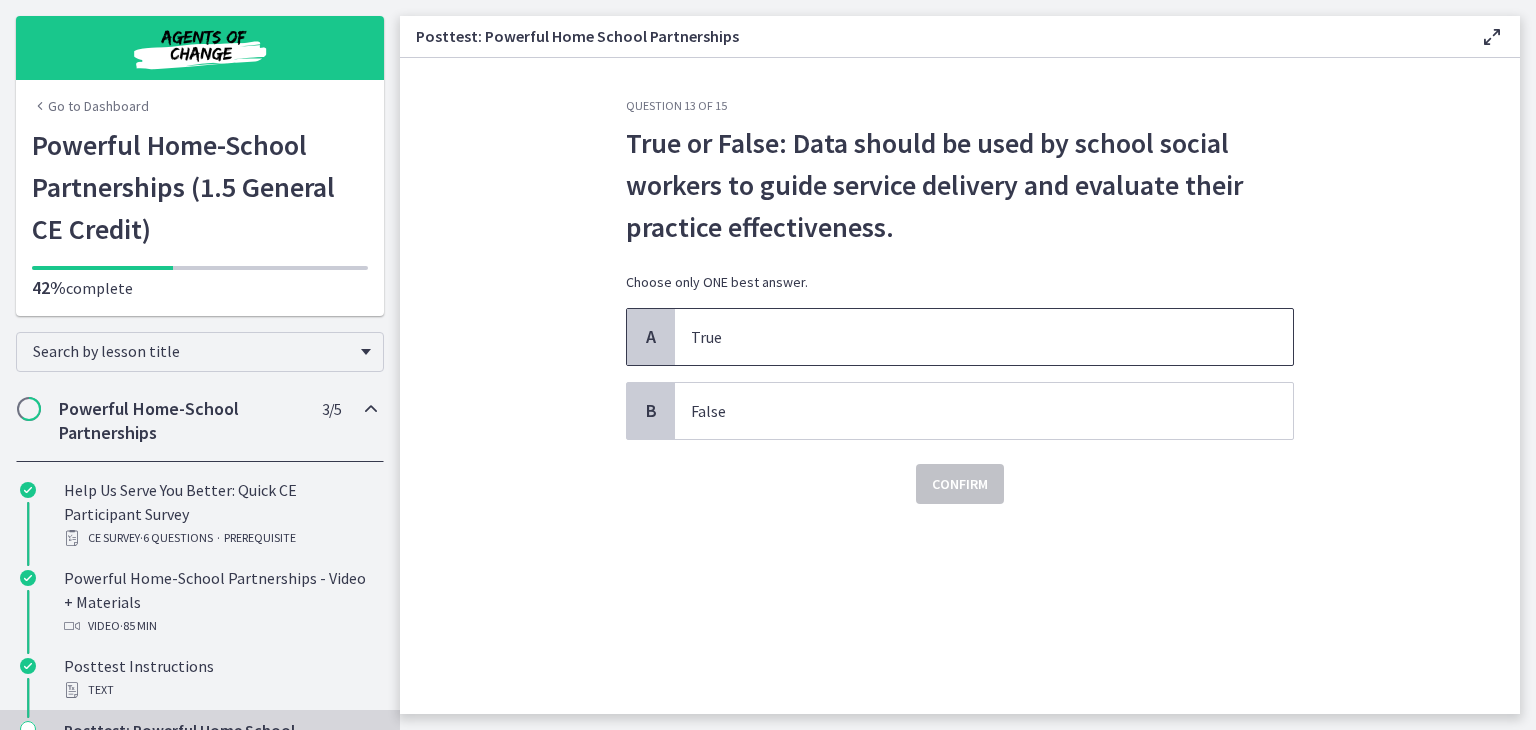 click on "True" at bounding box center (964, 337) 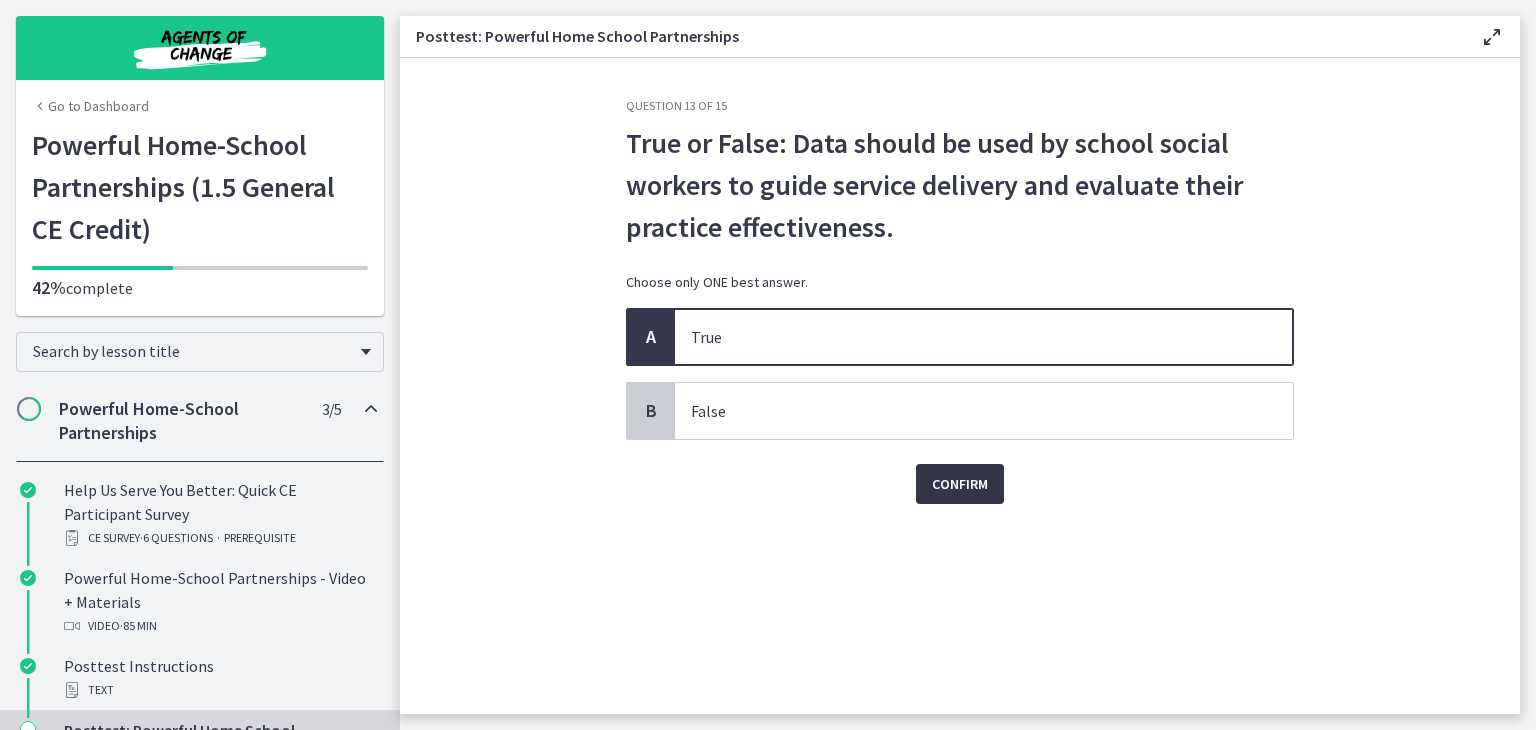click on "Confirm" at bounding box center [960, 484] 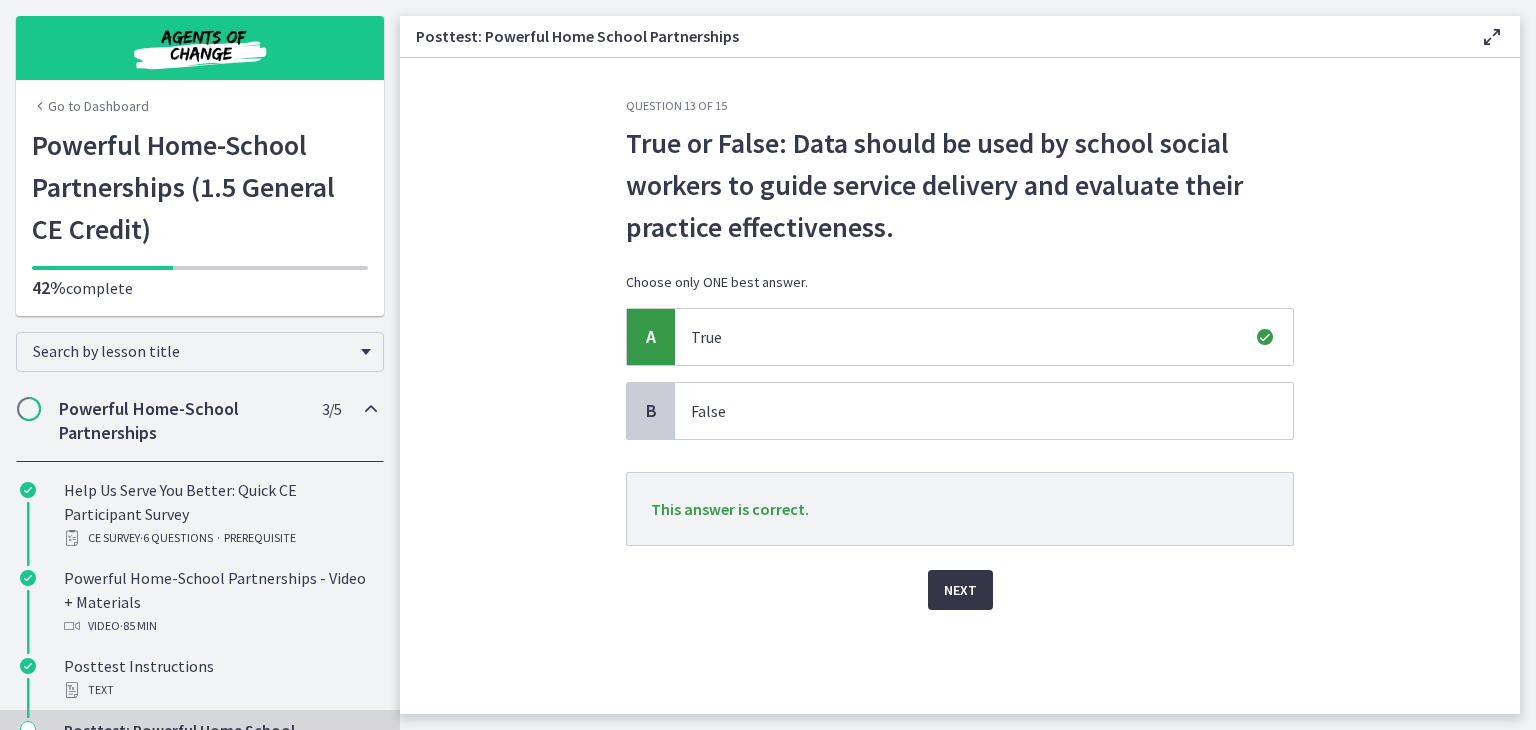 click on "Next" at bounding box center [960, 590] 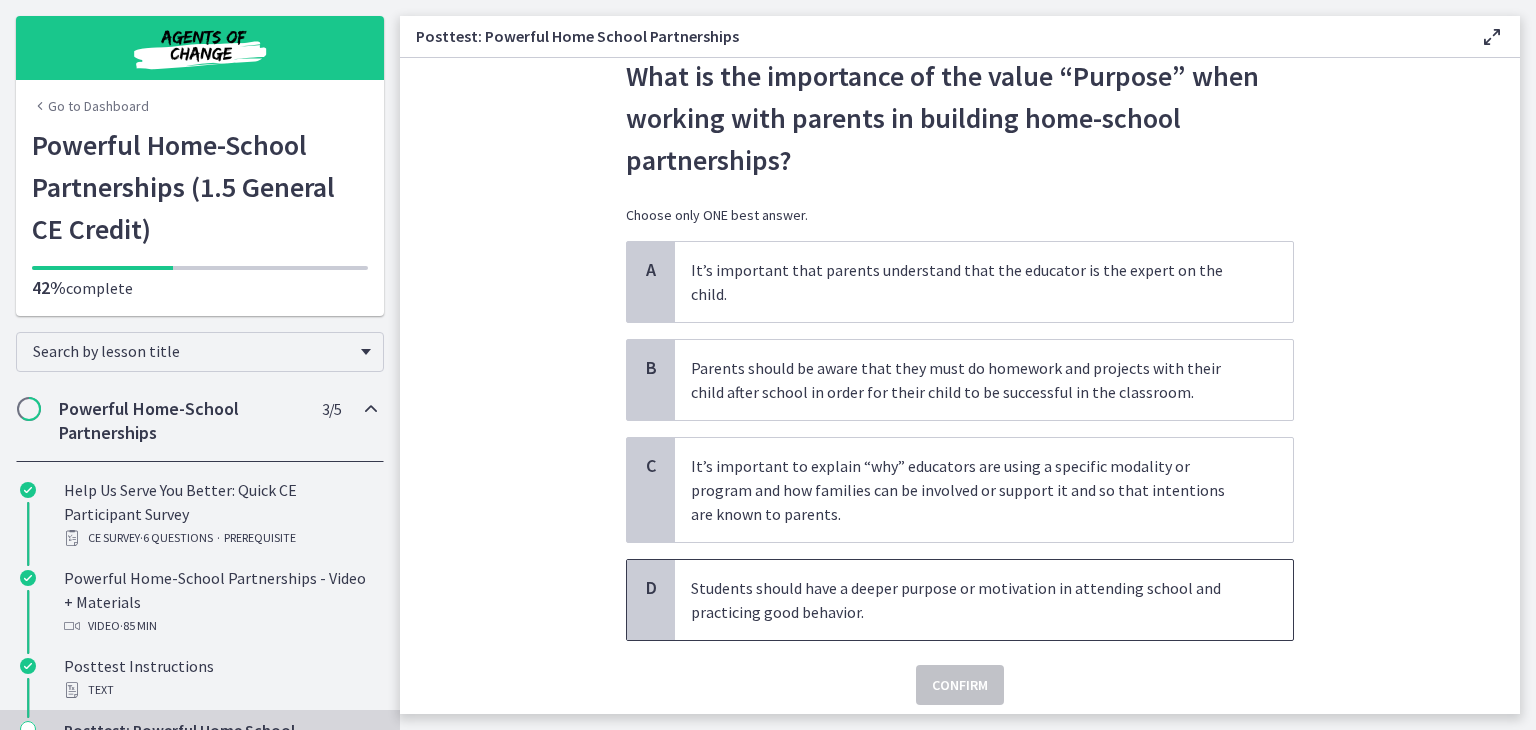 scroll, scrollTop: 100, scrollLeft: 0, axis: vertical 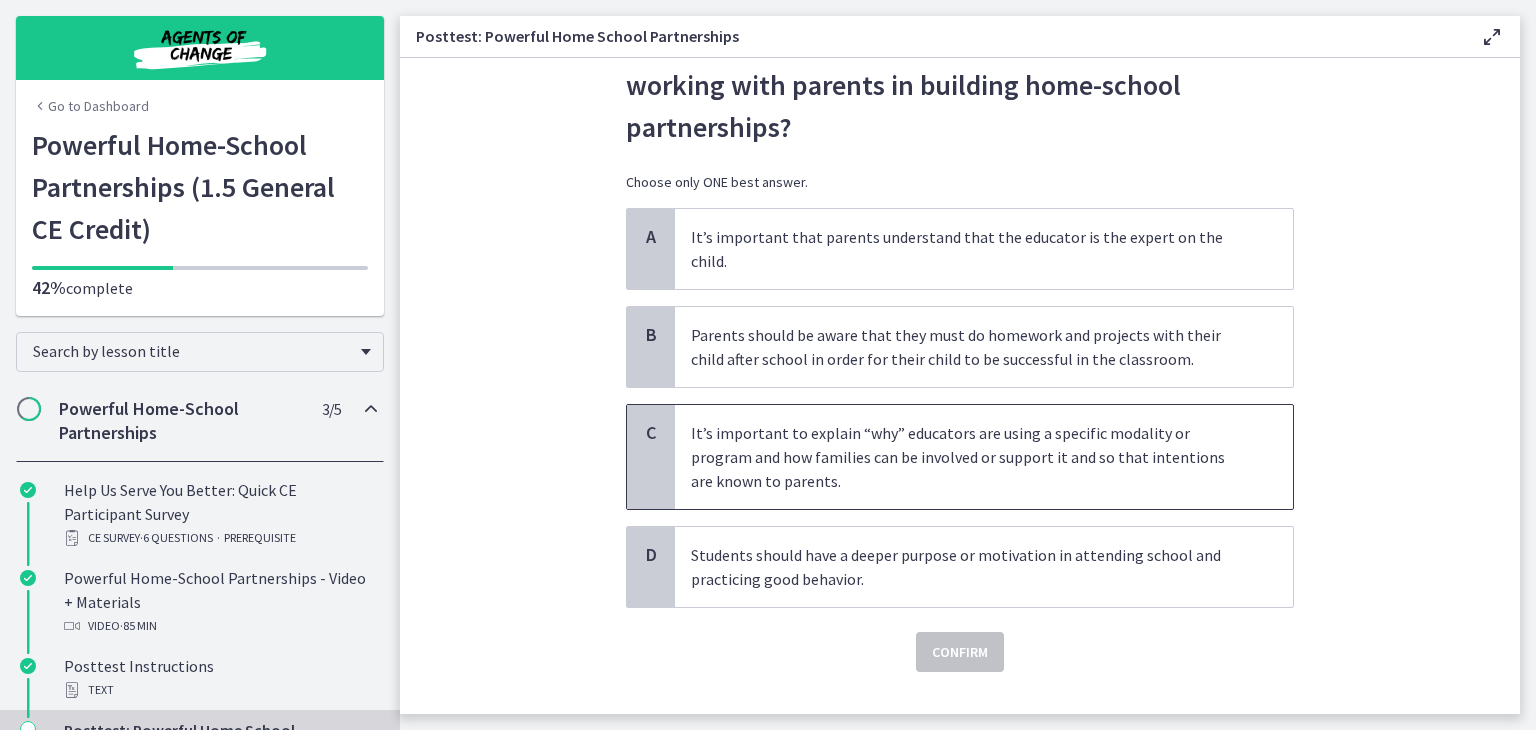 click on "It’s important to explain “why” educators are using a specific modality or program and how families can be involved or support it and so that intentions are known to parents." at bounding box center (964, 457) 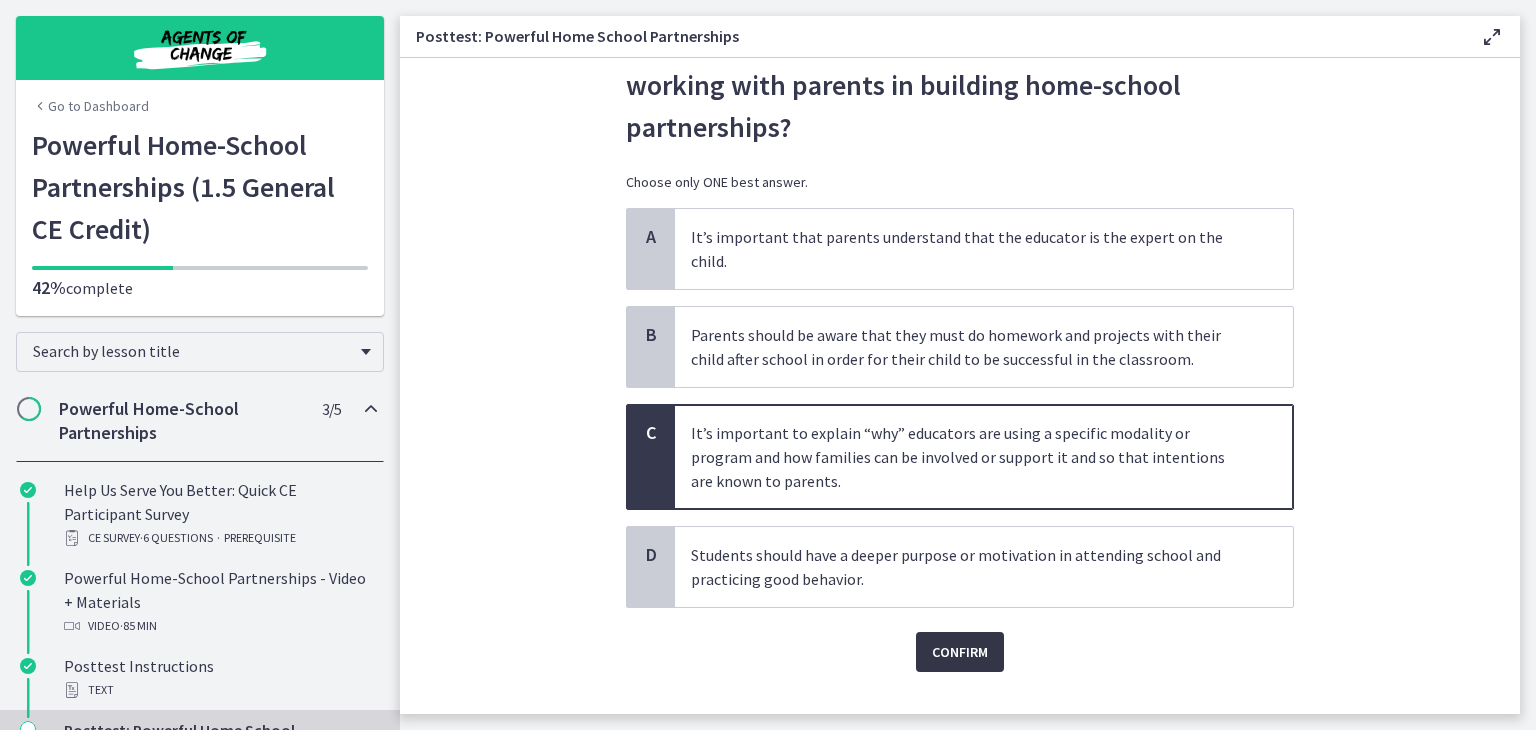 click on "Confirm" at bounding box center (960, 652) 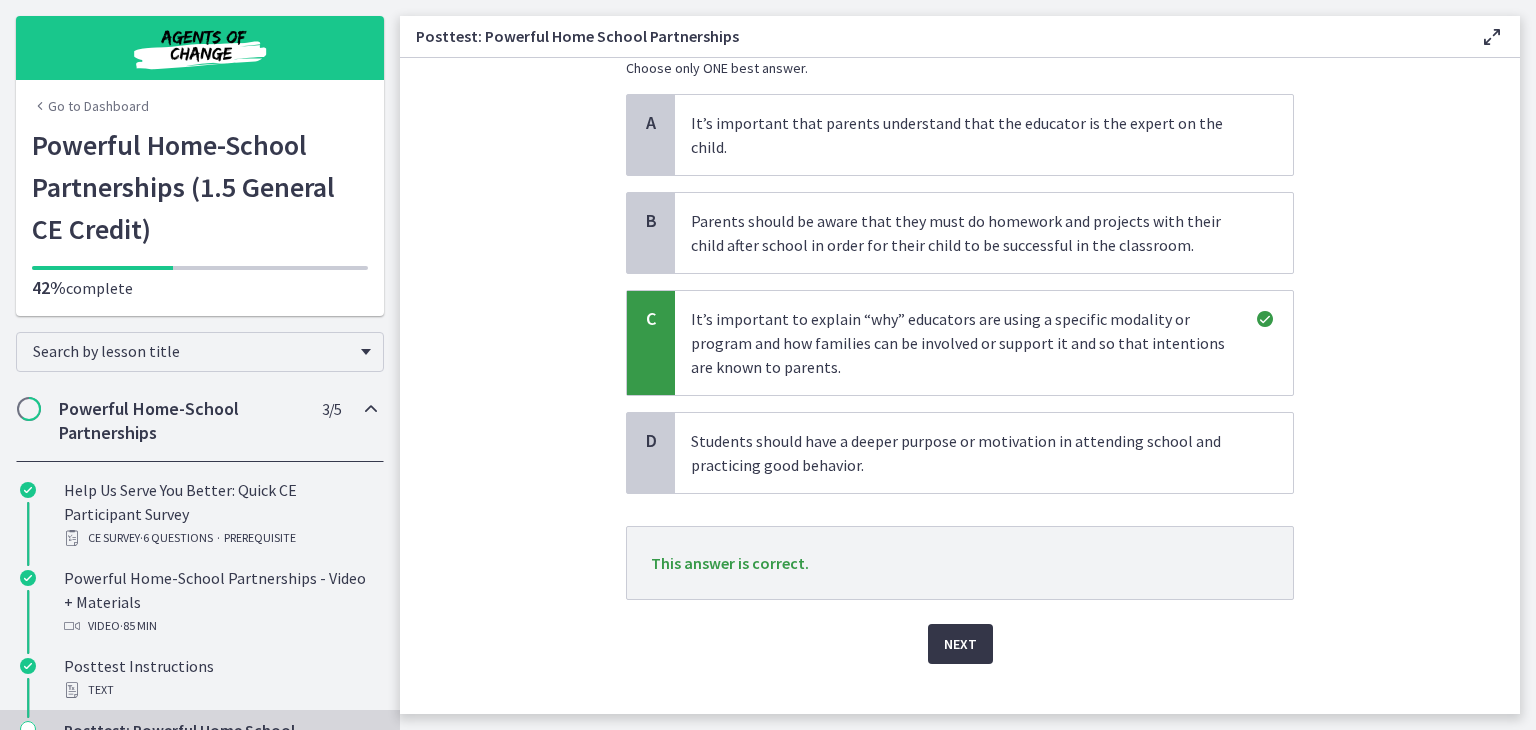 scroll, scrollTop: 218, scrollLeft: 0, axis: vertical 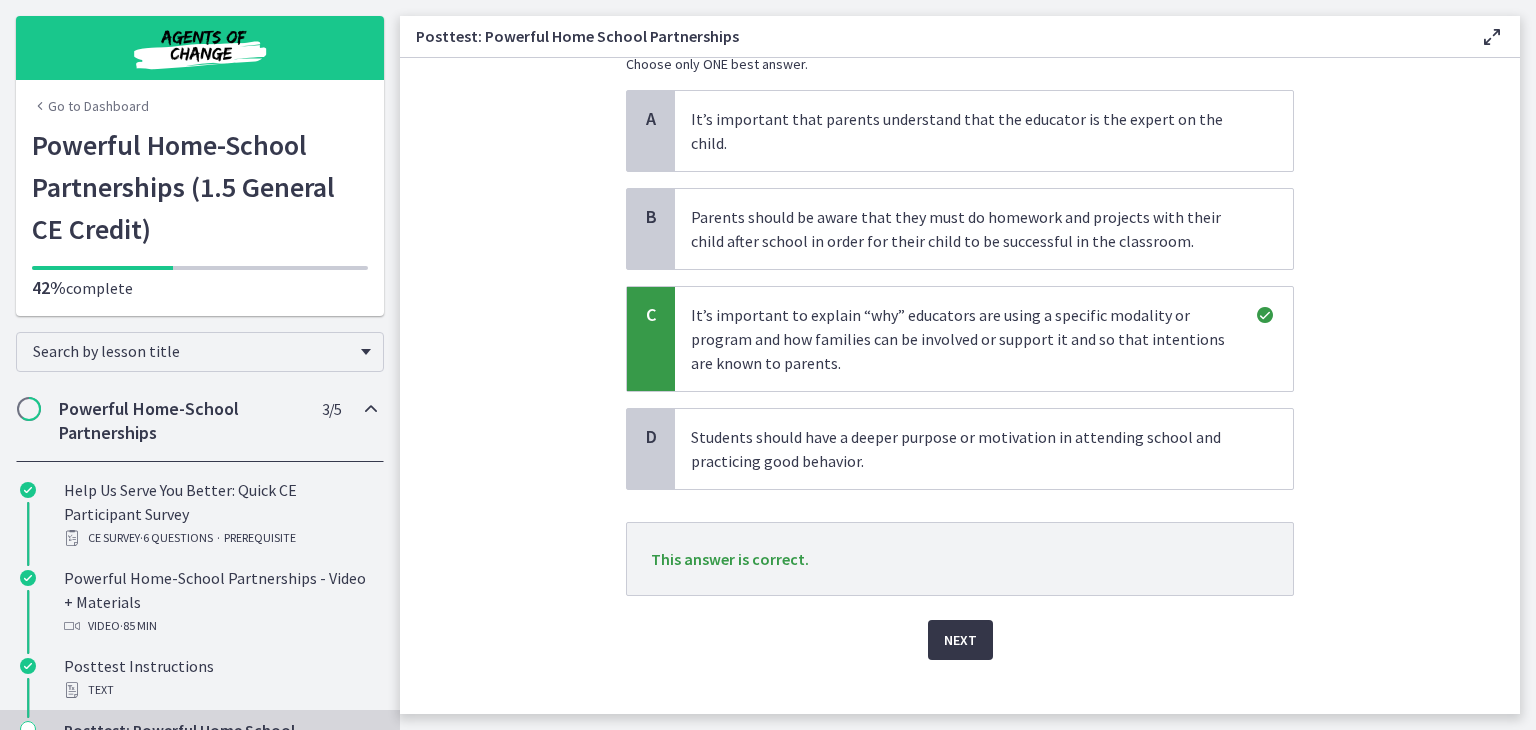 click on "Next" at bounding box center [960, 640] 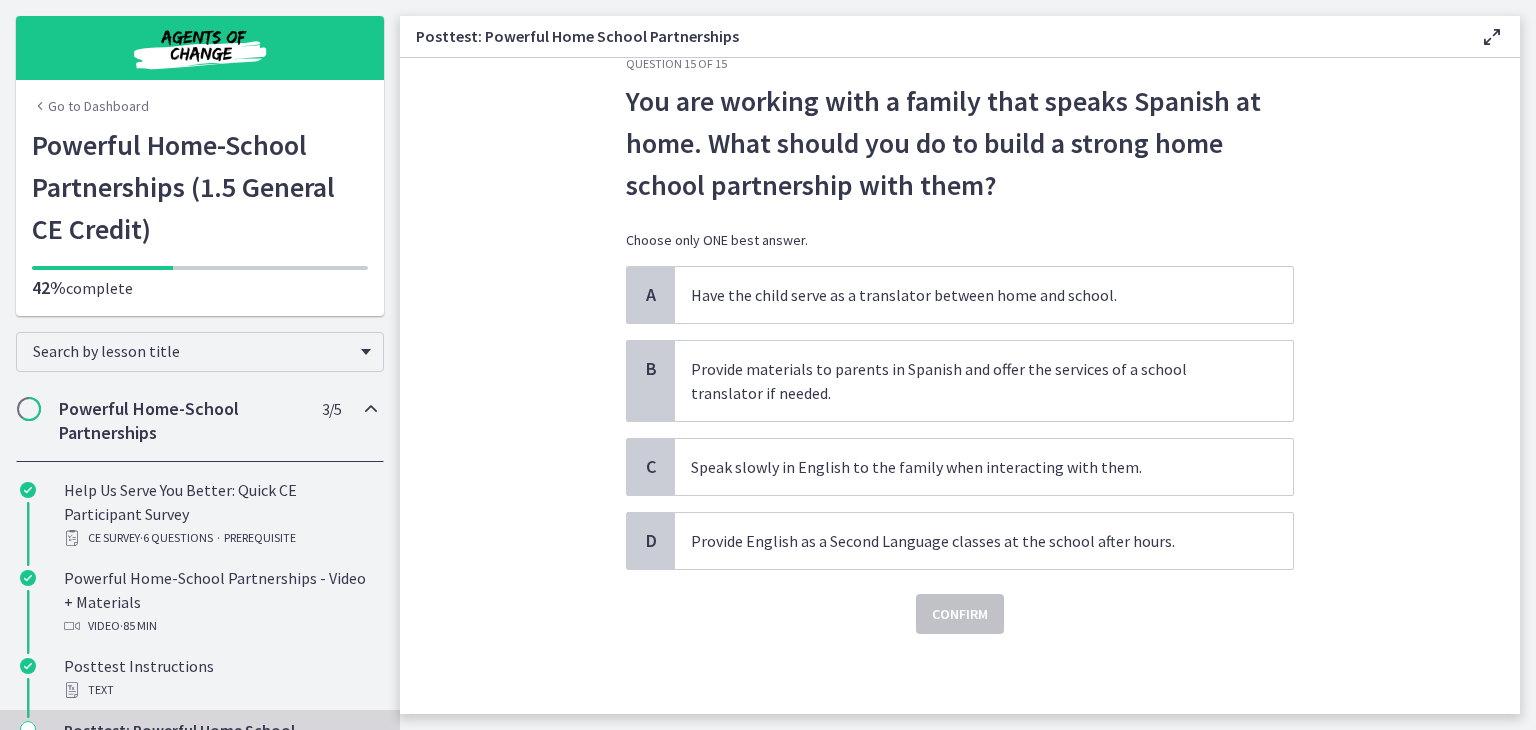scroll, scrollTop: 0, scrollLeft: 0, axis: both 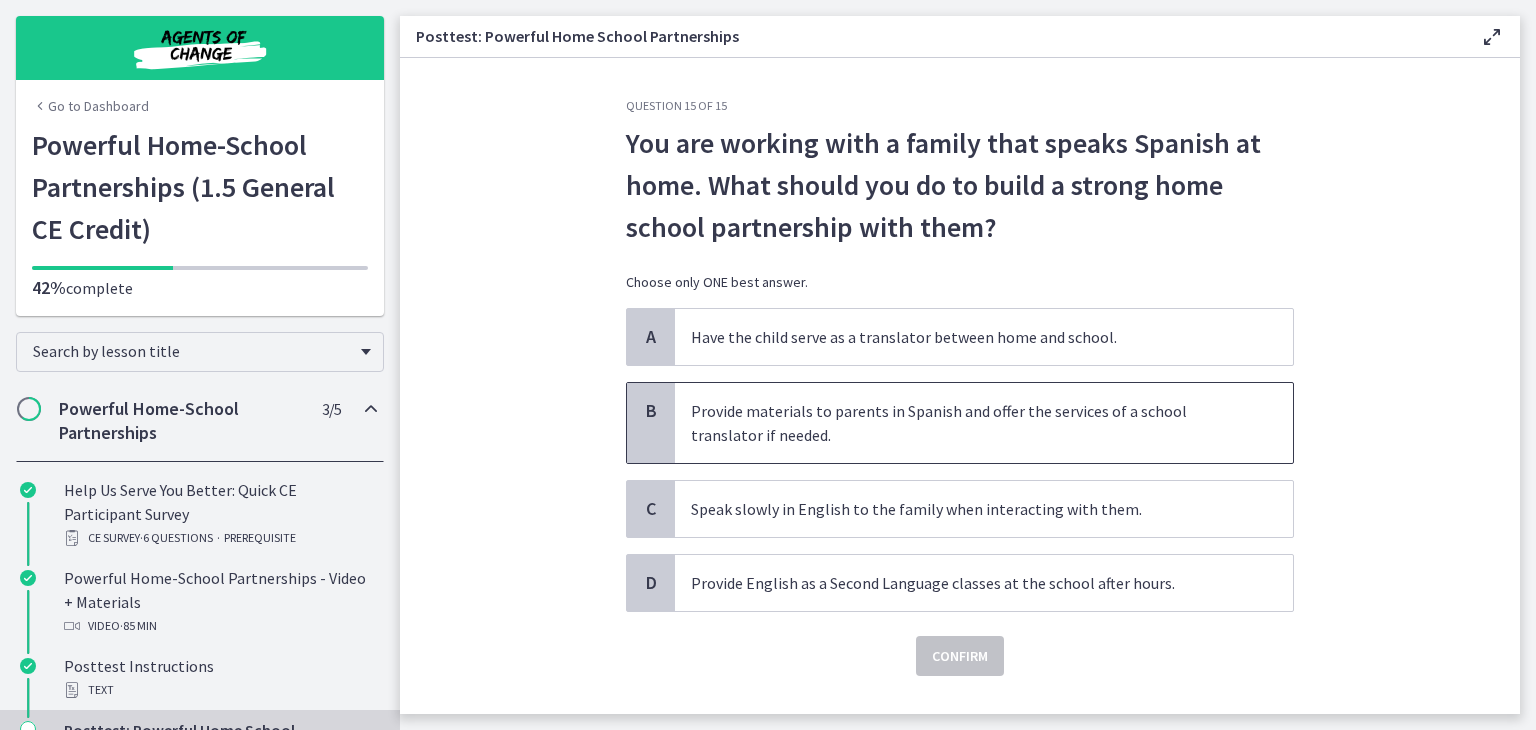 click on "Provide materials to parents in Spanish and offer the services of a school translator if needed." at bounding box center [964, 423] 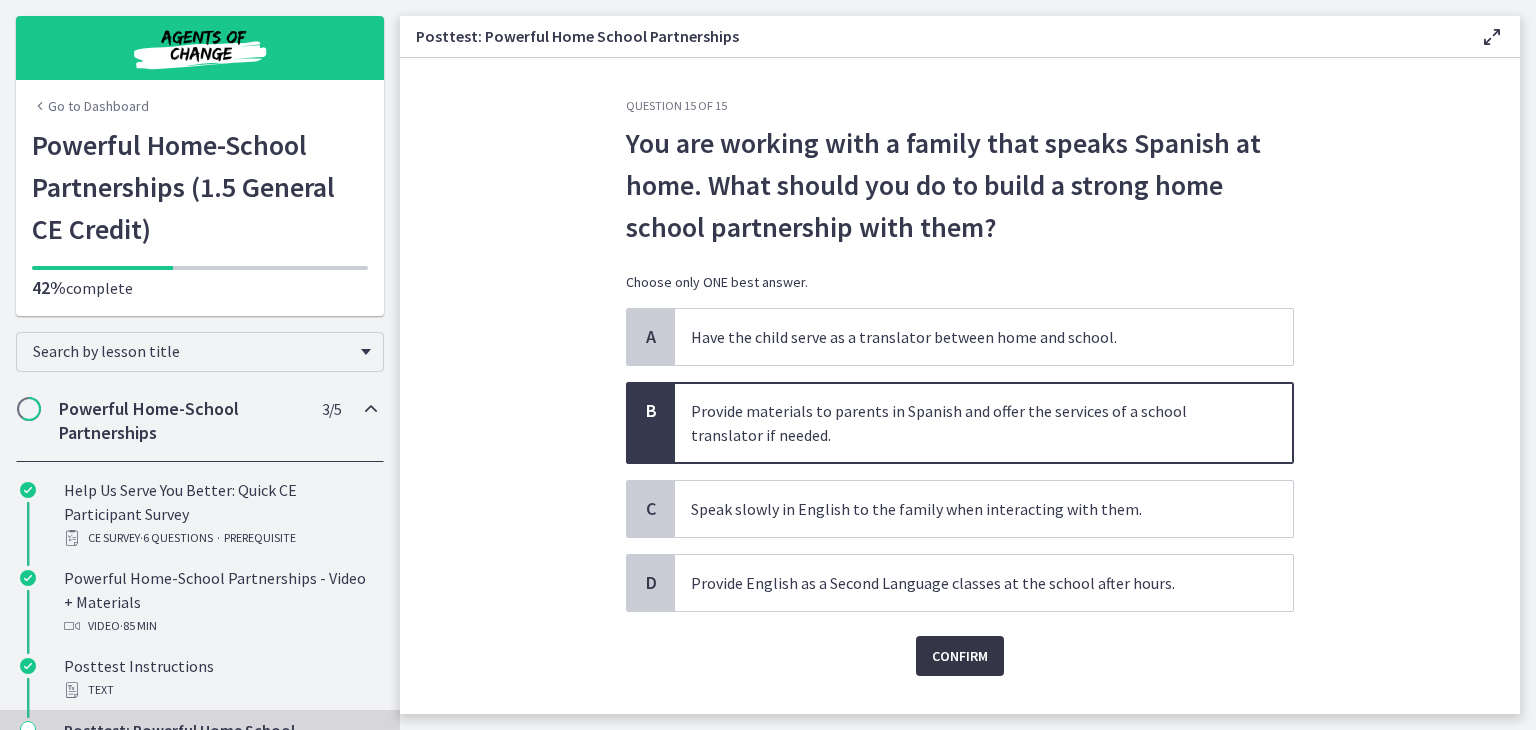 click on "Confirm" at bounding box center (960, 656) 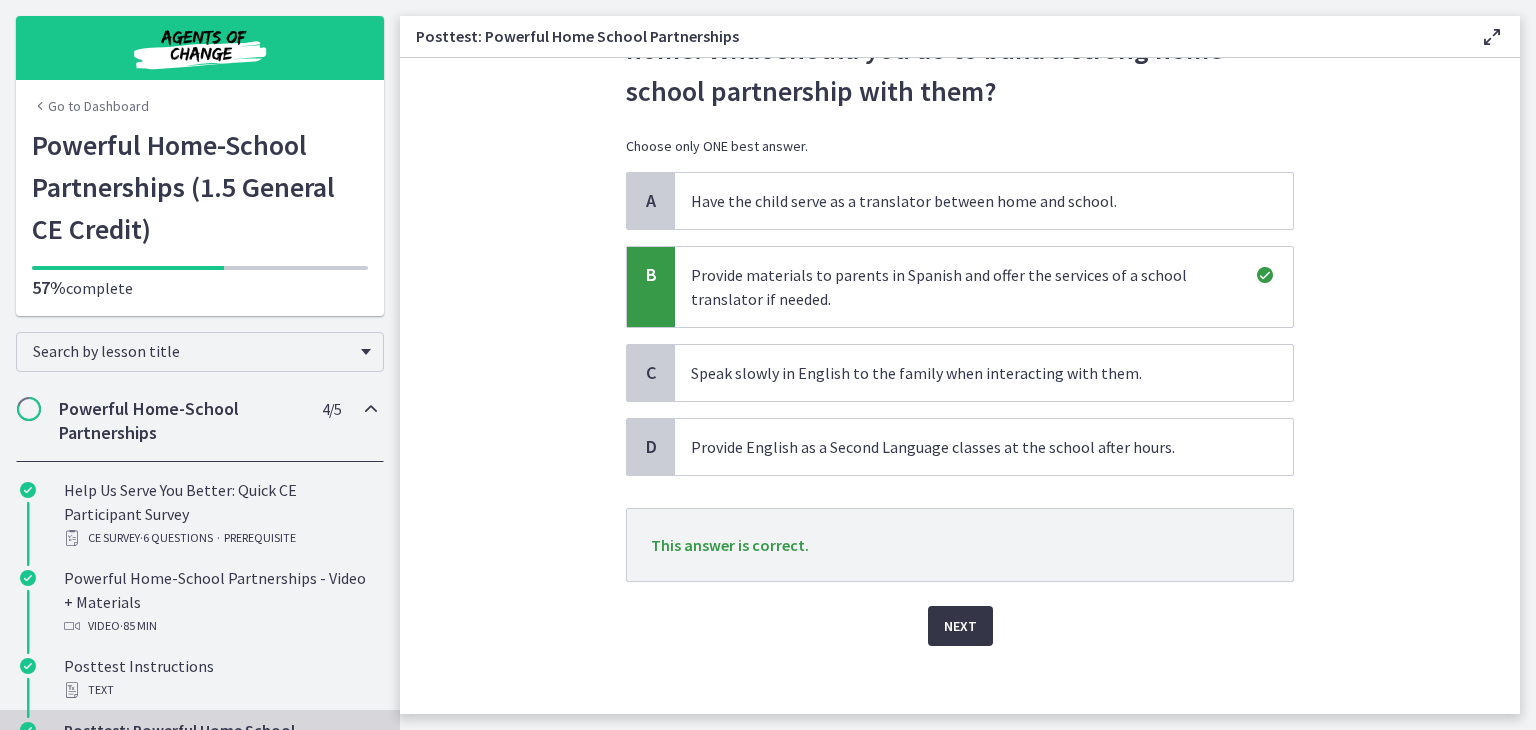 scroll, scrollTop: 146, scrollLeft: 0, axis: vertical 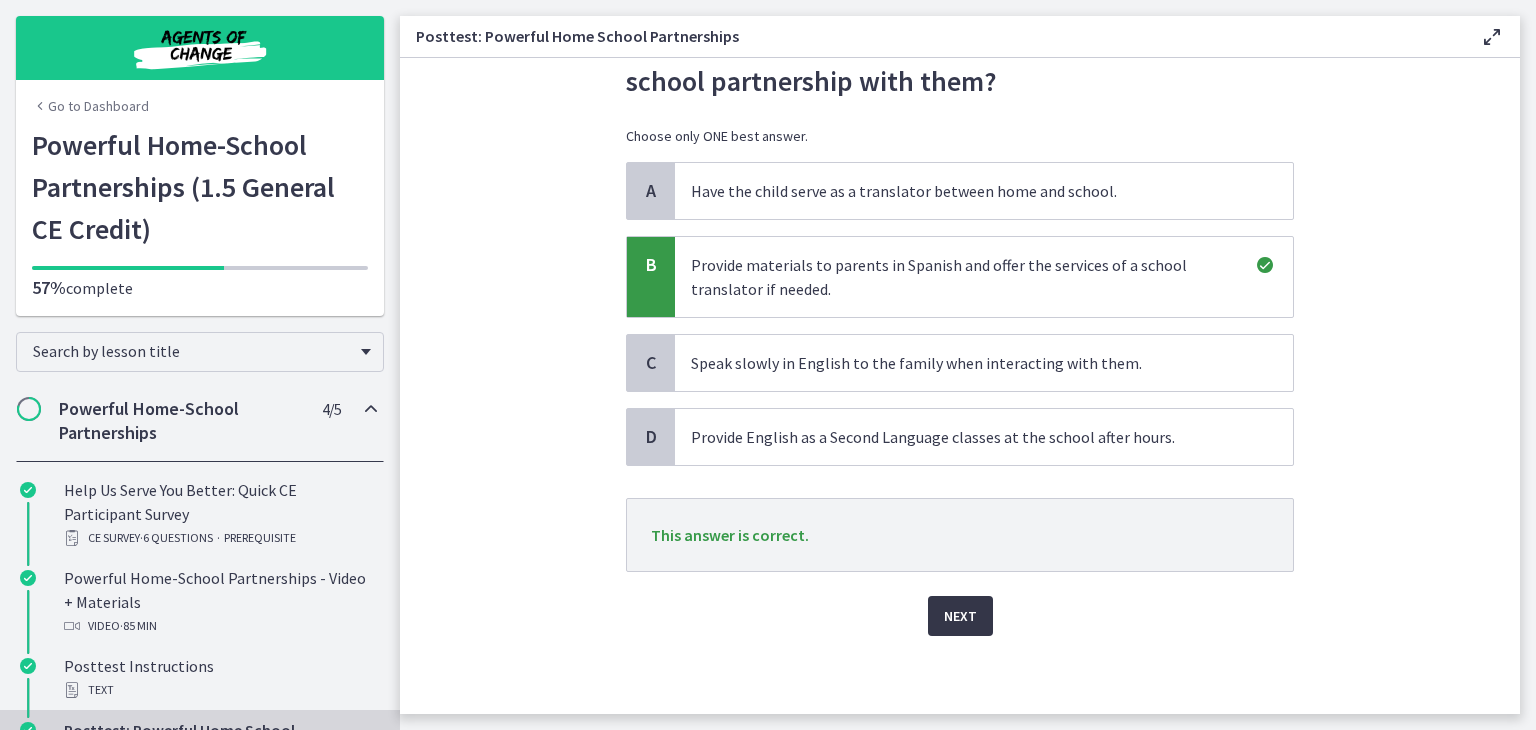 click on "Next" at bounding box center (960, 616) 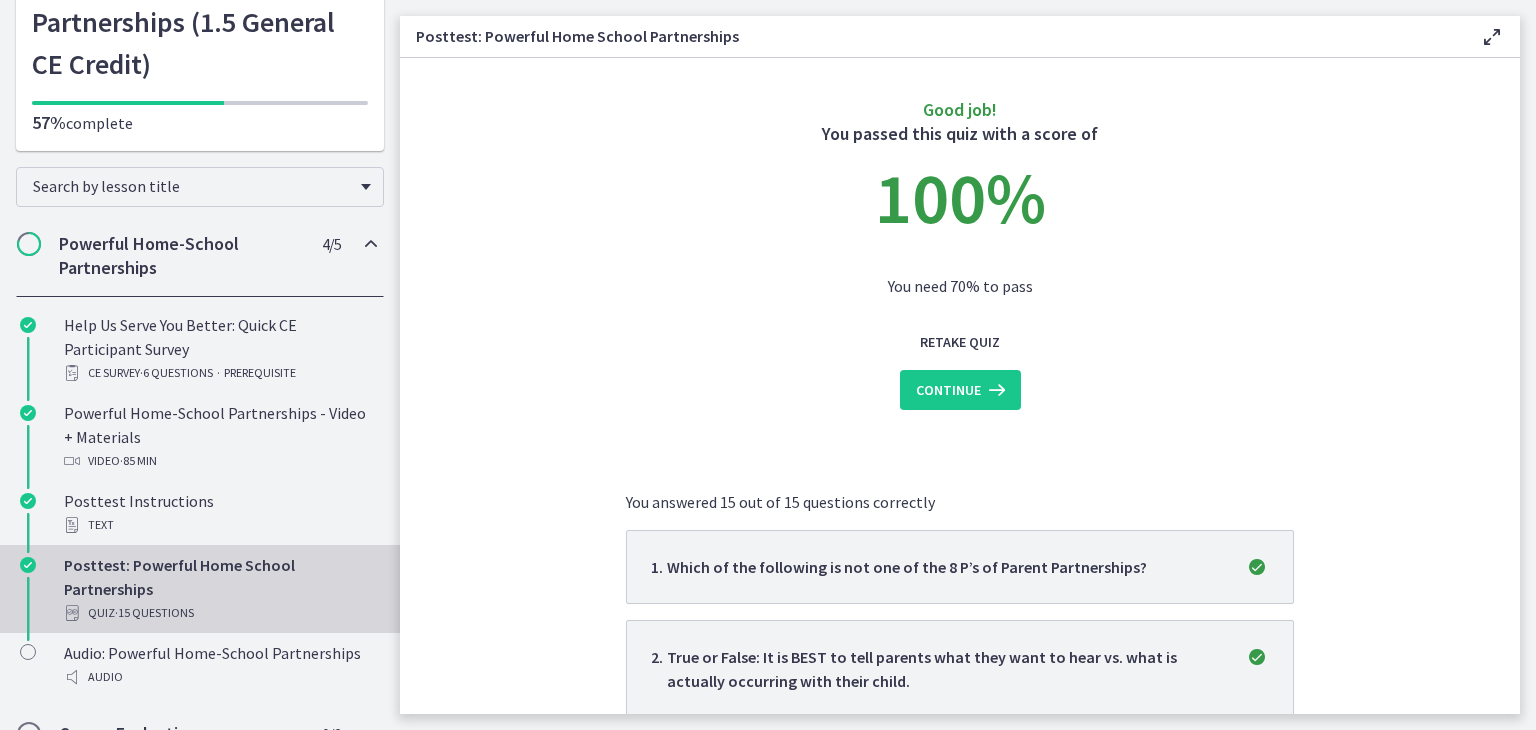scroll, scrollTop: 198, scrollLeft: 0, axis: vertical 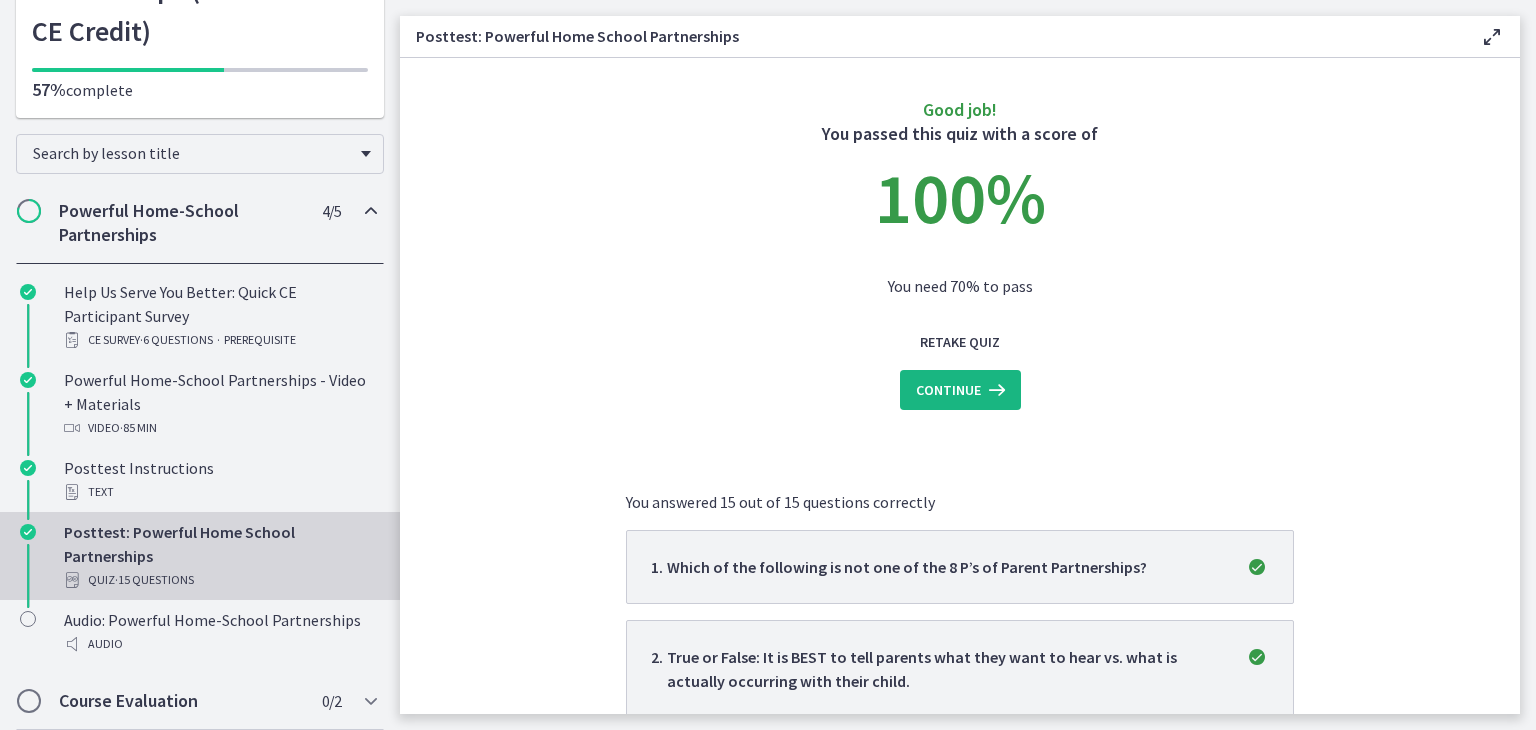 click on "Continue" at bounding box center [948, 390] 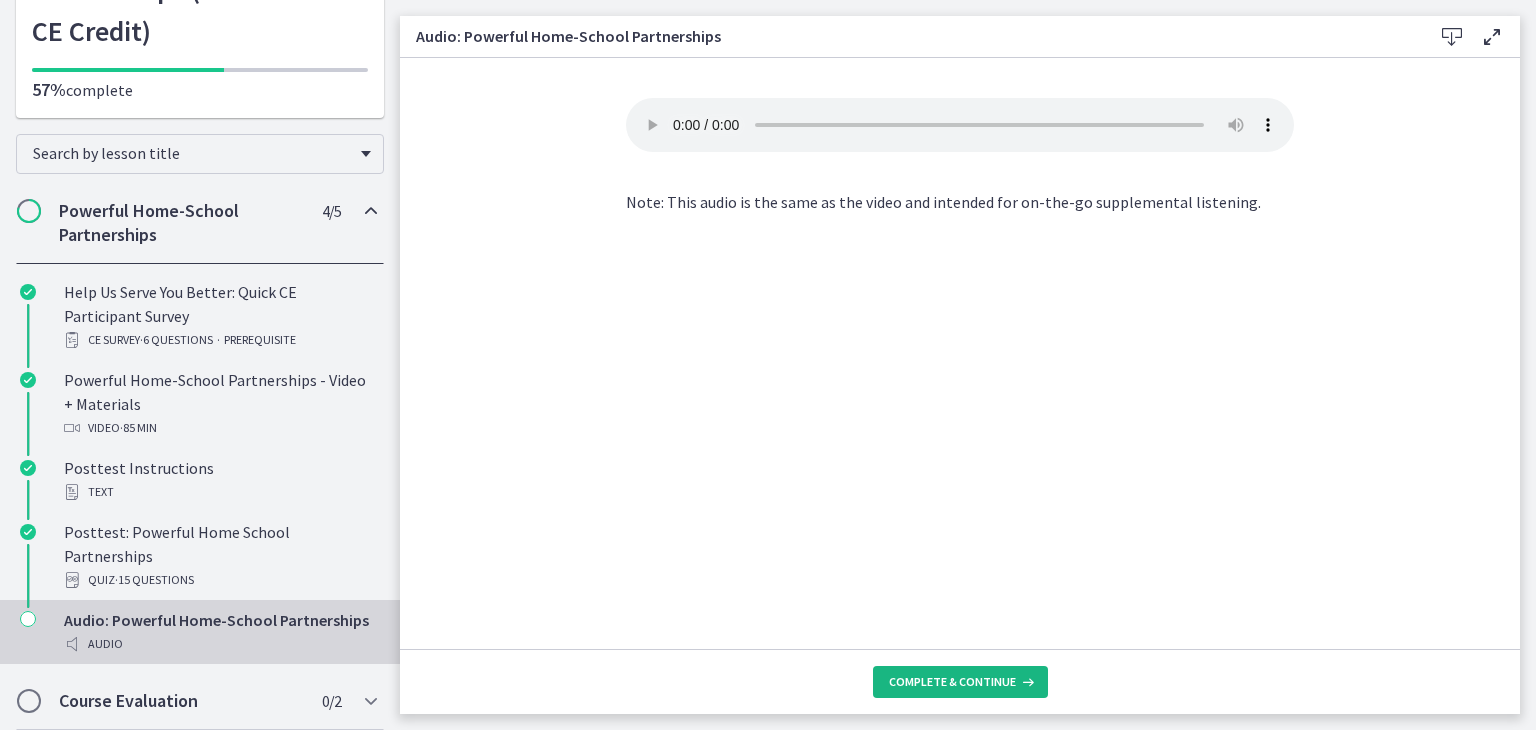click on "Complete & continue" at bounding box center [952, 682] 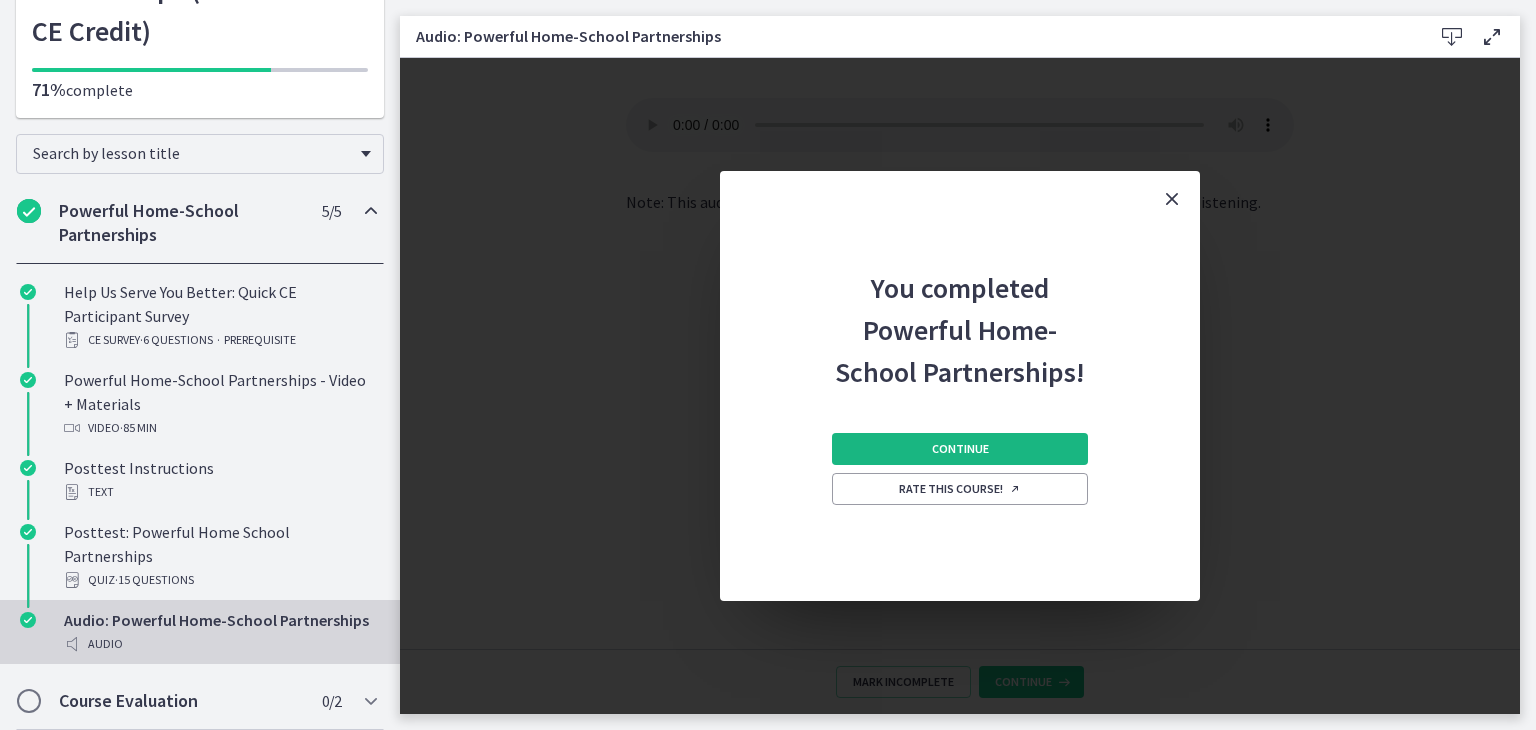 click on "Continue" at bounding box center (960, 449) 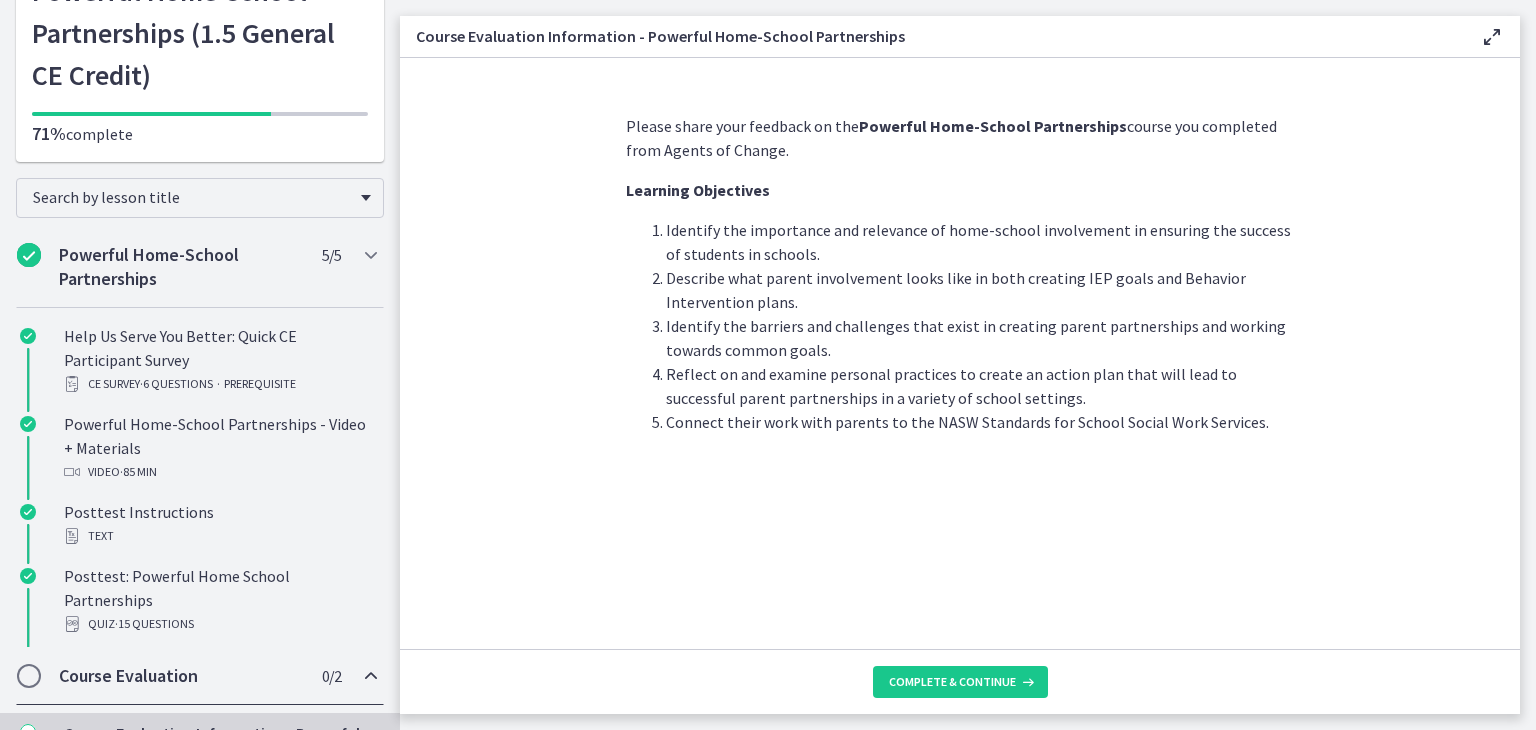 scroll, scrollTop: 0, scrollLeft: 0, axis: both 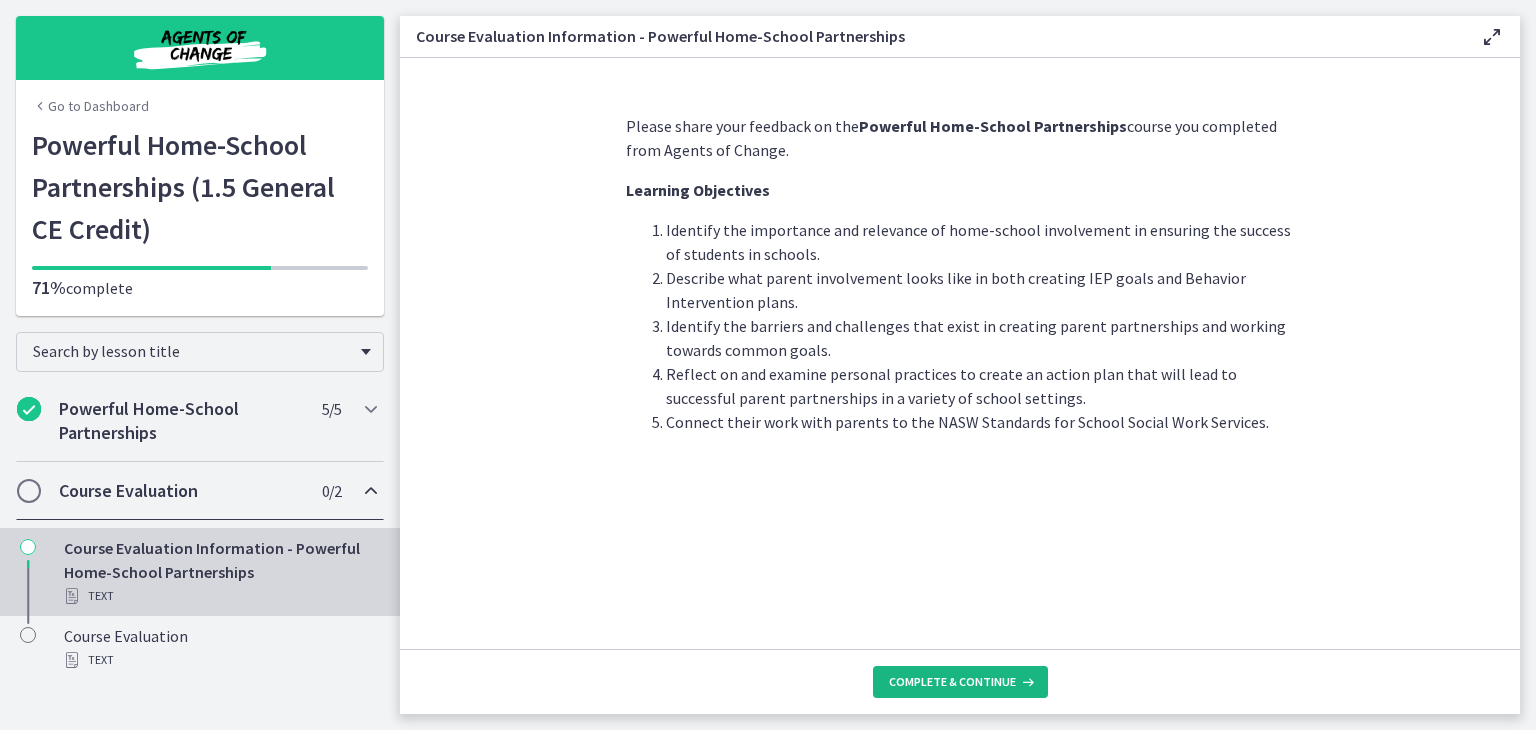click on "Complete & continue" at bounding box center (952, 682) 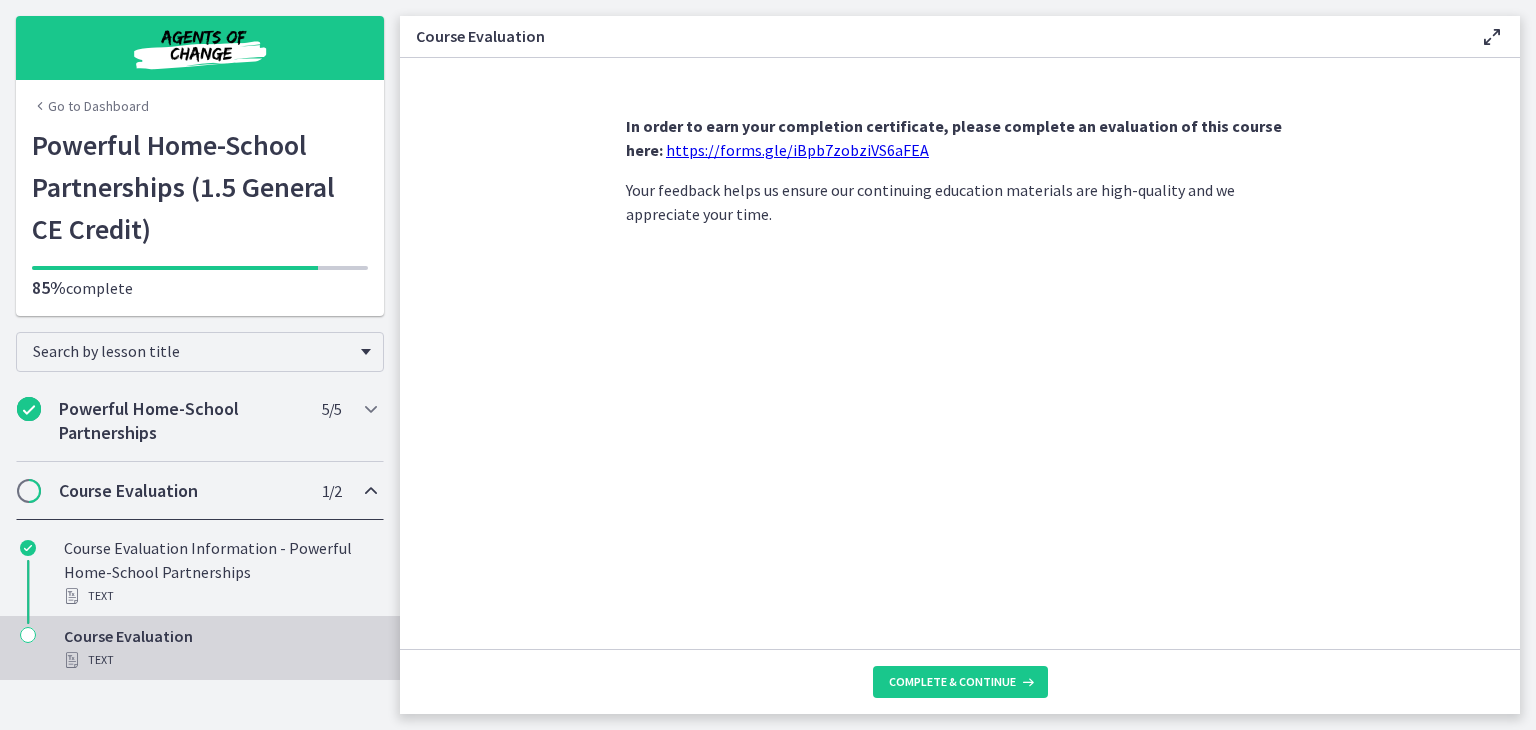click on "https://forms.gle/iBpb7zobziVS6aFEA" at bounding box center (797, 150) 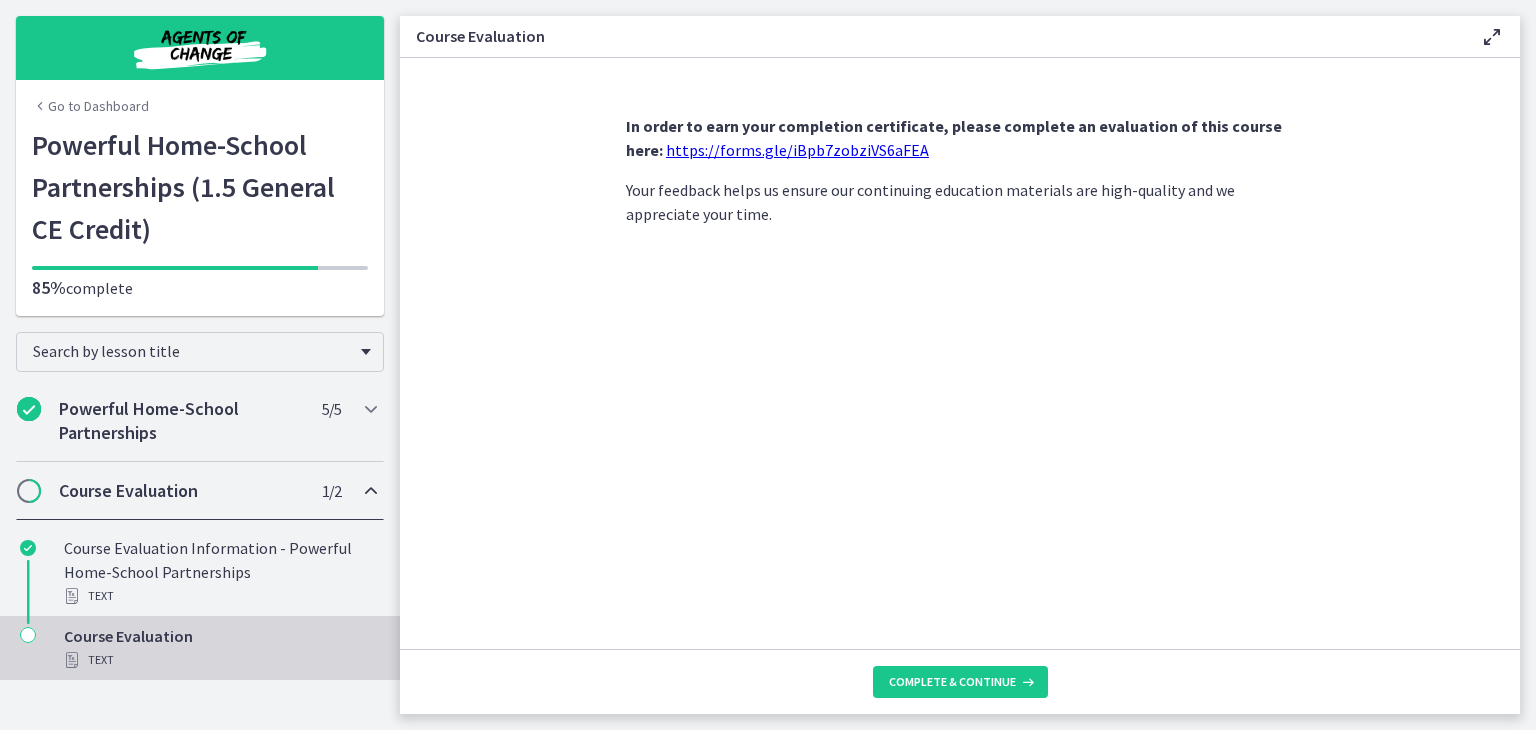 click at bounding box center (29, 491) 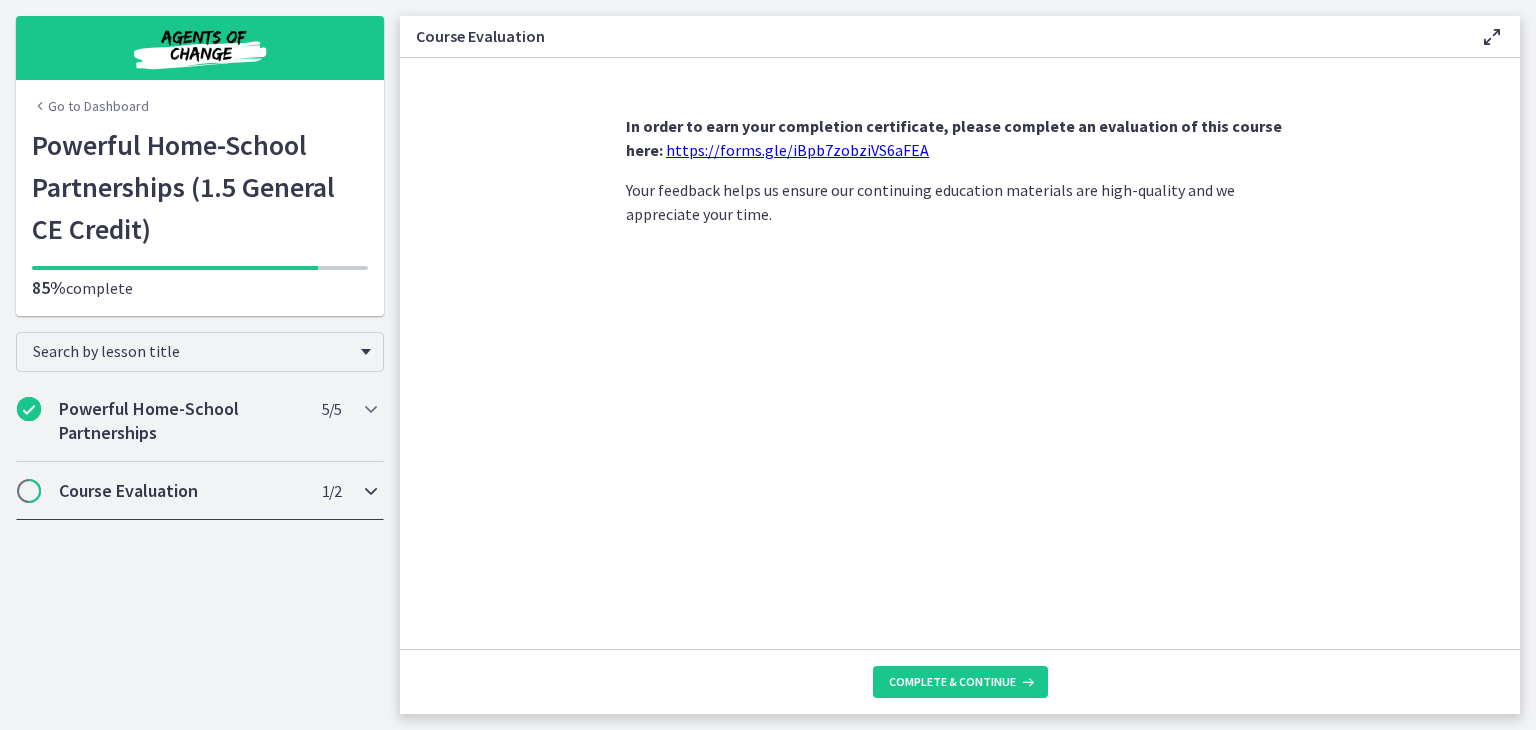 click at bounding box center (29, 491) 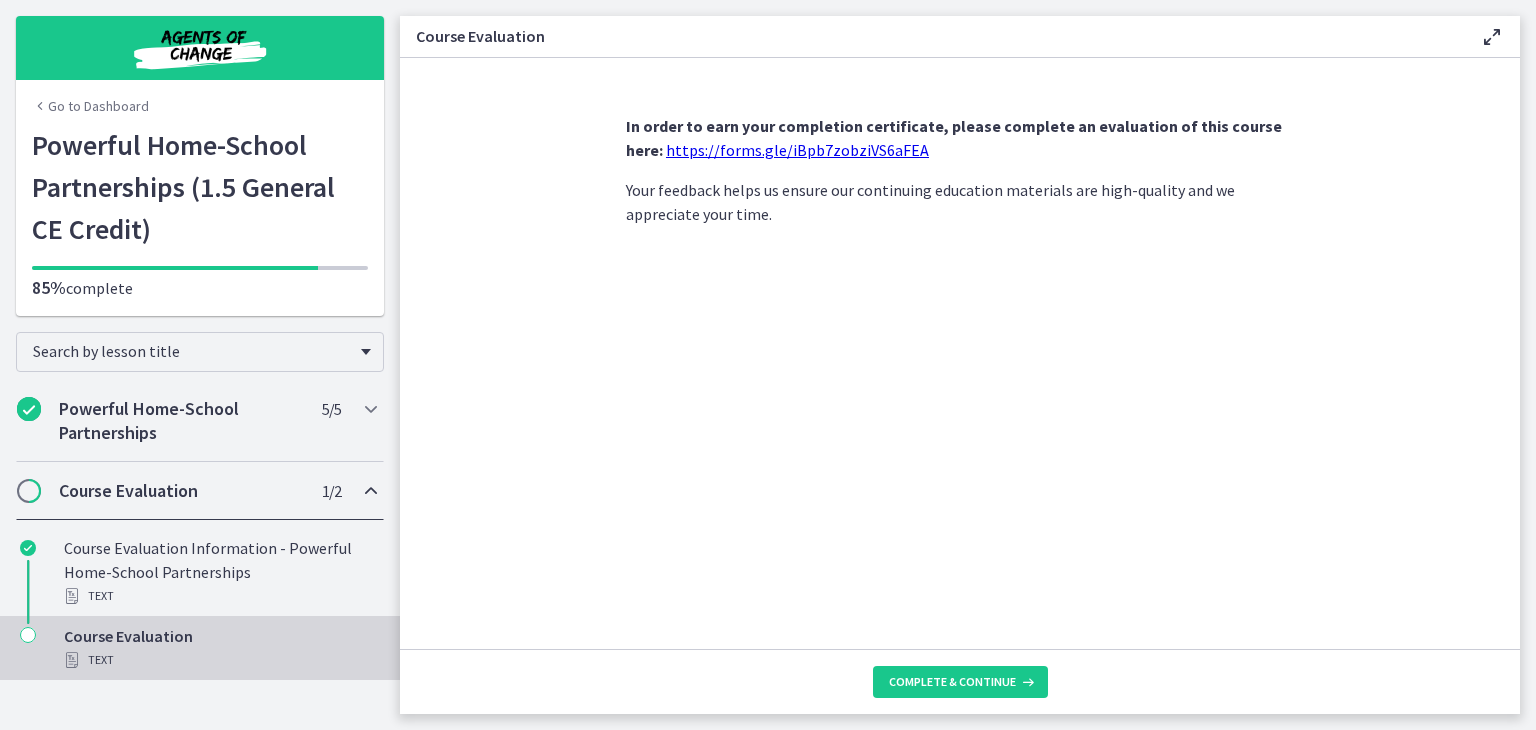 click on "Text" at bounding box center (220, 660) 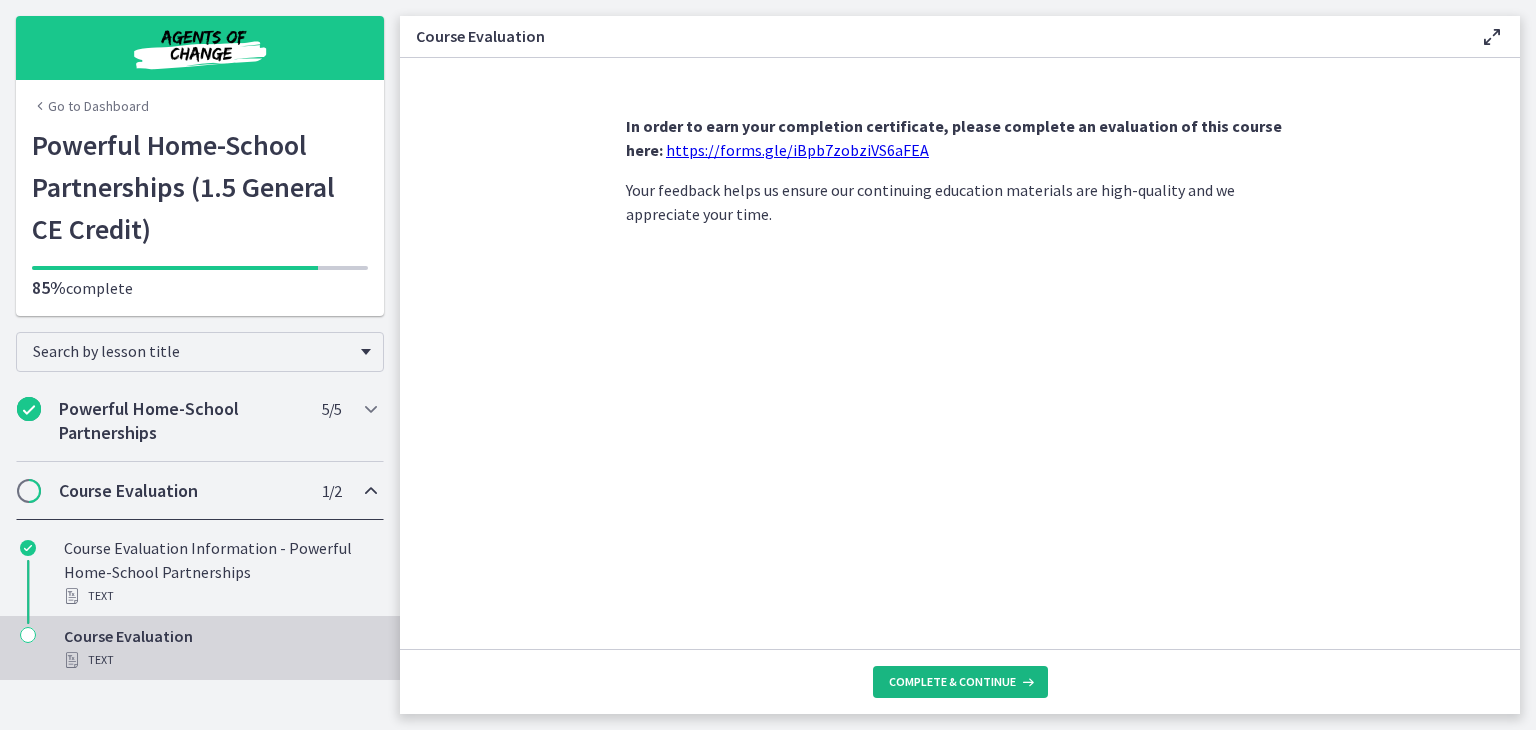 click on "Complete & continue" at bounding box center [952, 682] 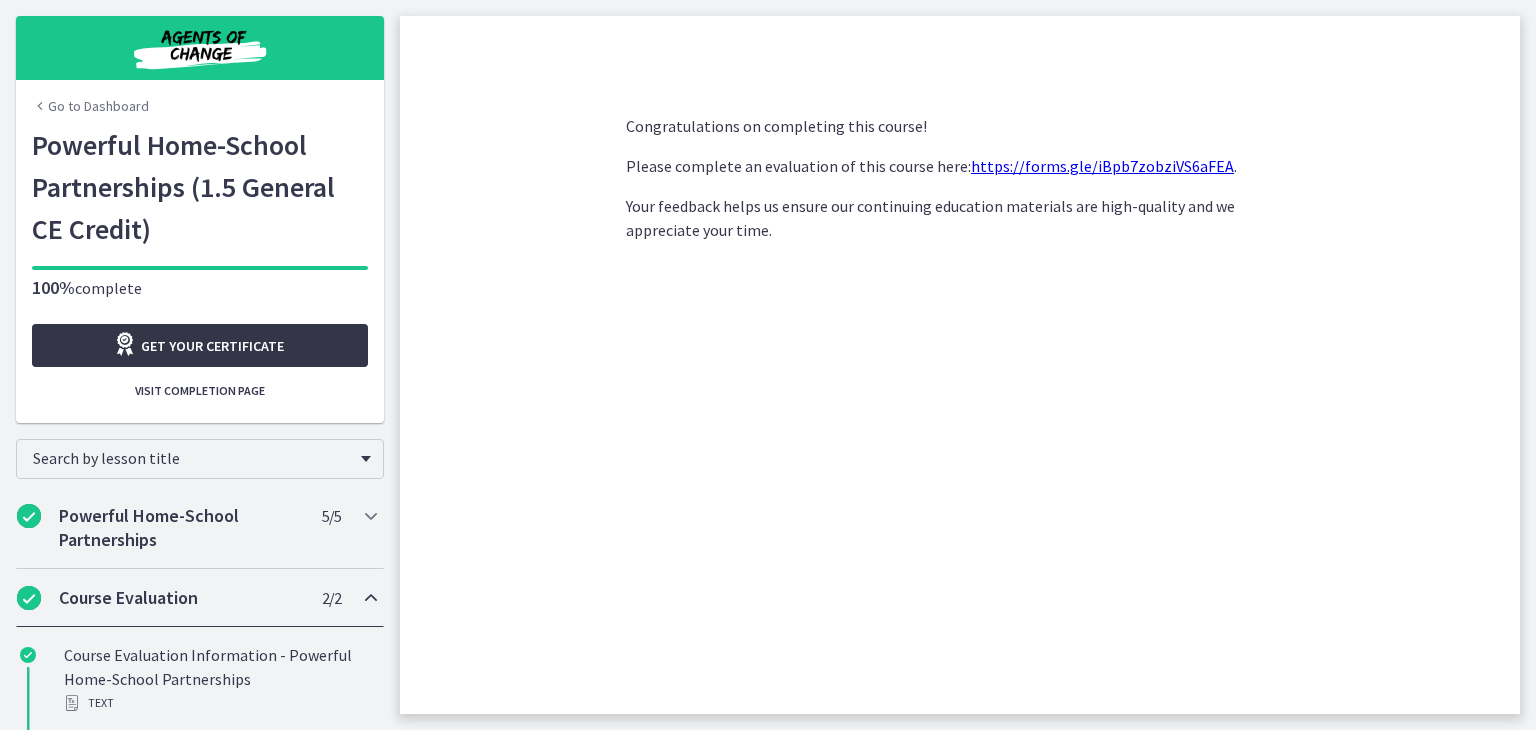 click on "Get your certificate" at bounding box center (212, 346) 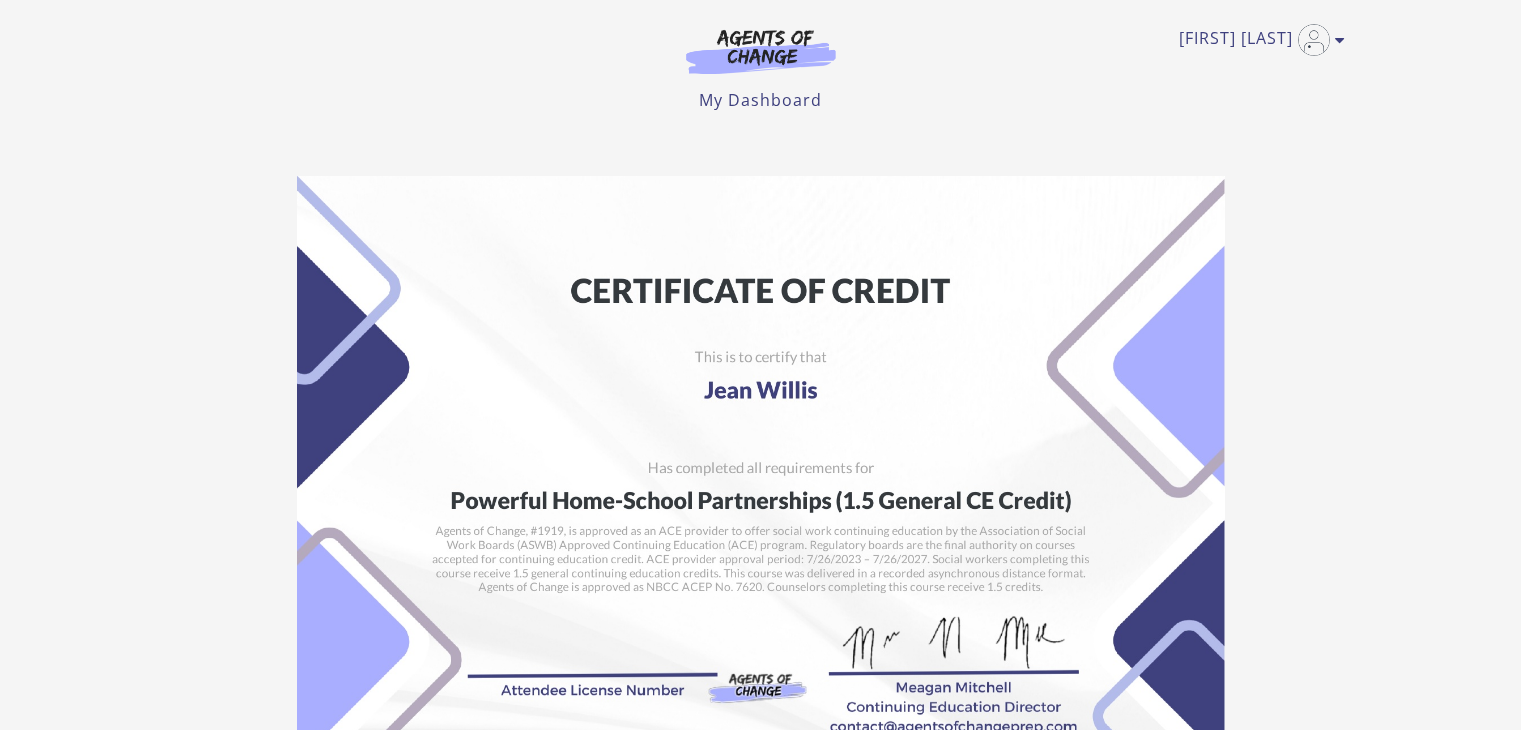scroll, scrollTop: 0, scrollLeft: 0, axis: both 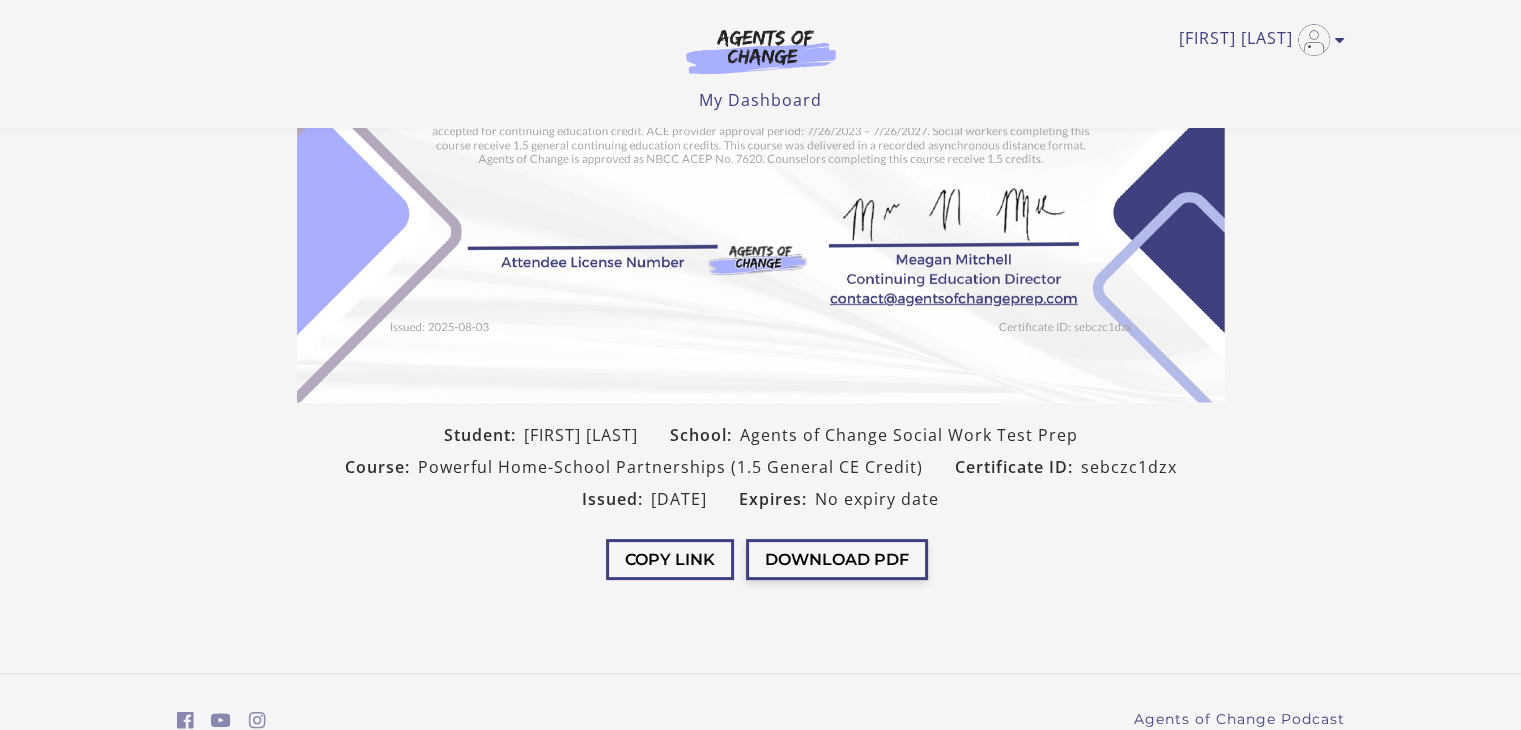 click on "Download PDF" at bounding box center [837, 559] 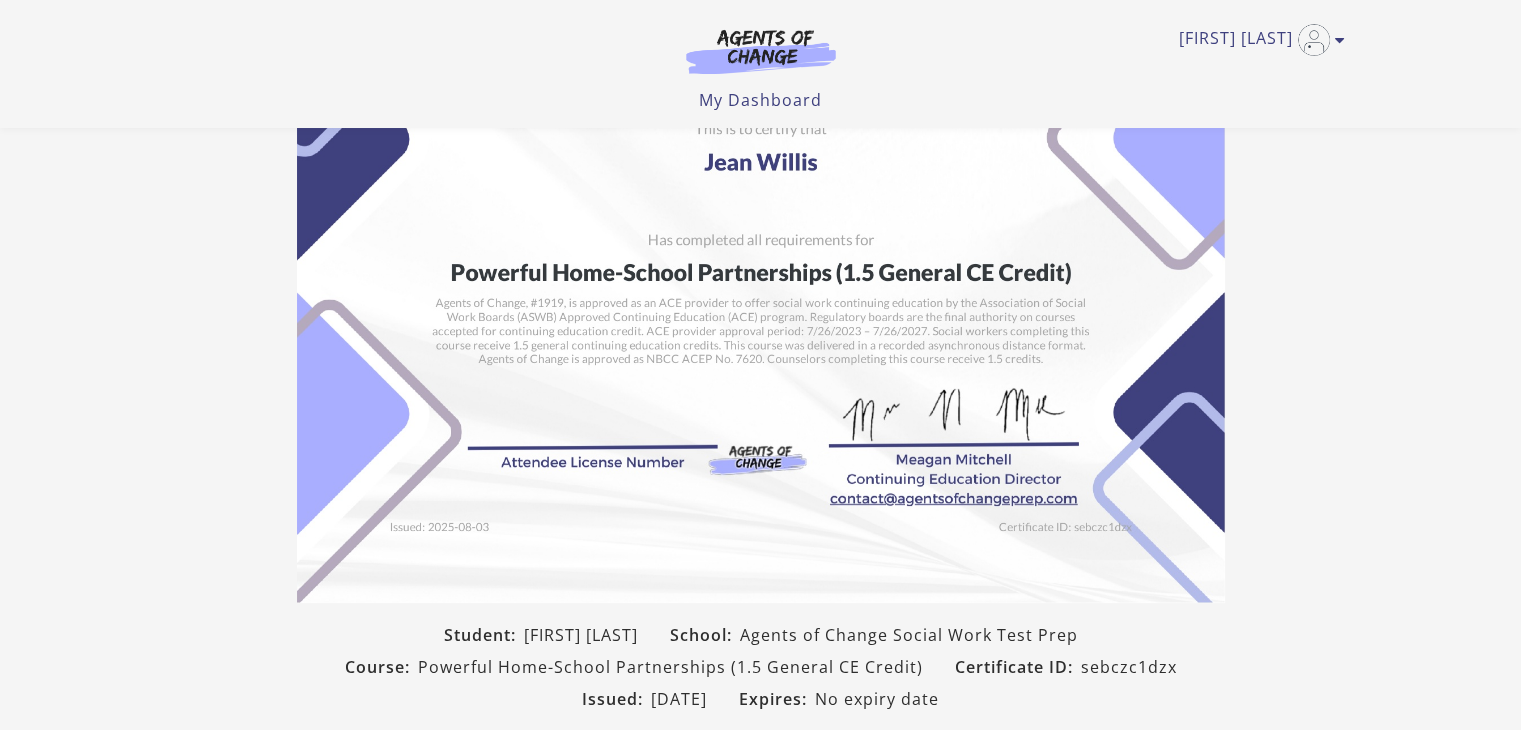 scroll, scrollTop: 0, scrollLeft: 0, axis: both 